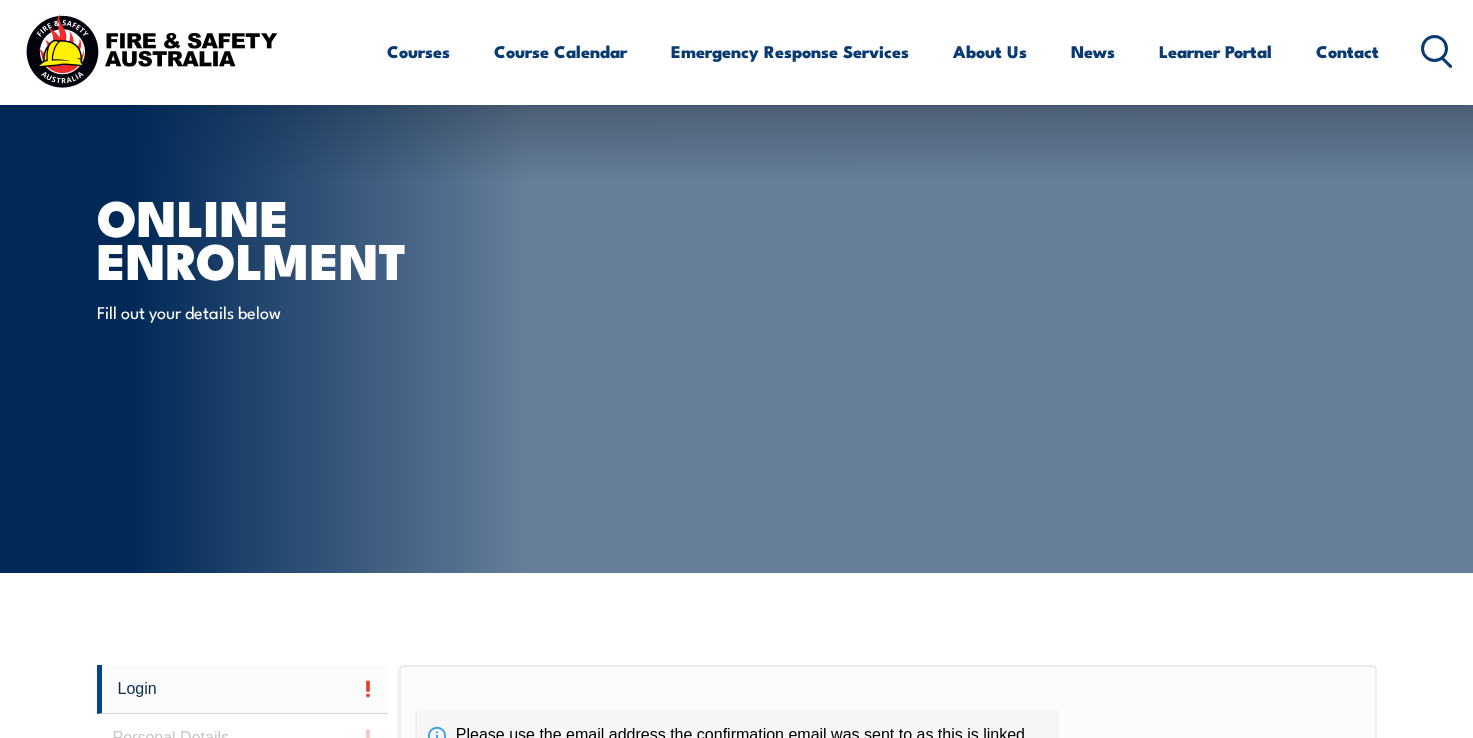 scroll, scrollTop: 824, scrollLeft: 0, axis: vertical 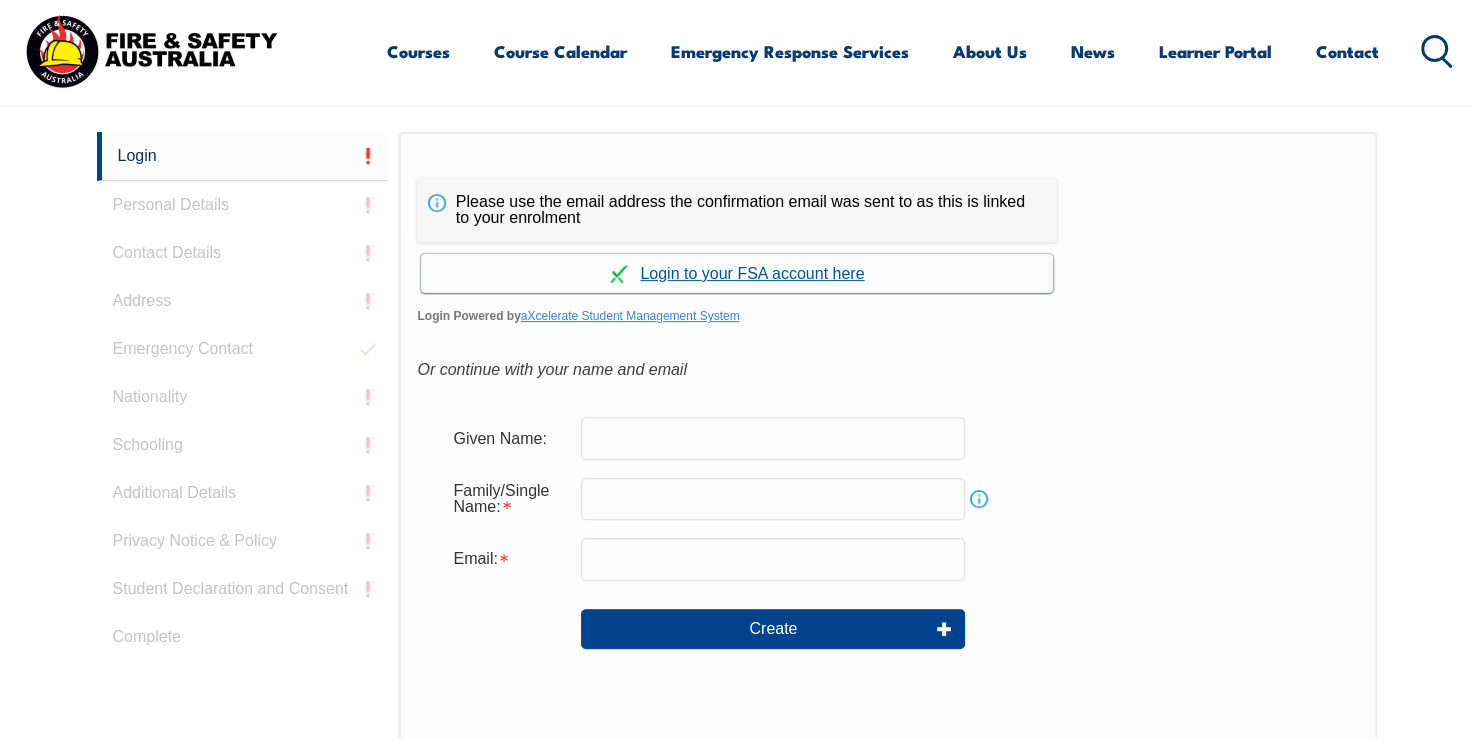 click on "Continue with aXcelerate" at bounding box center [737, 273] 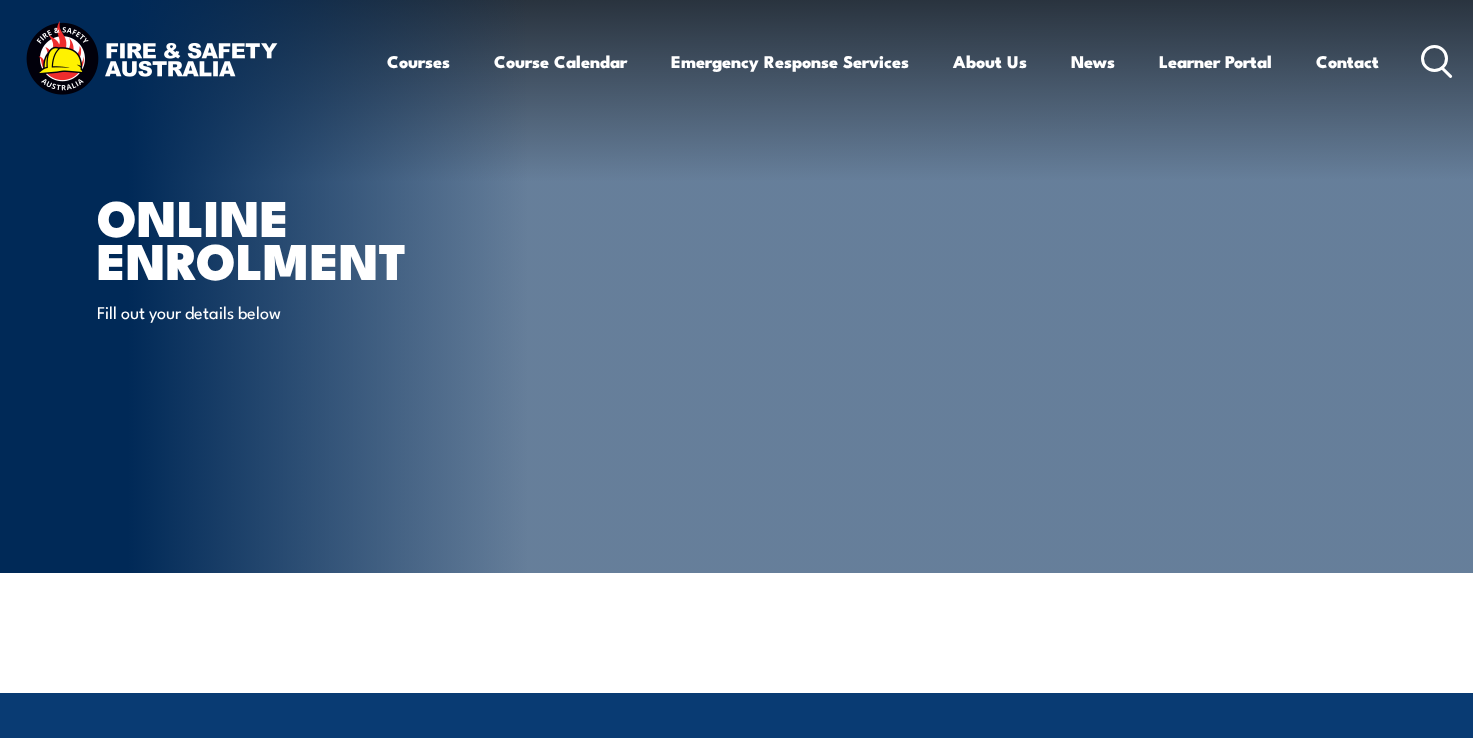 scroll, scrollTop: 0, scrollLeft: 0, axis: both 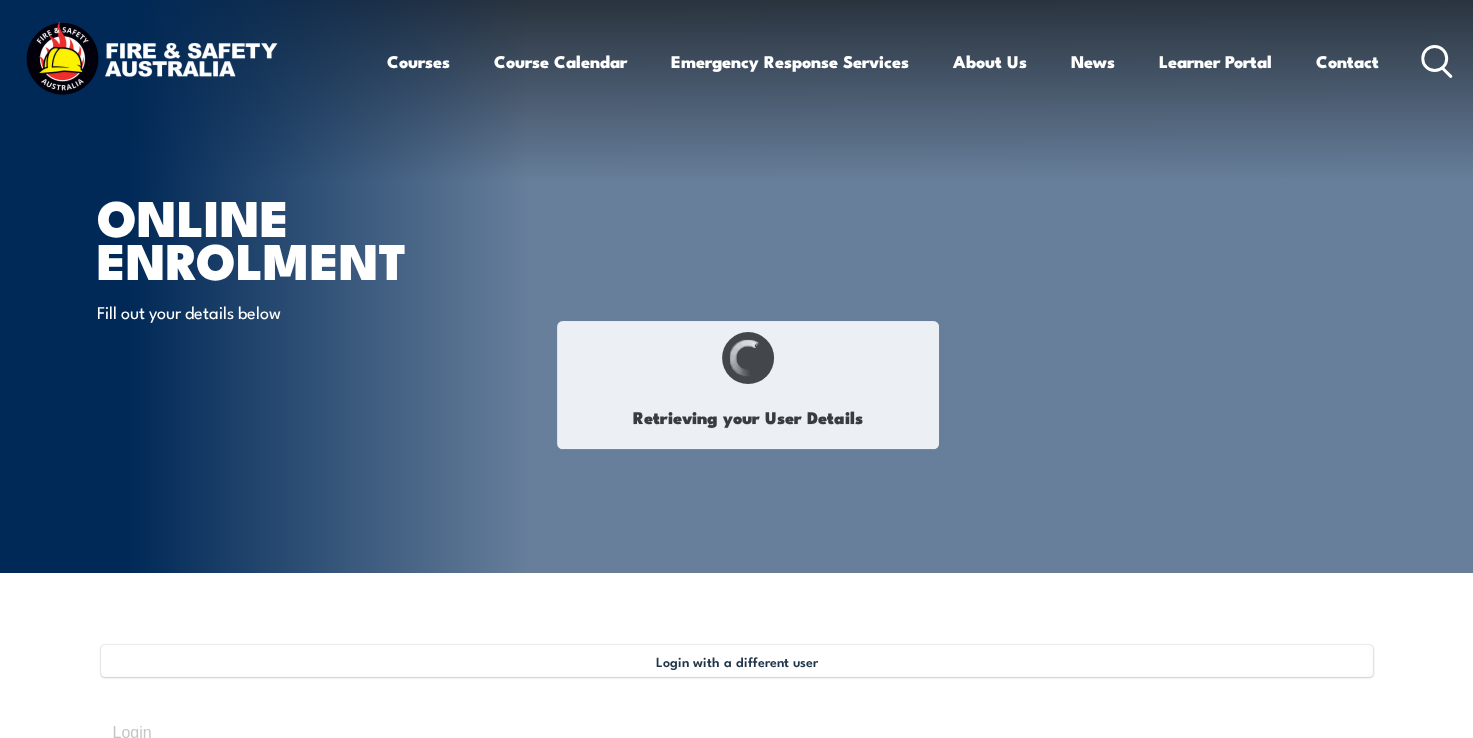 type on "[FIRST]" 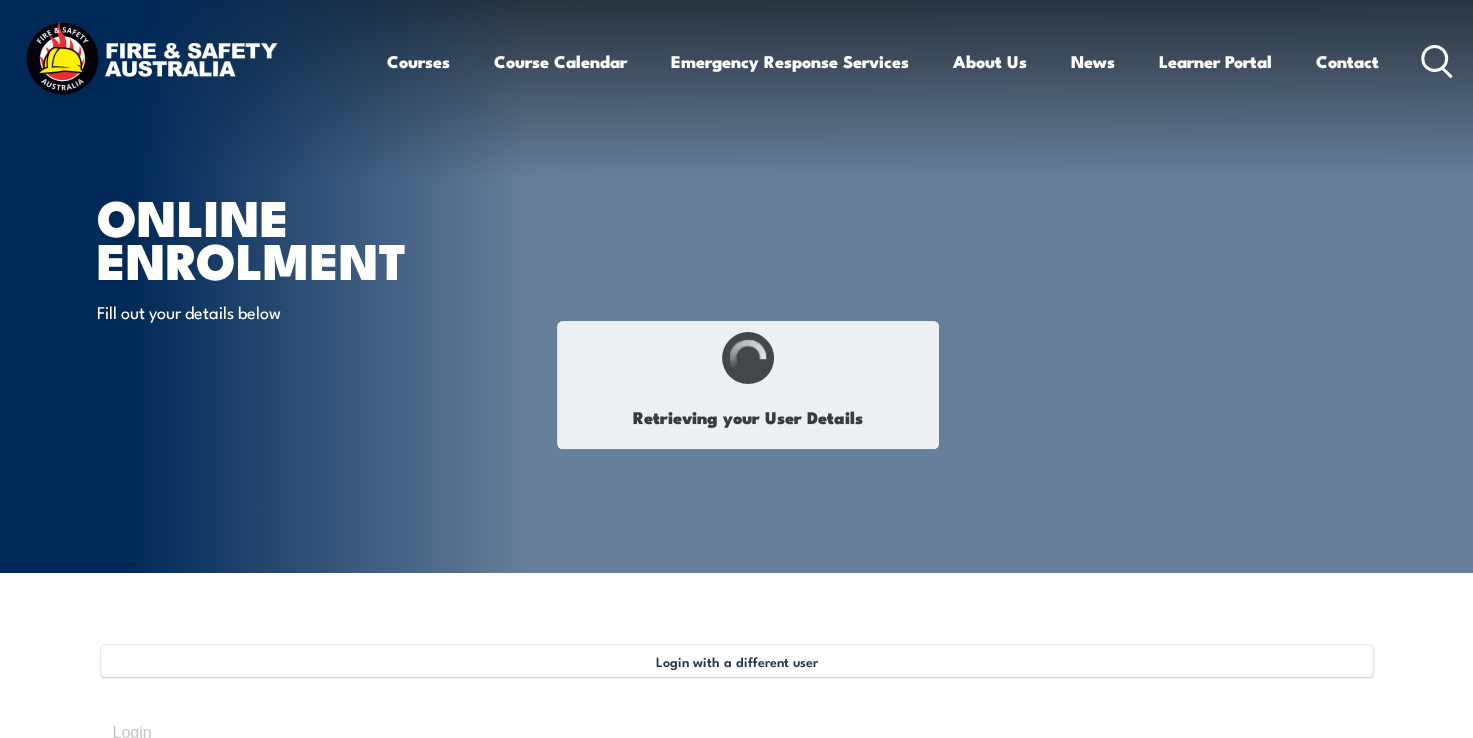 type on "[LAST]" 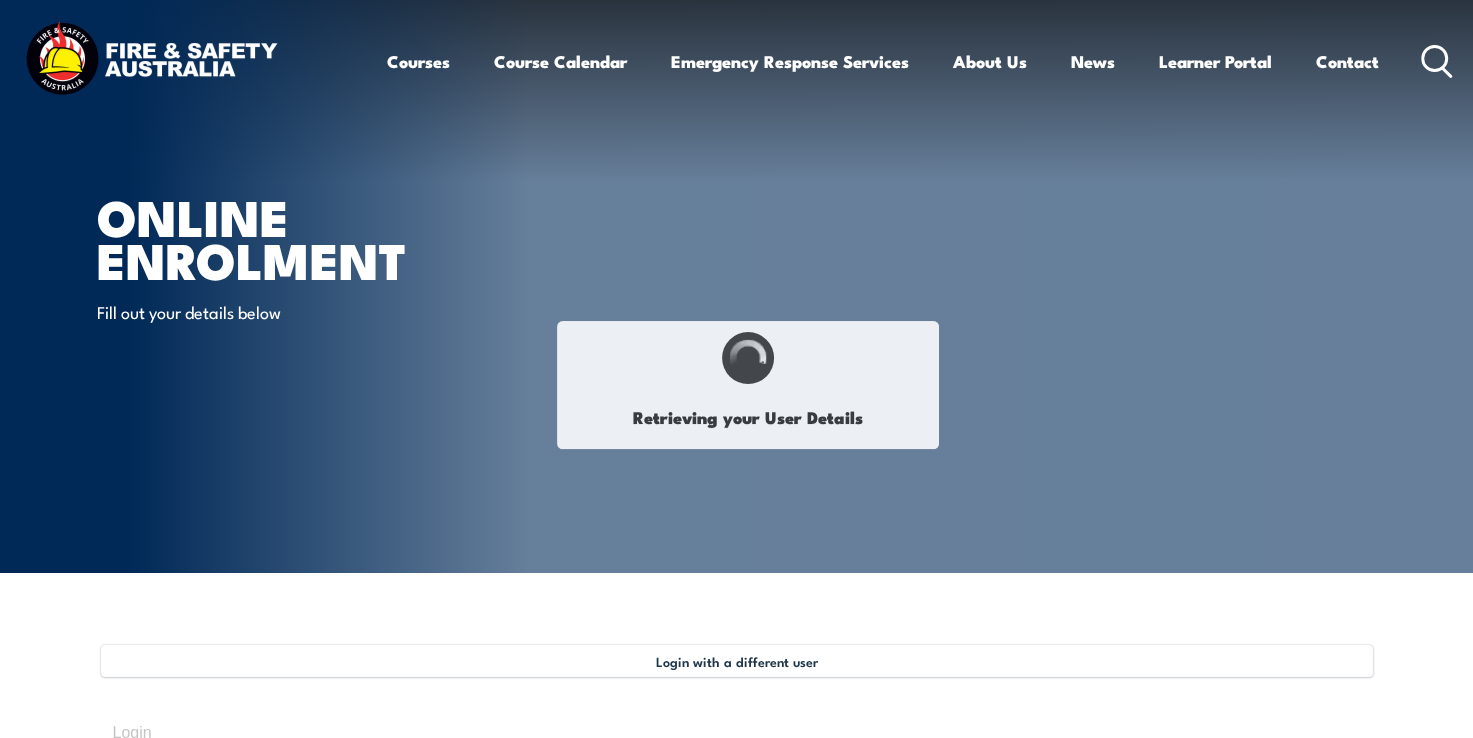 type on "March 13, 1982" 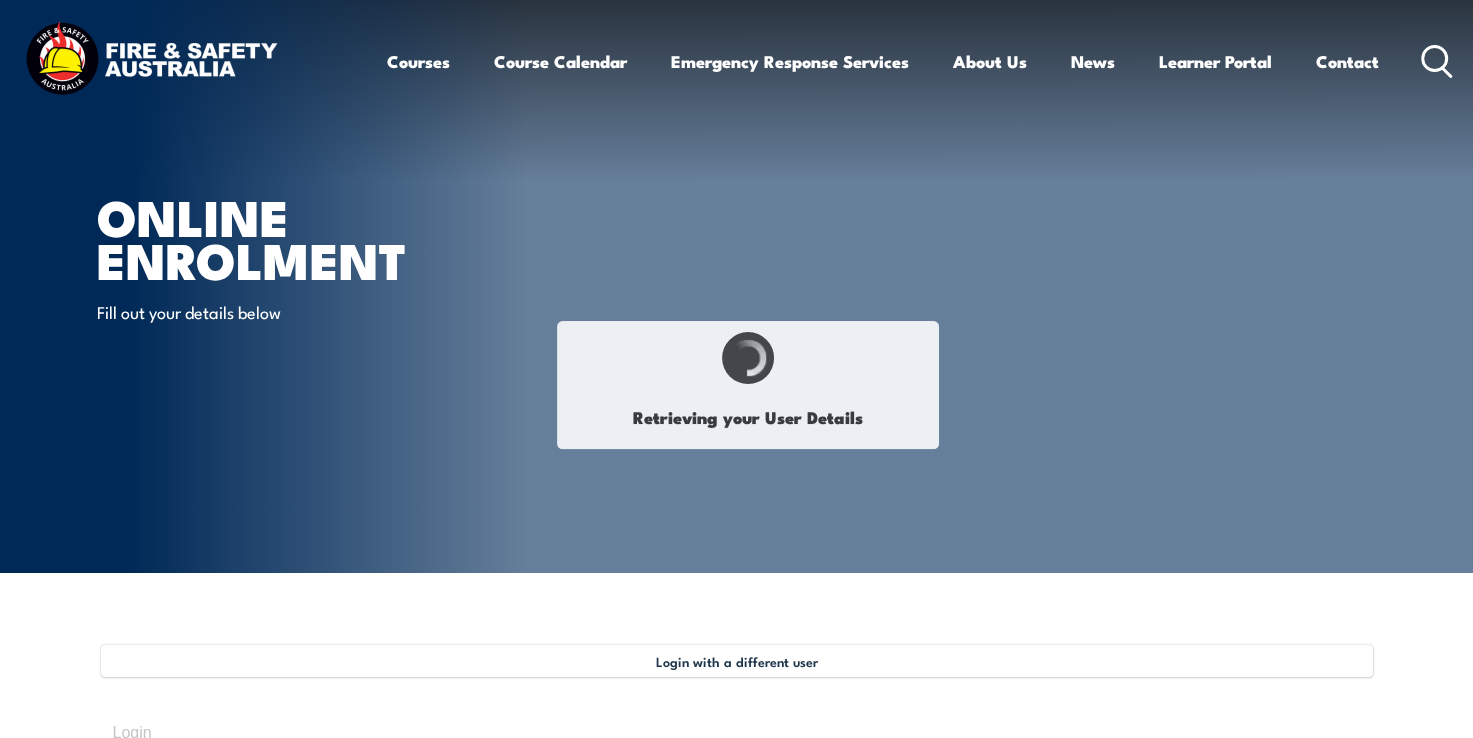type on "Q44PHQCCMZ" 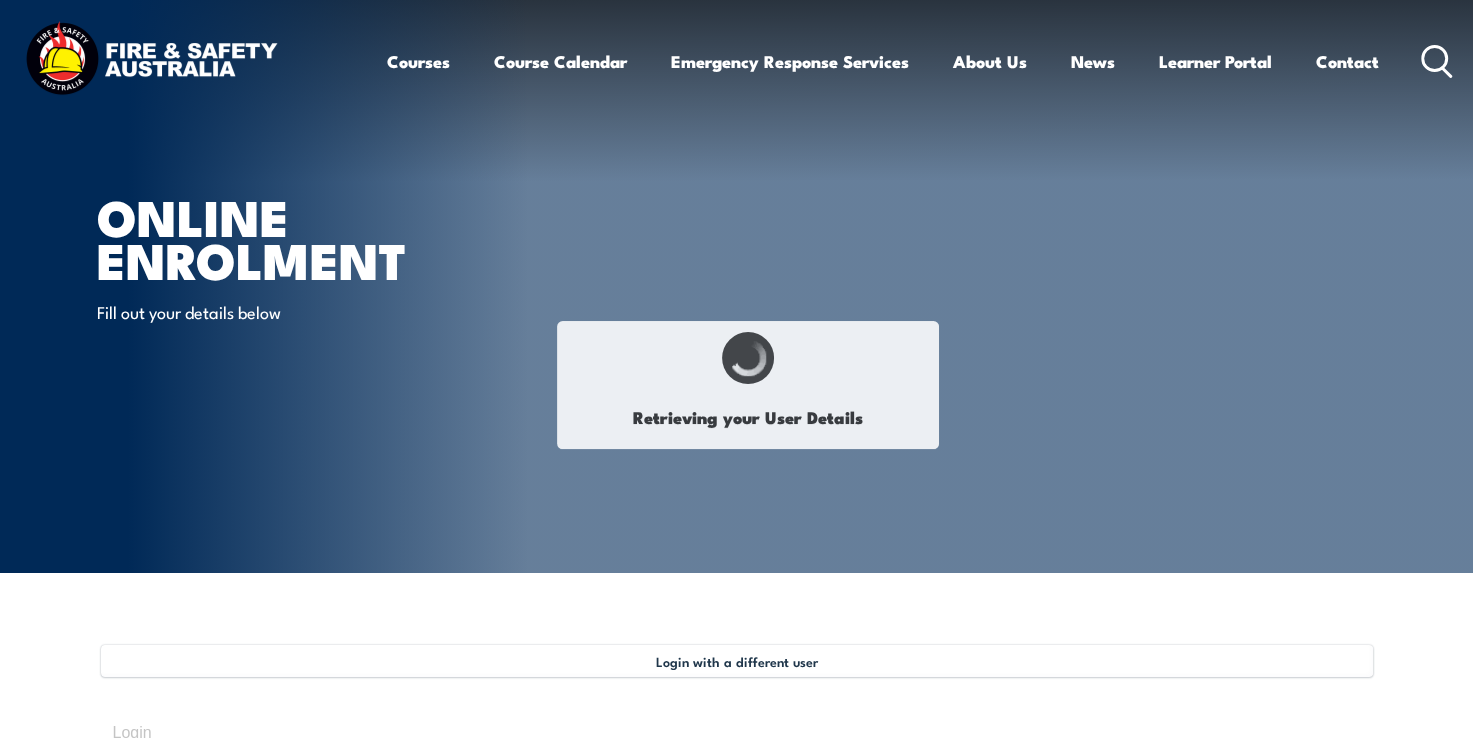select on "M" 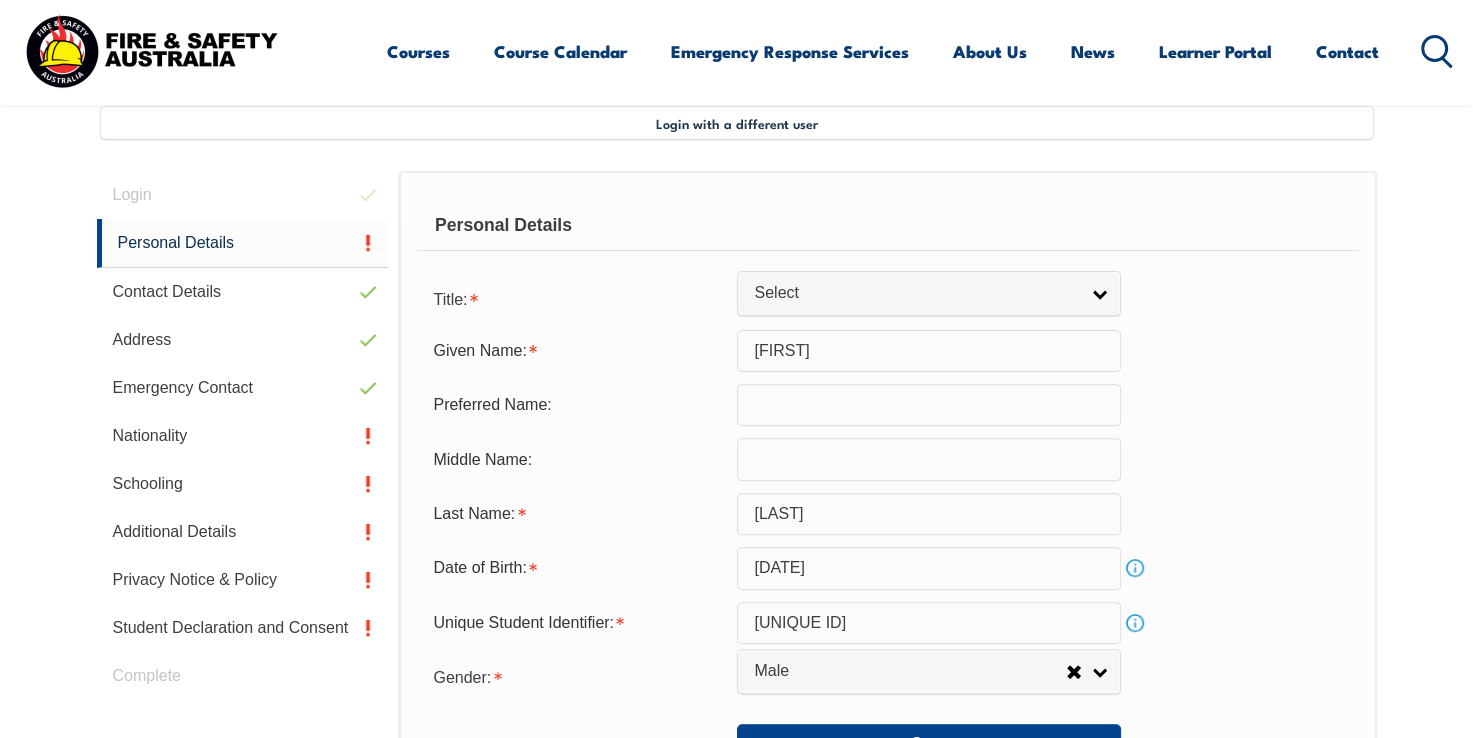 scroll, scrollTop: 545, scrollLeft: 0, axis: vertical 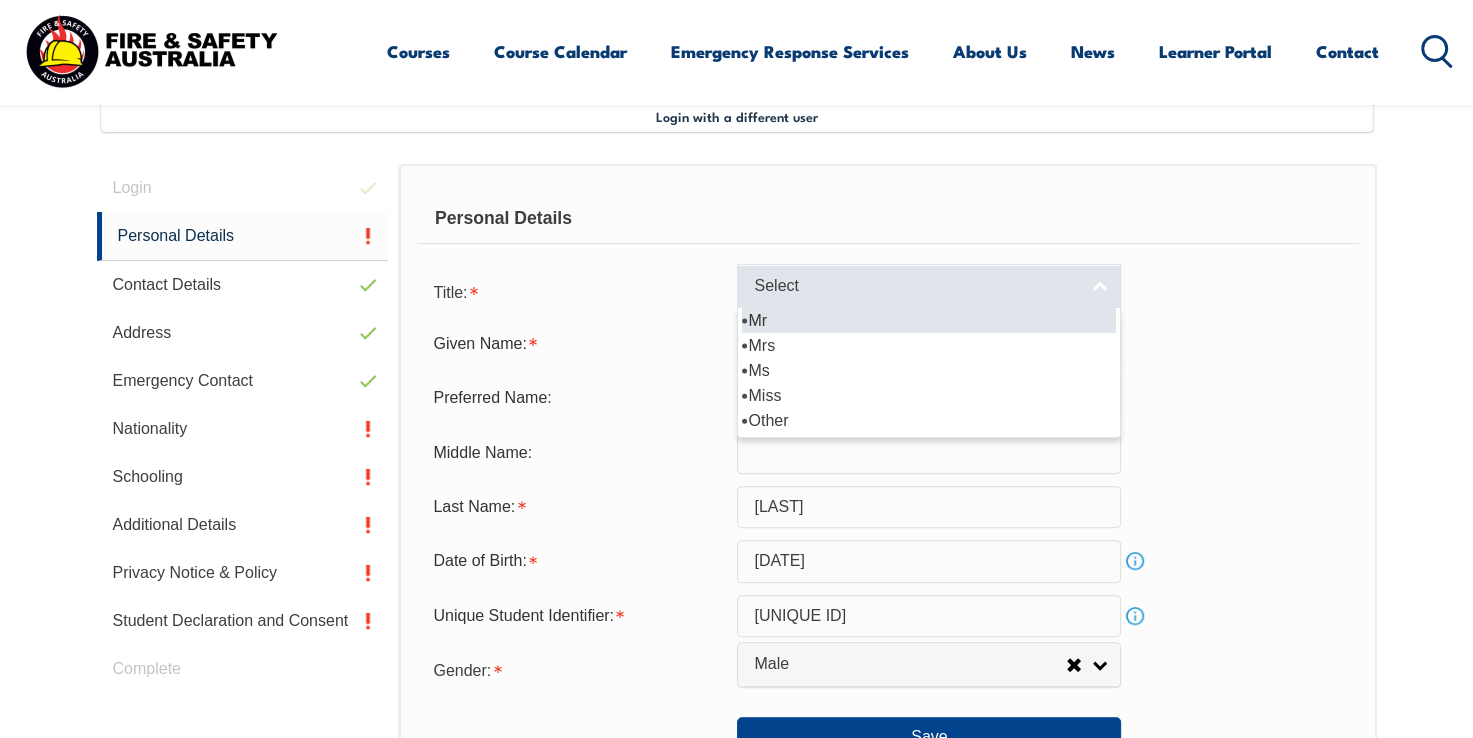 click on "Select" at bounding box center [929, 286] 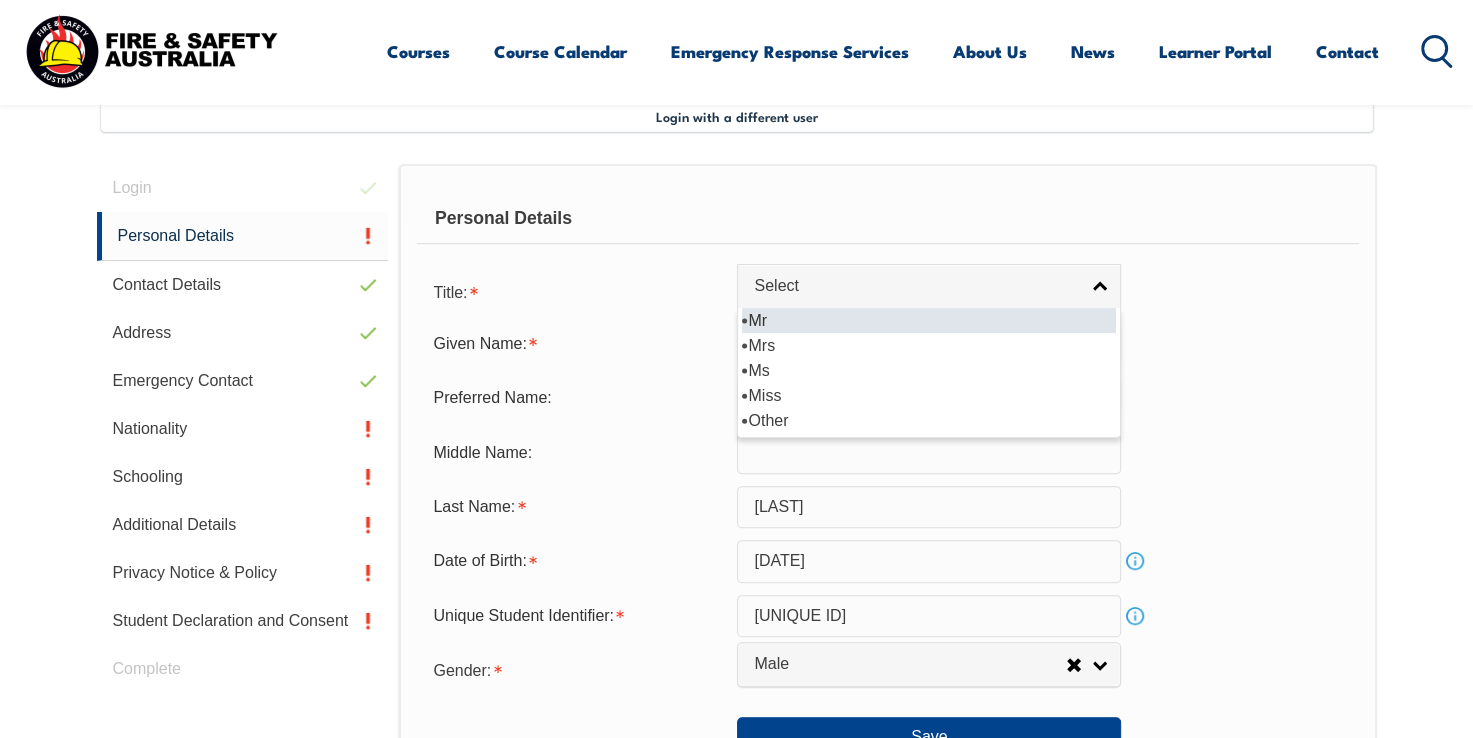 click on "Mr" at bounding box center (929, 320) 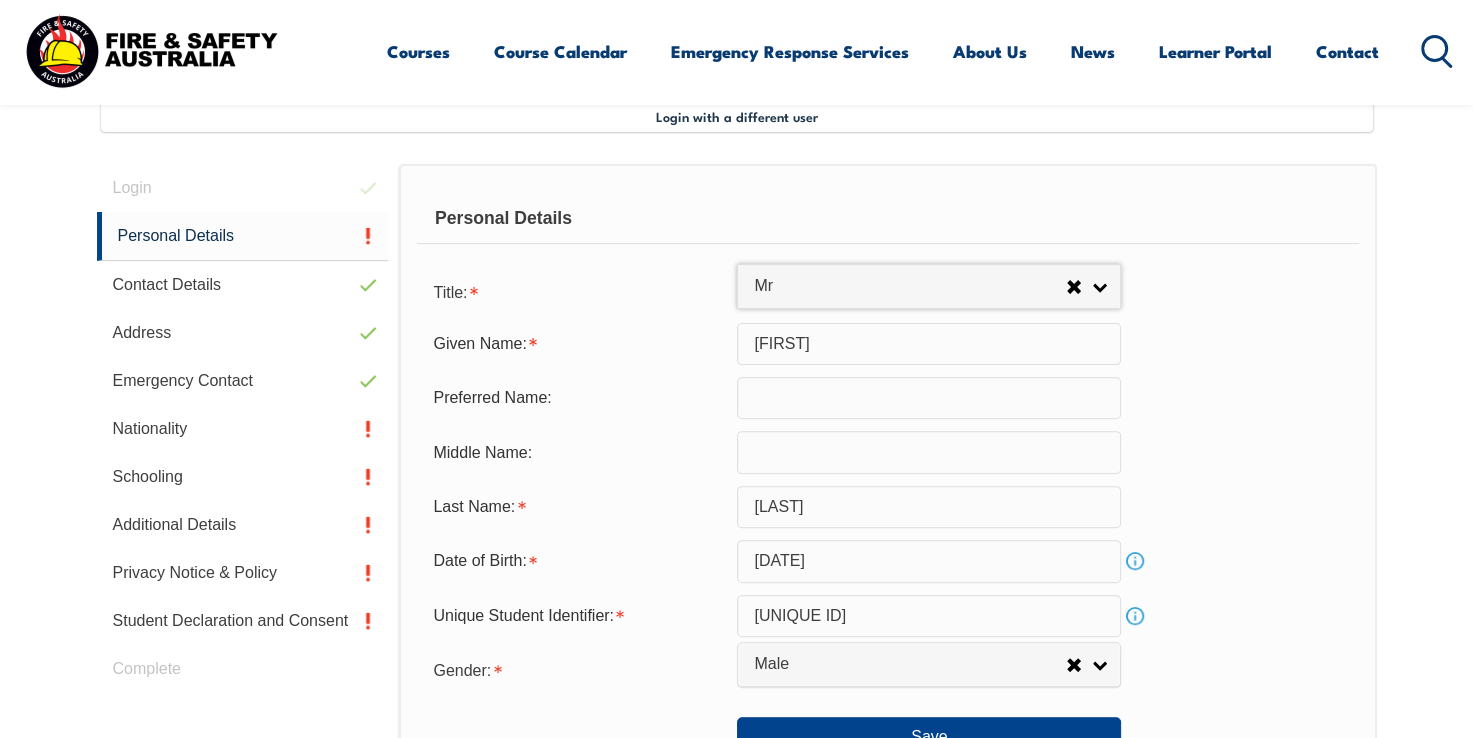 select on "Mr" 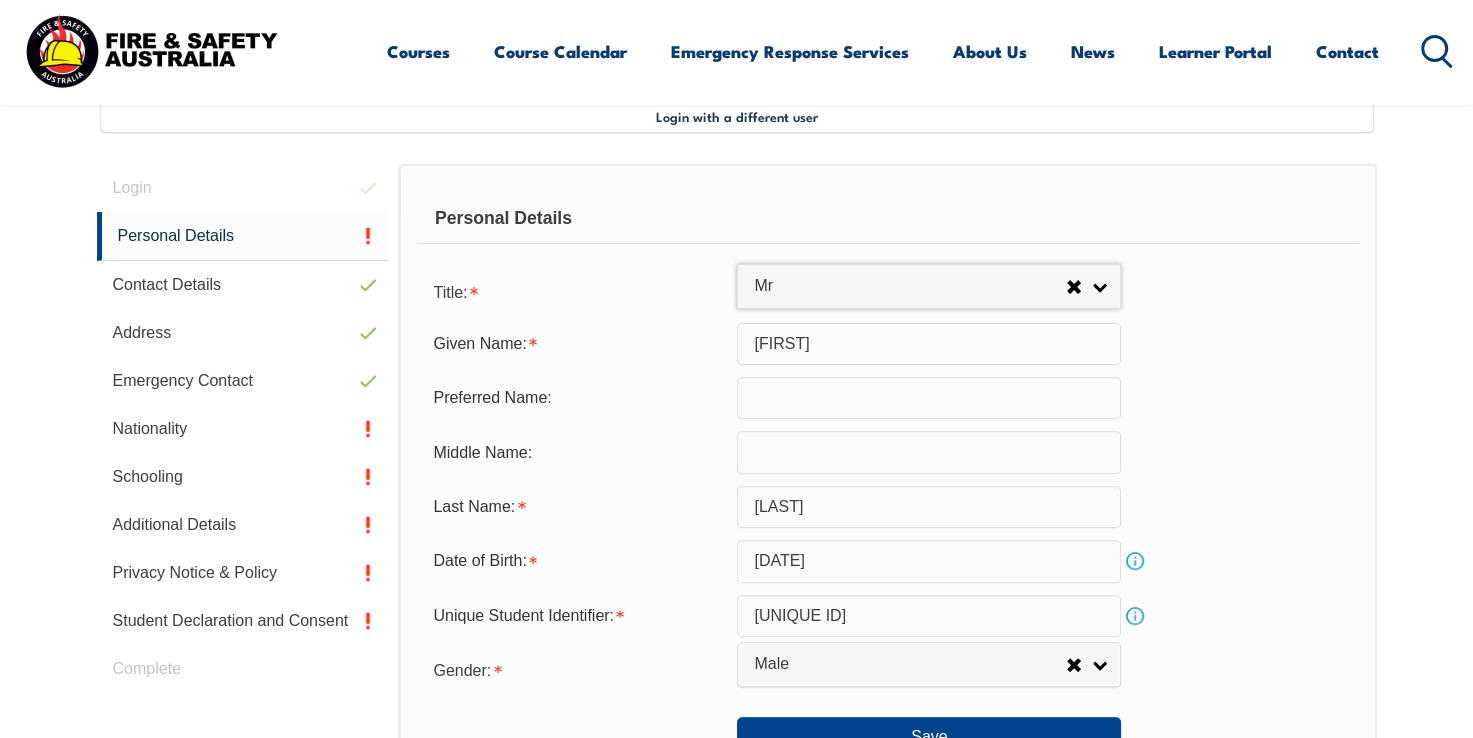 click on "Kanwarveer" at bounding box center (929, 344) 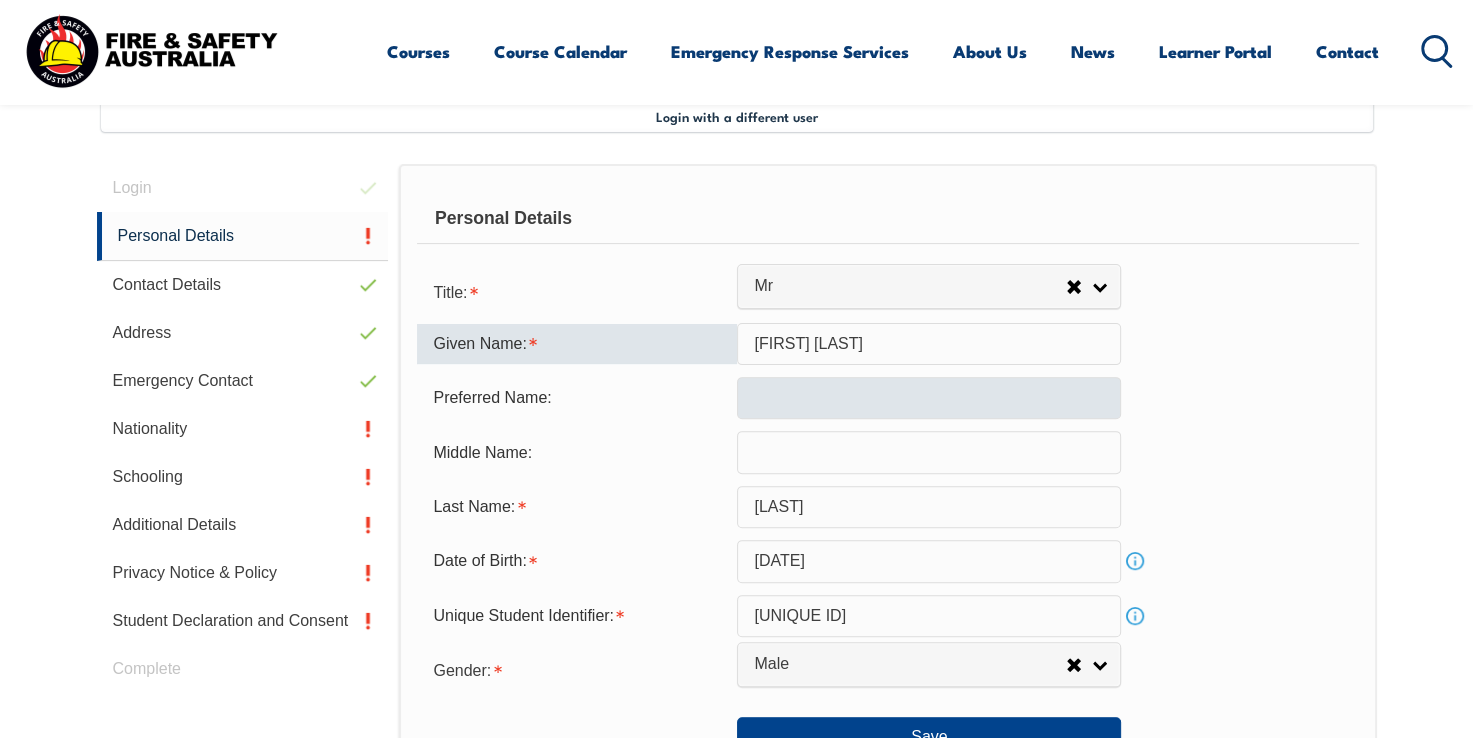 type on "Kanwarveer Singh" 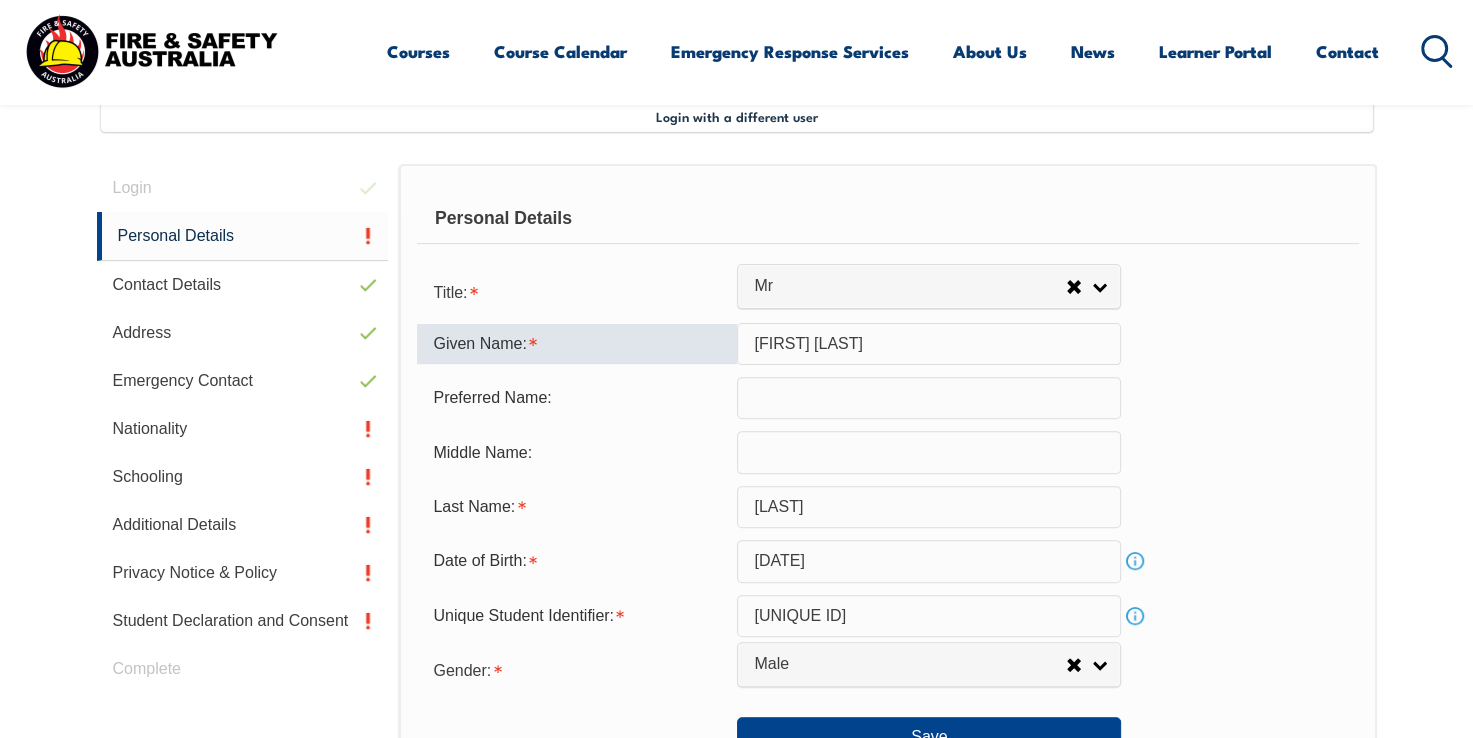 click at bounding box center [929, 398] 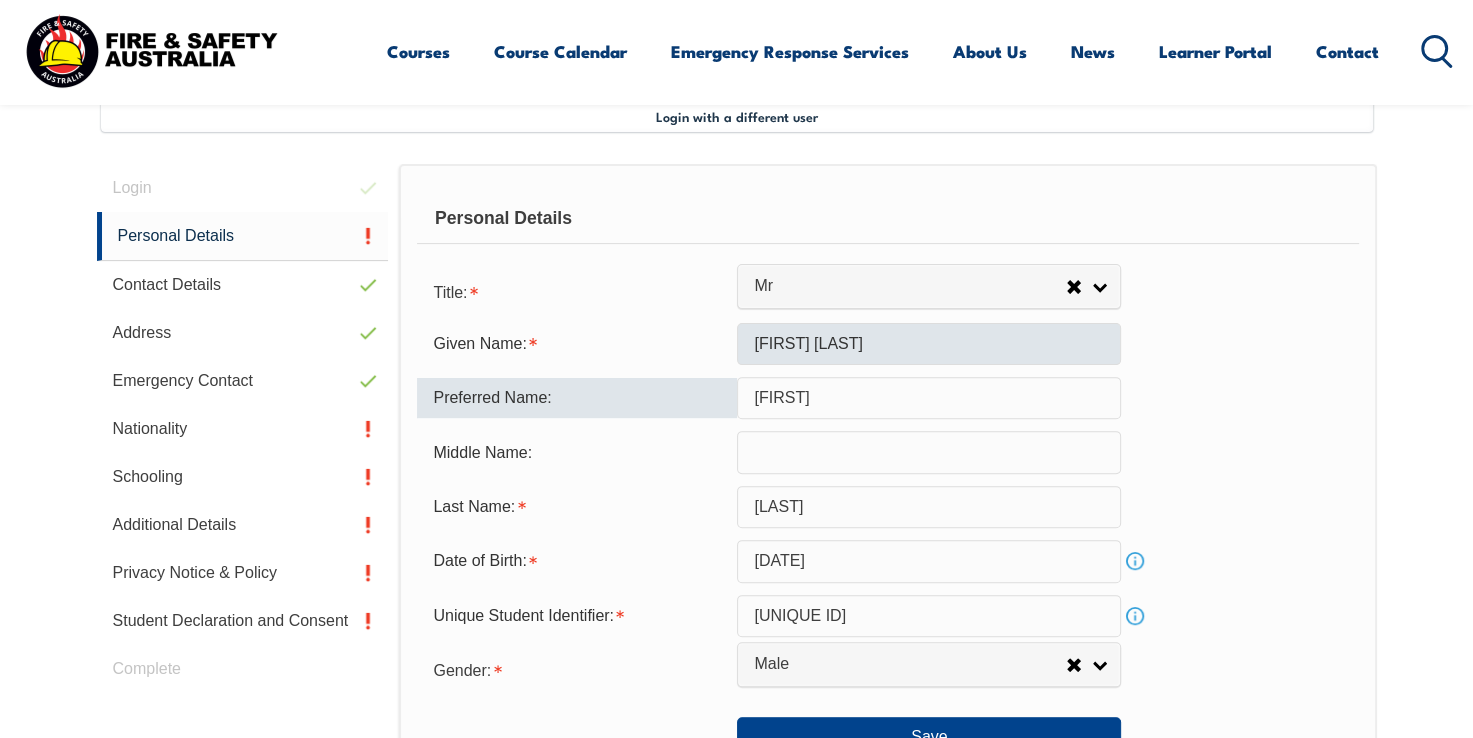 type on "Koover" 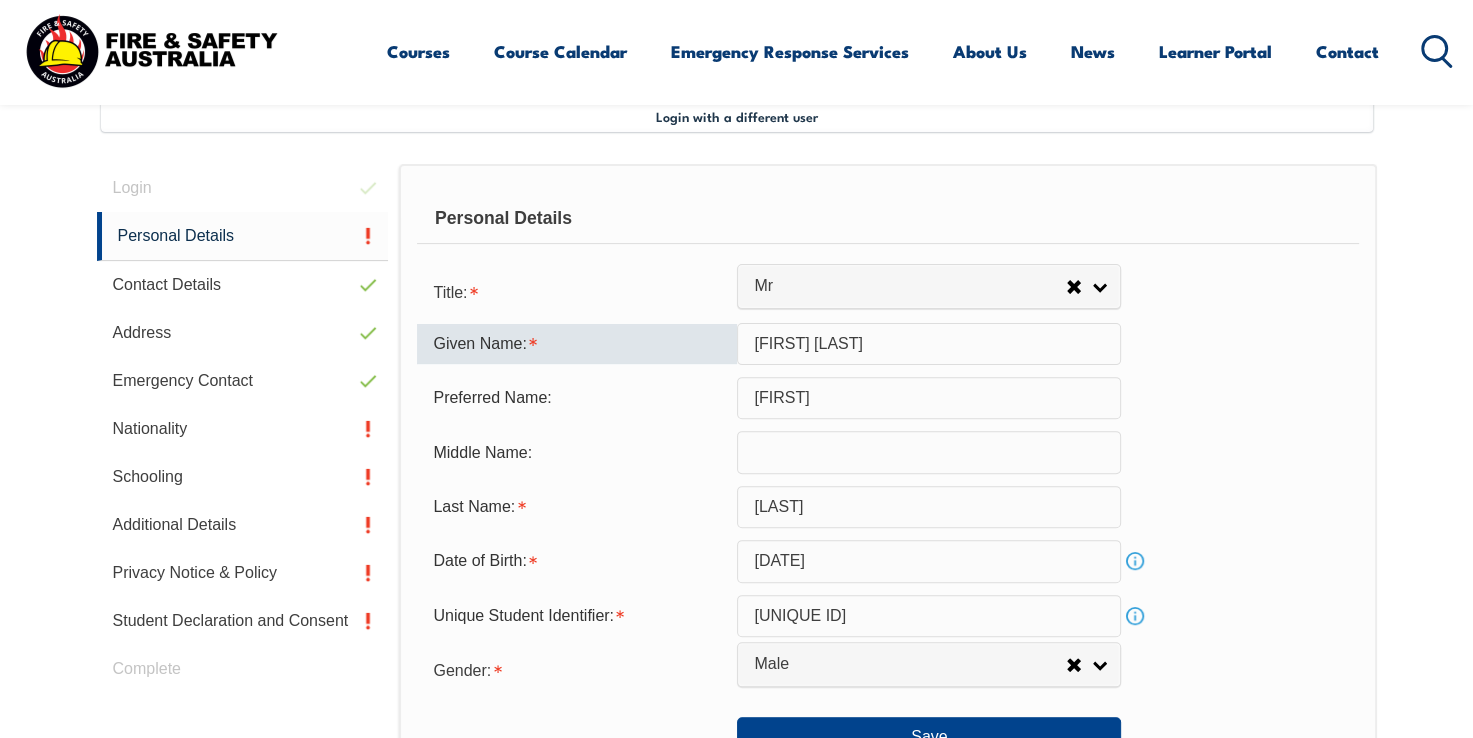click on "Kanwarveer Singh" at bounding box center (929, 344) 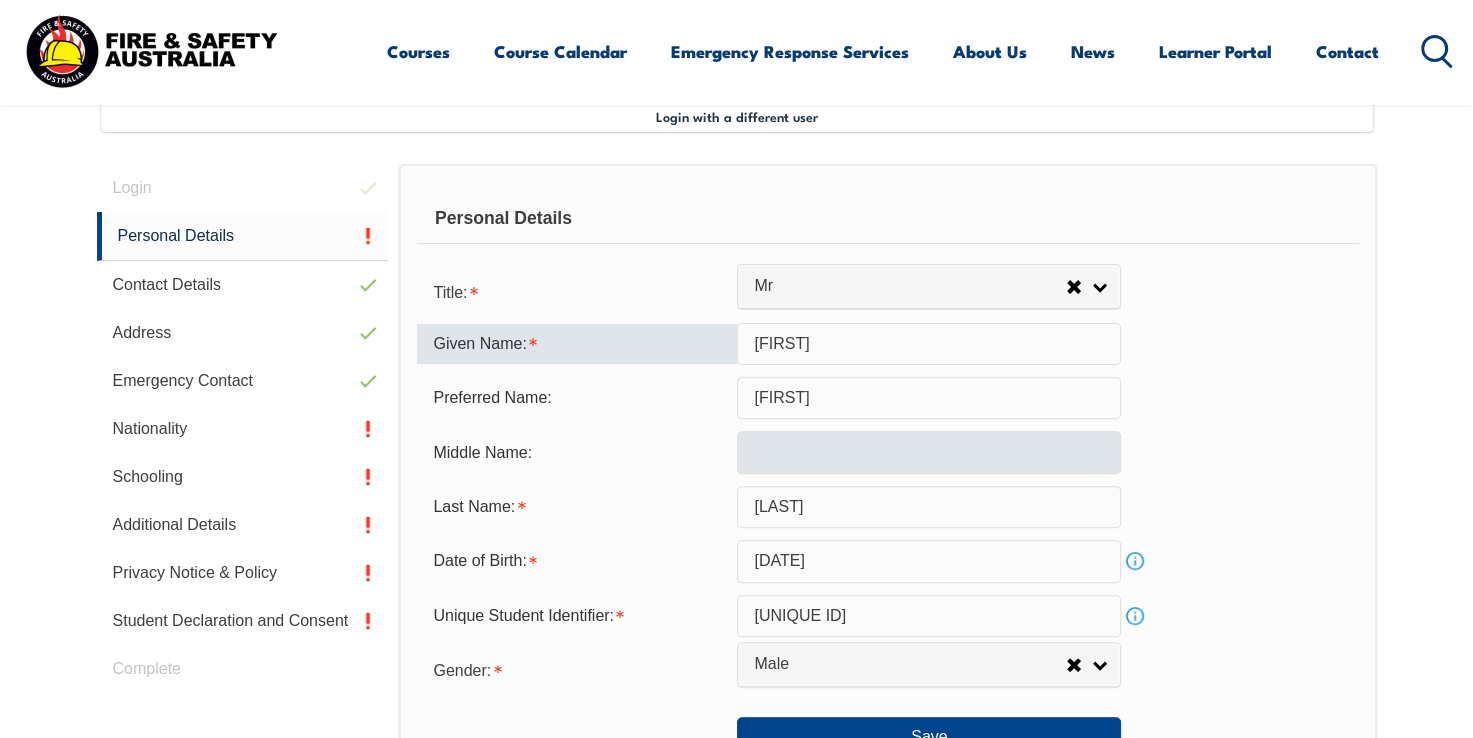 type on "Kanwarveer" 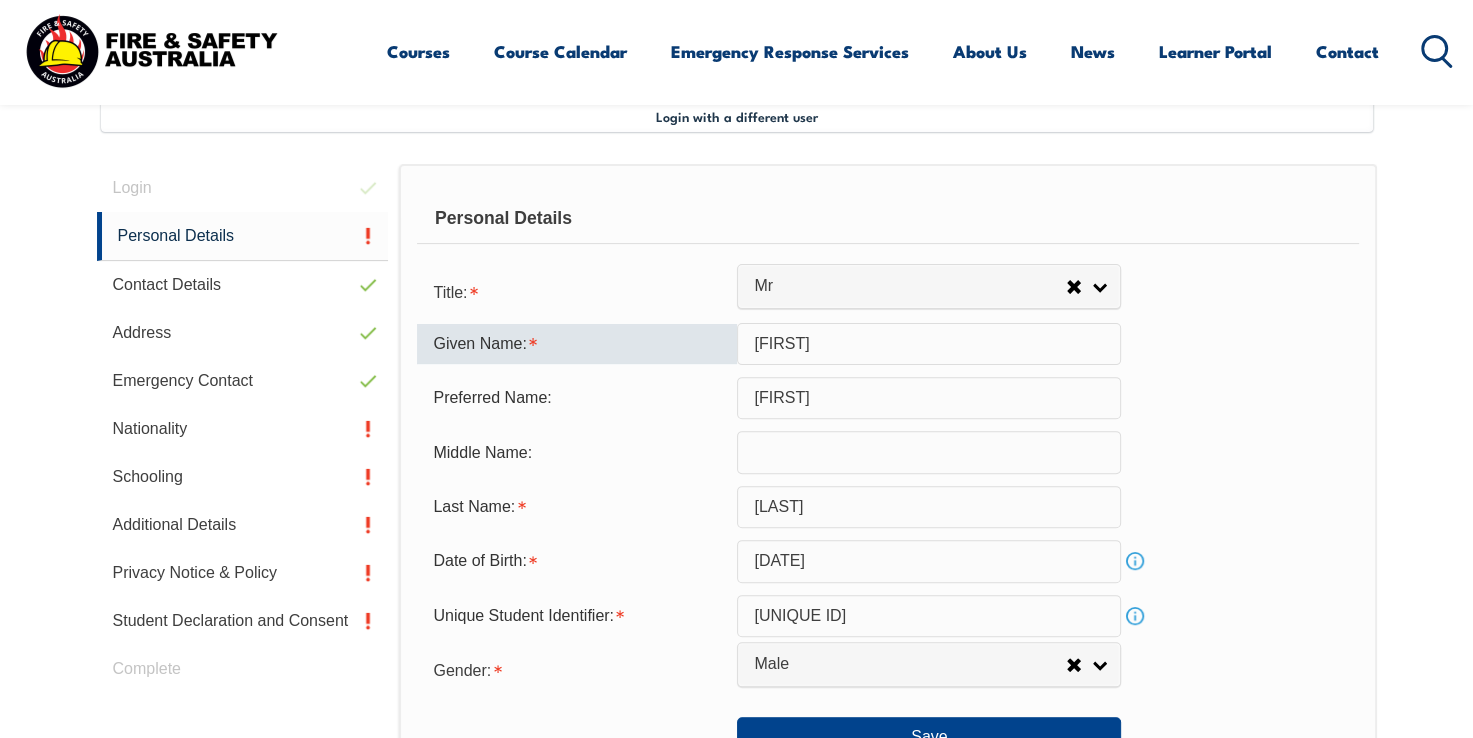 click at bounding box center [929, 452] 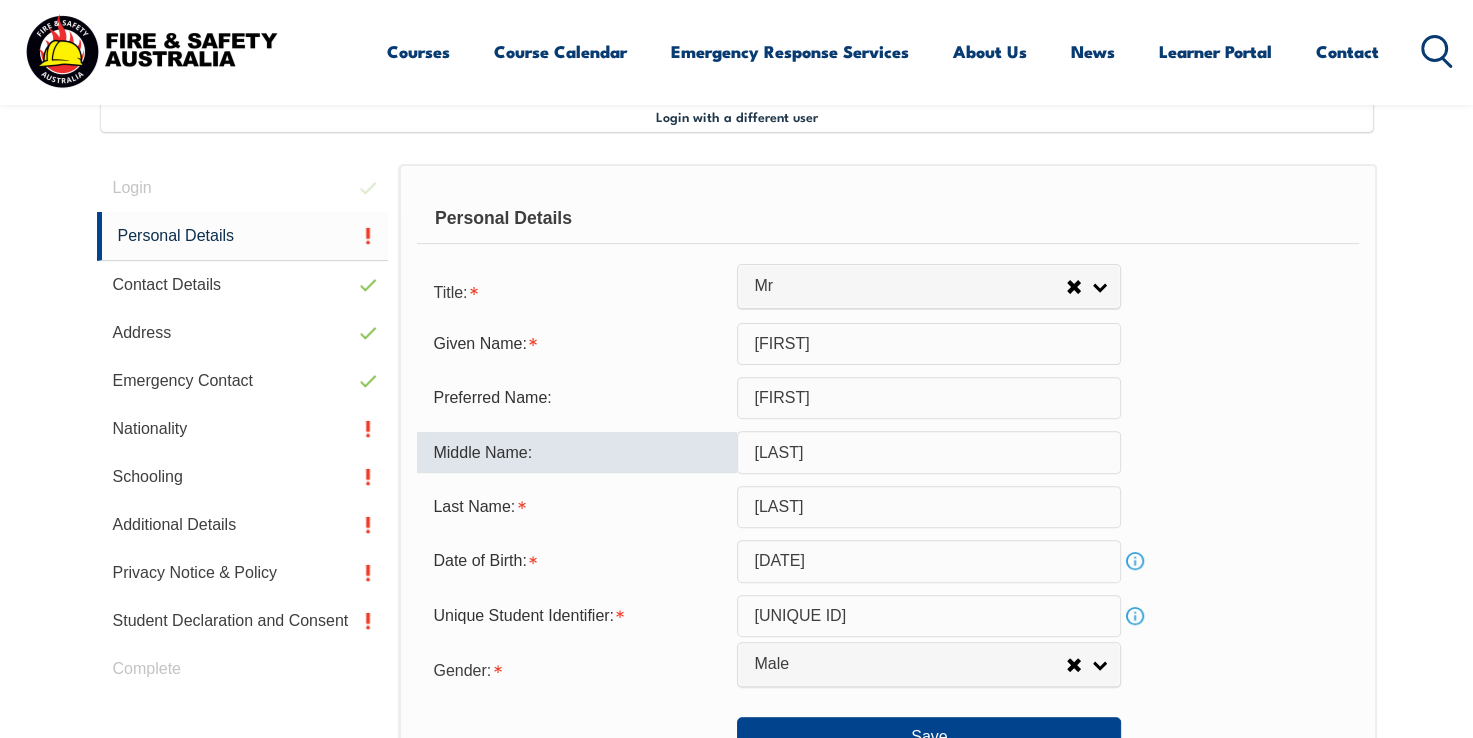 type on "Singh" 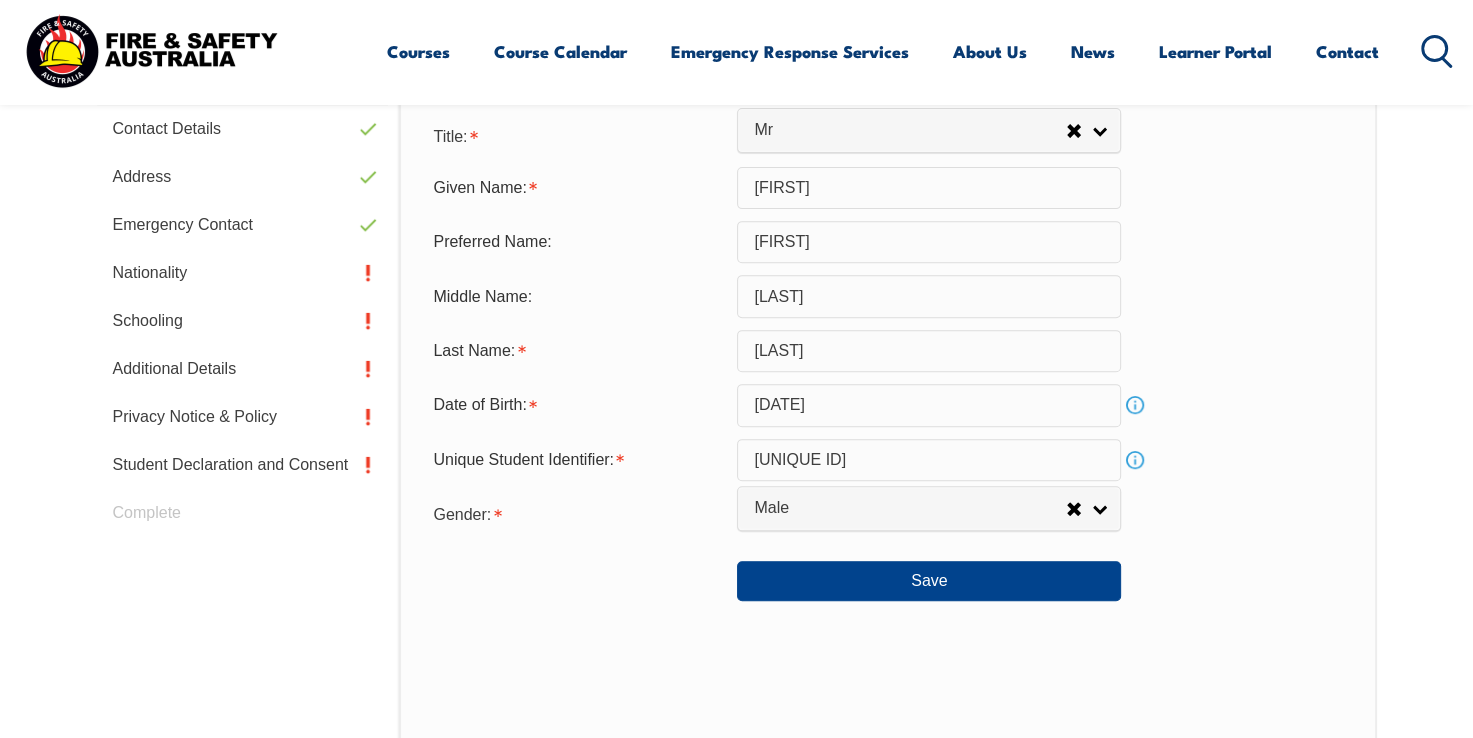 scroll, scrollTop: 745, scrollLeft: 0, axis: vertical 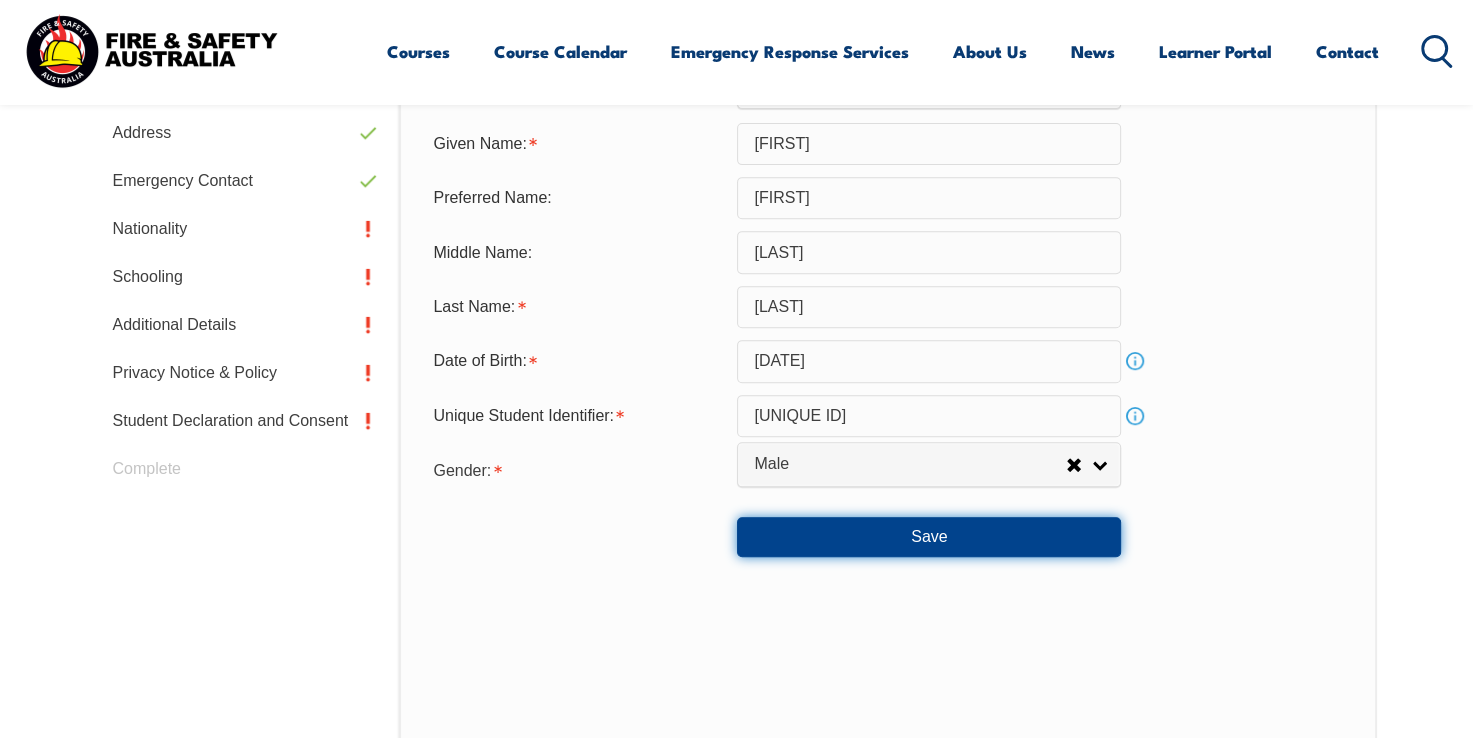 click on "Save" at bounding box center (929, 537) 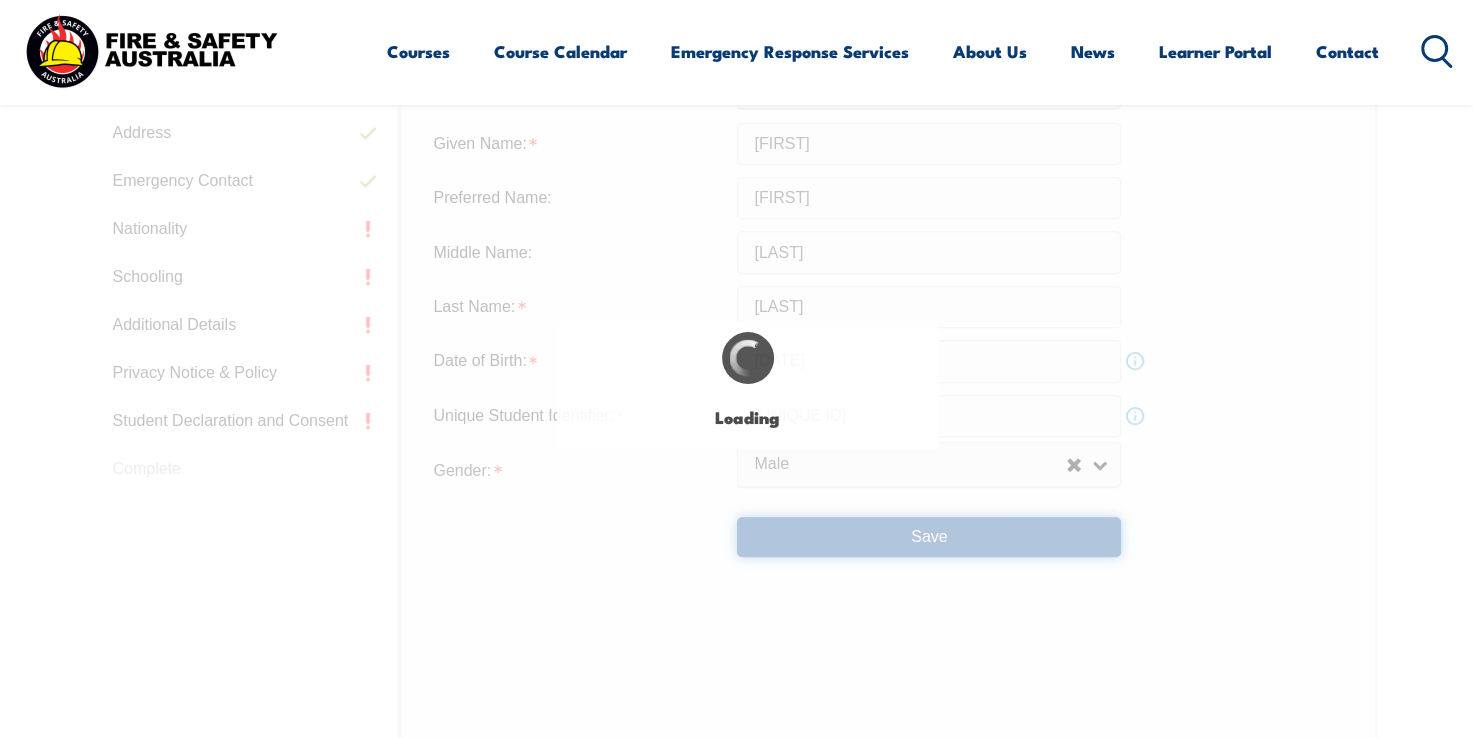 type on "Kanwarveer" 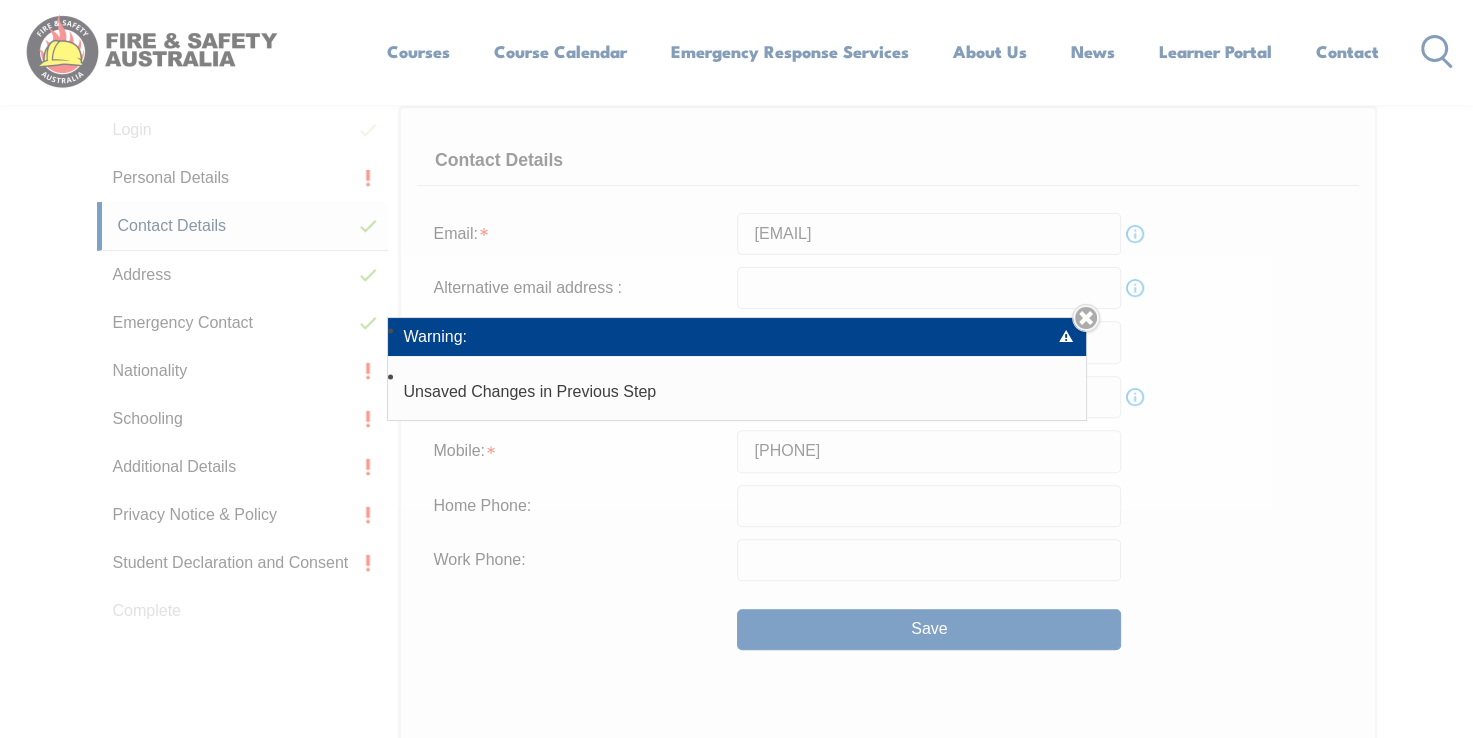 scroll, scrollTop: 545, scrollLeft: 0, axis: vertical 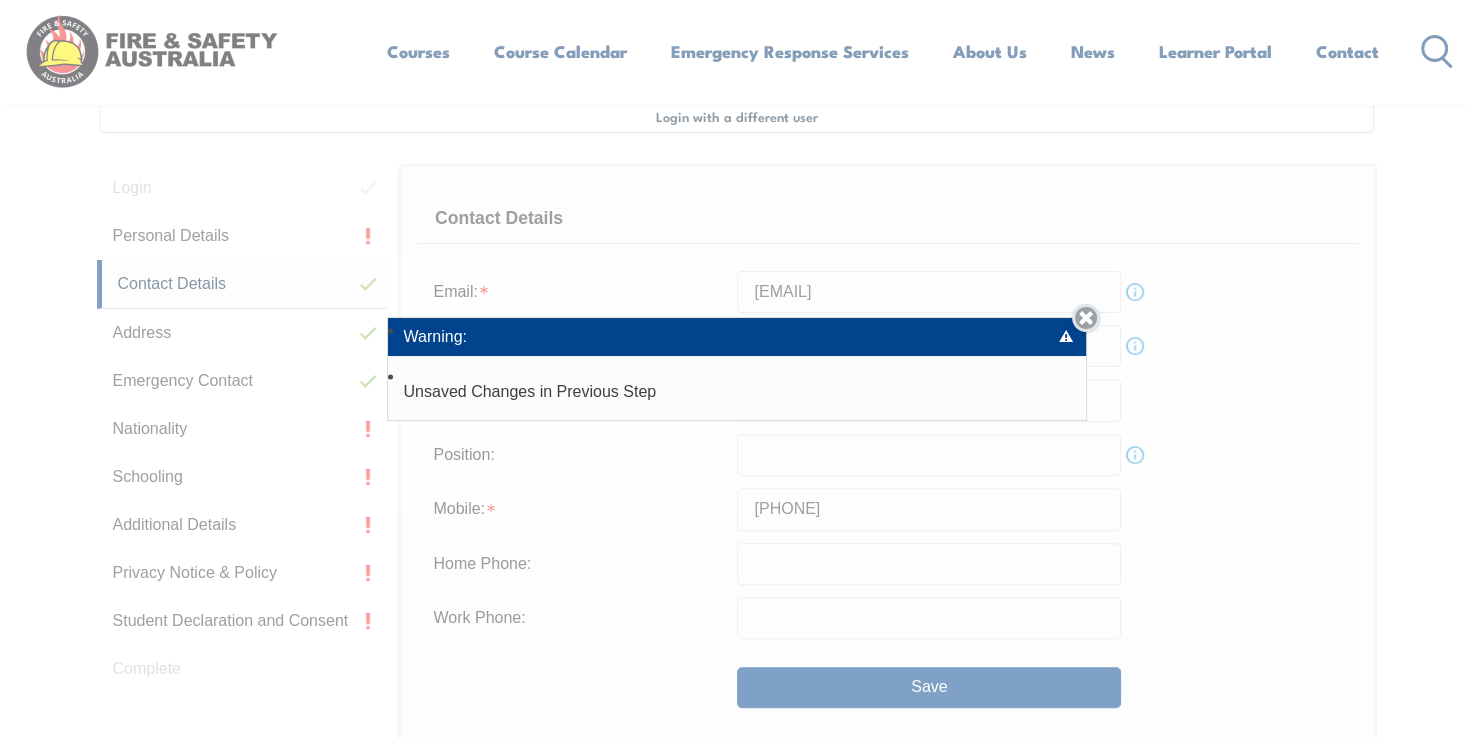 click on "Close" at bounding box center [1086, 318] 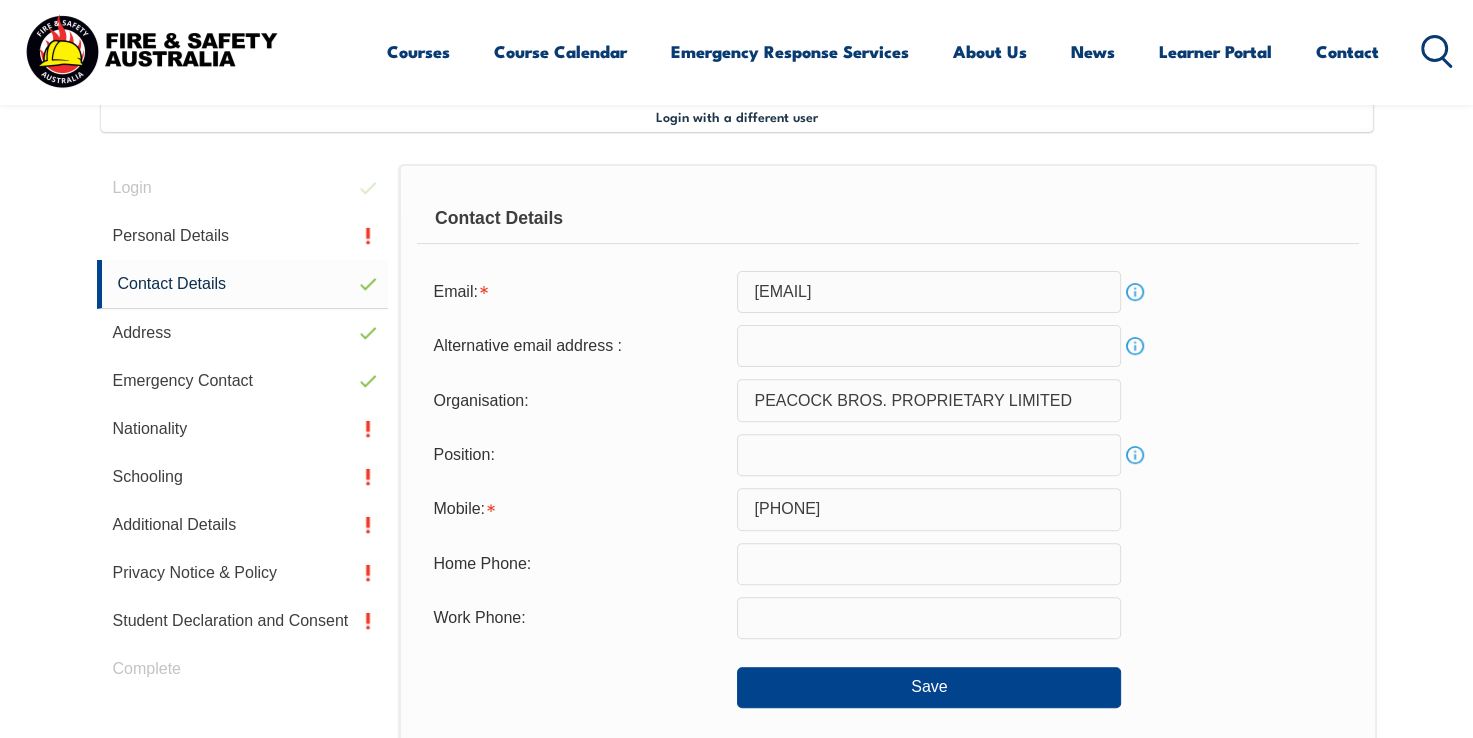 click at bounding box center [929, 346] 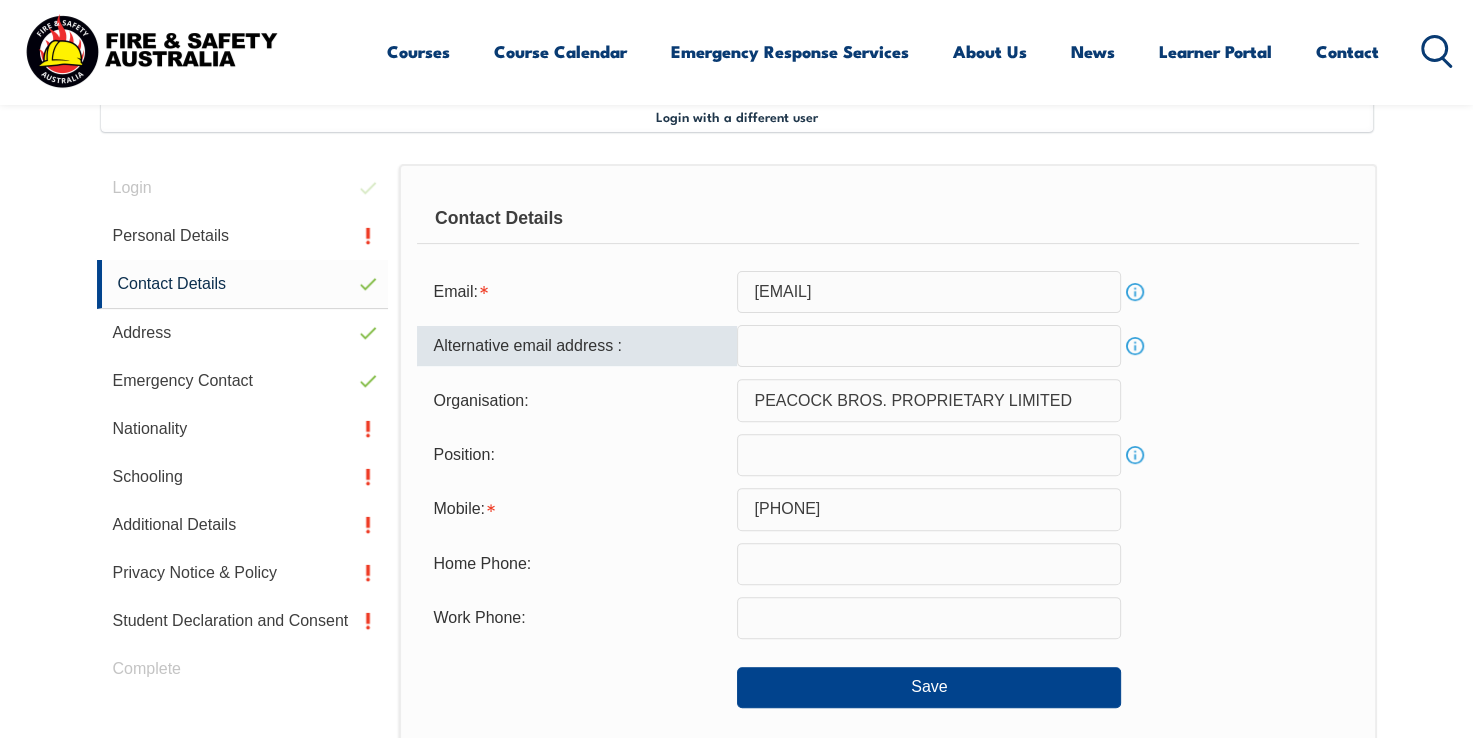type on "kanwarveers@peacocks.com.au" 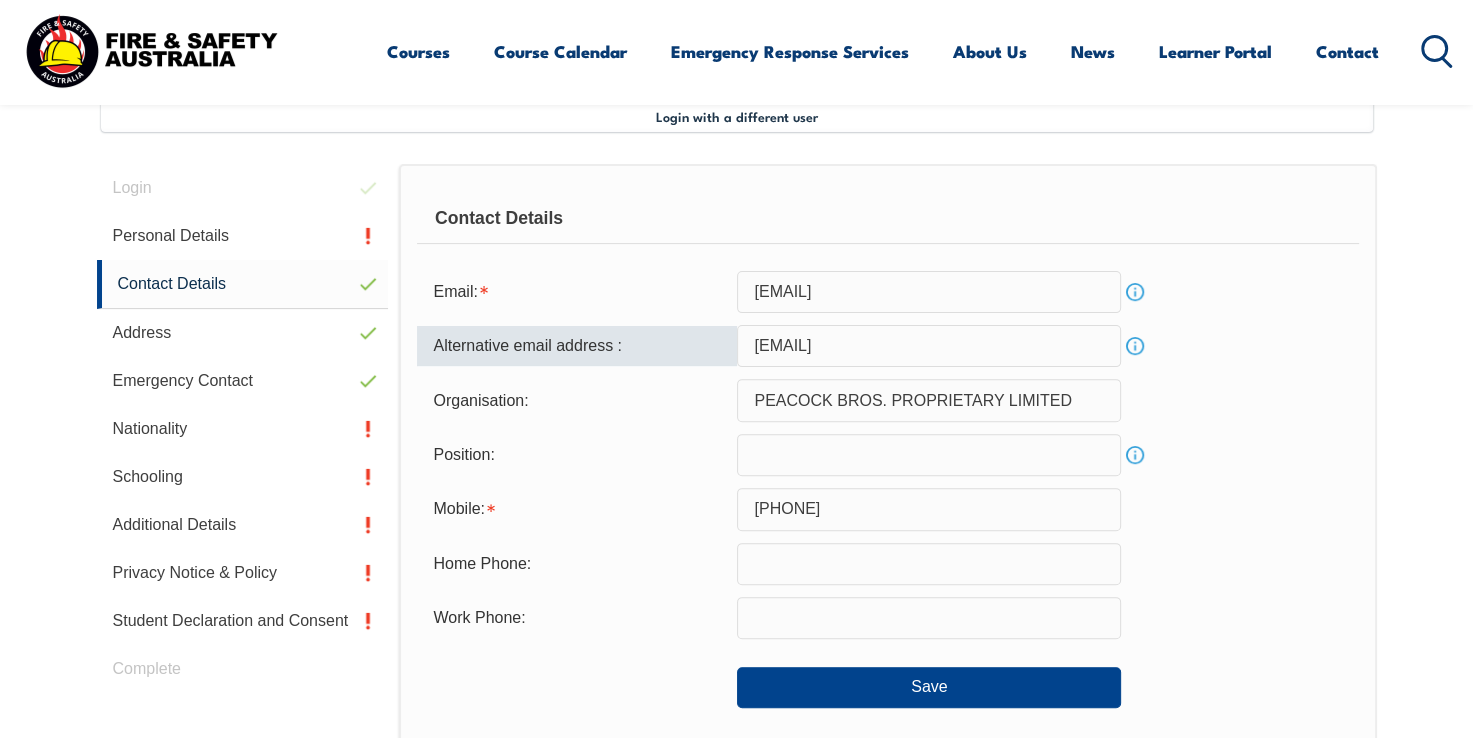 click on "Position: Info" at bounding box center (887, 455) 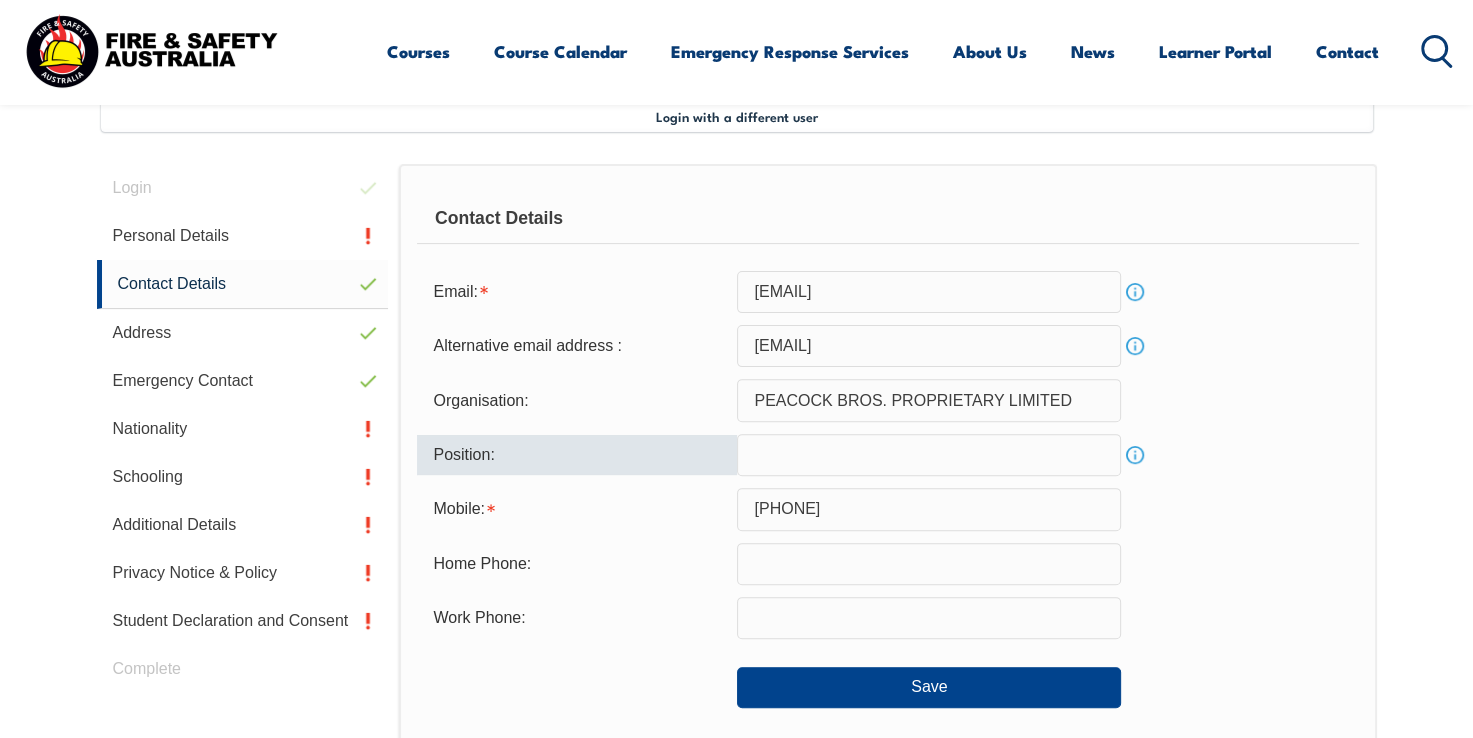 click at bounding box center (929, 455) 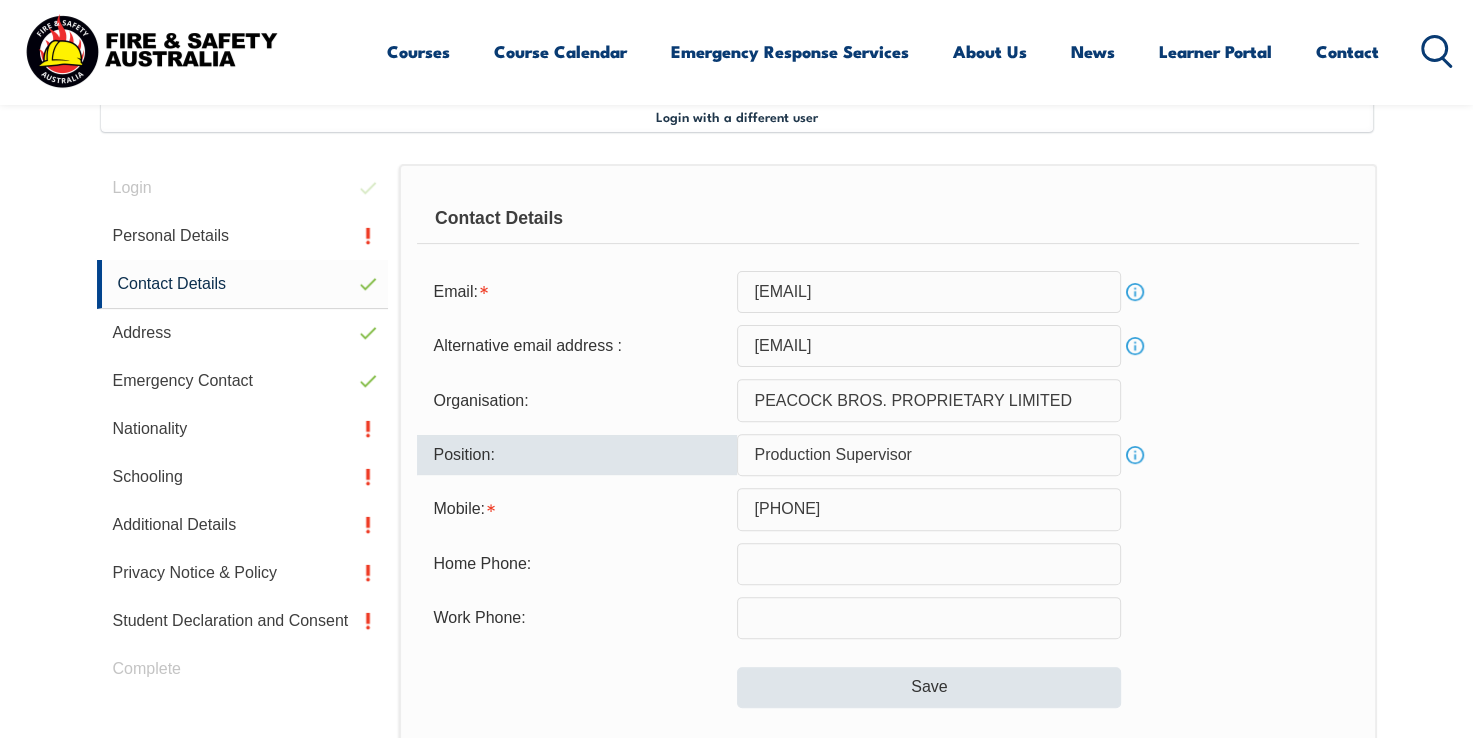 type on "Production Supervisor" 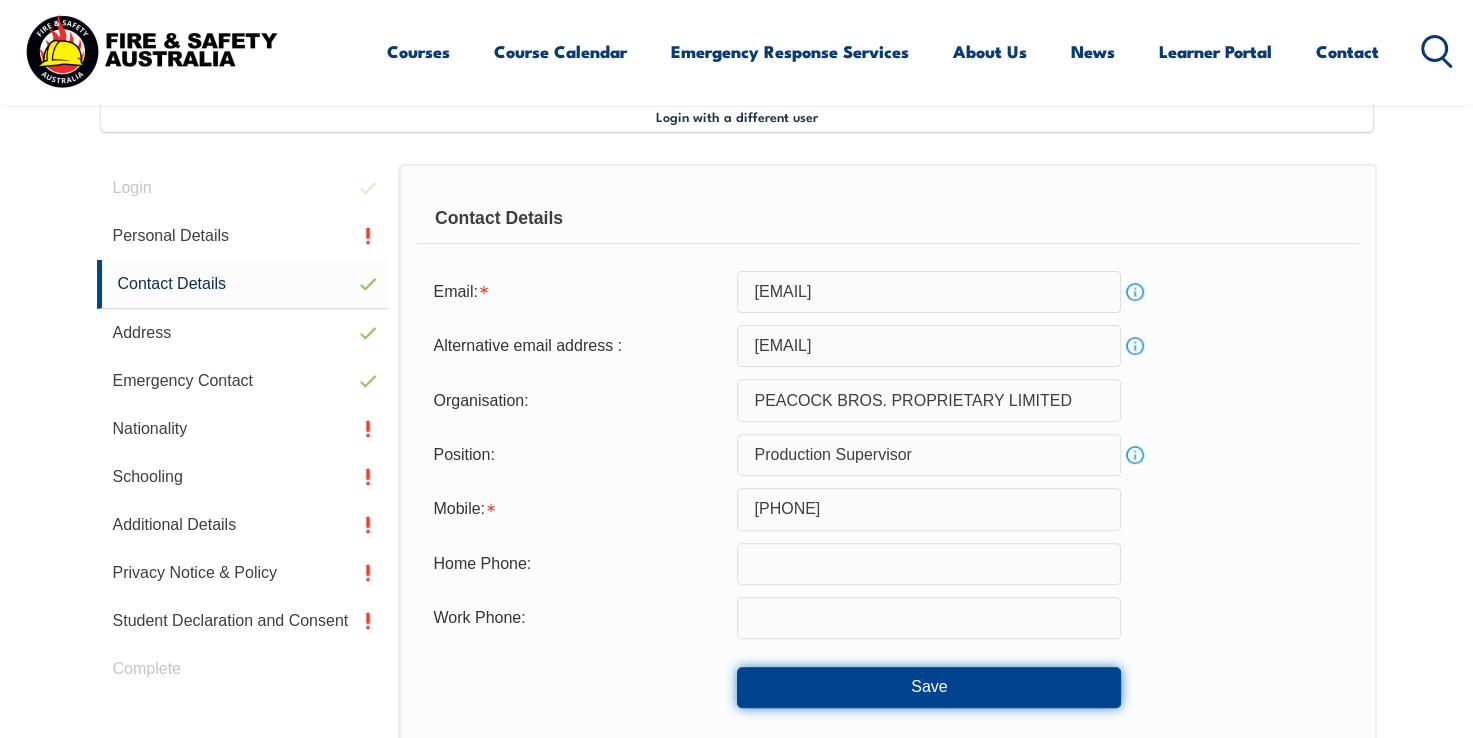 click on "Save" at bounding box center [929, 687] 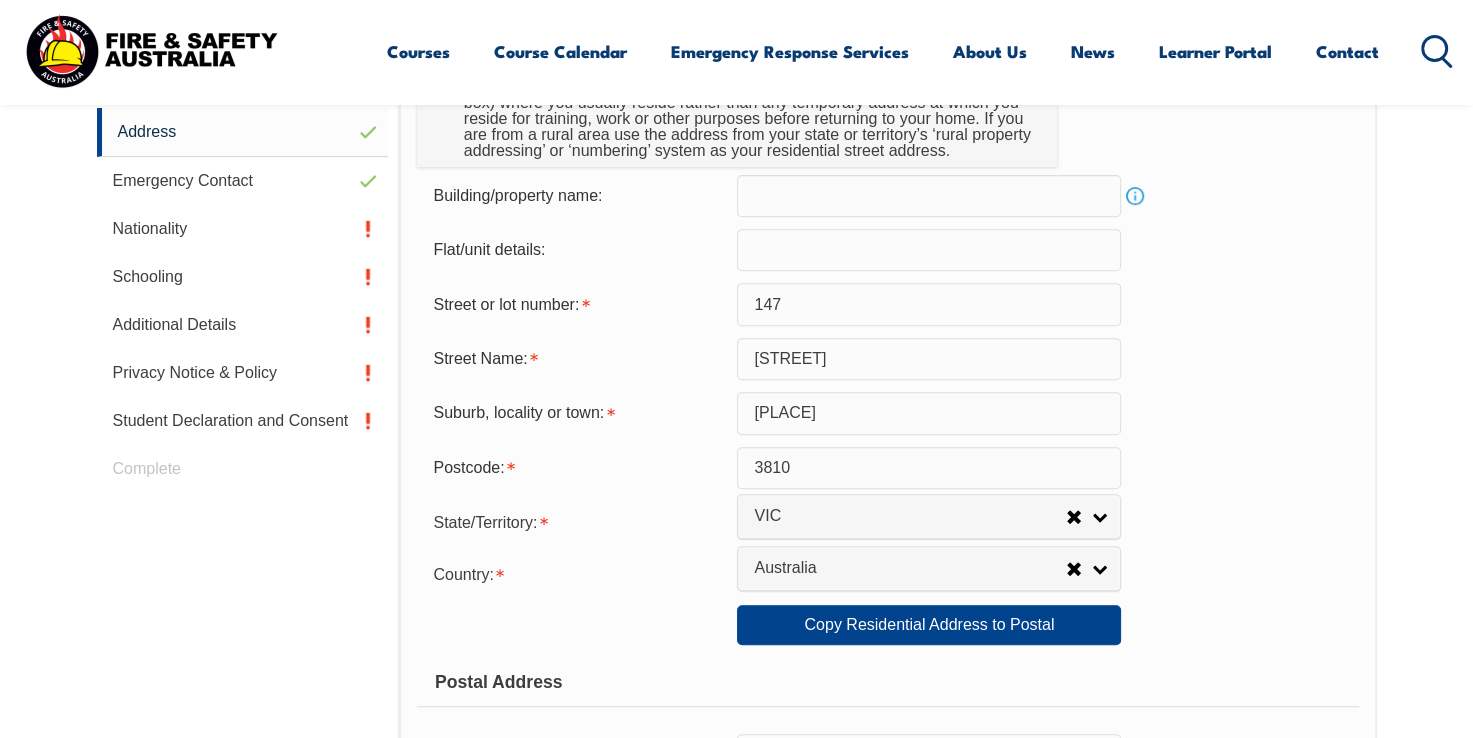 scroll, scrollTop: 845, scrollLeft: 0, axis: vertical 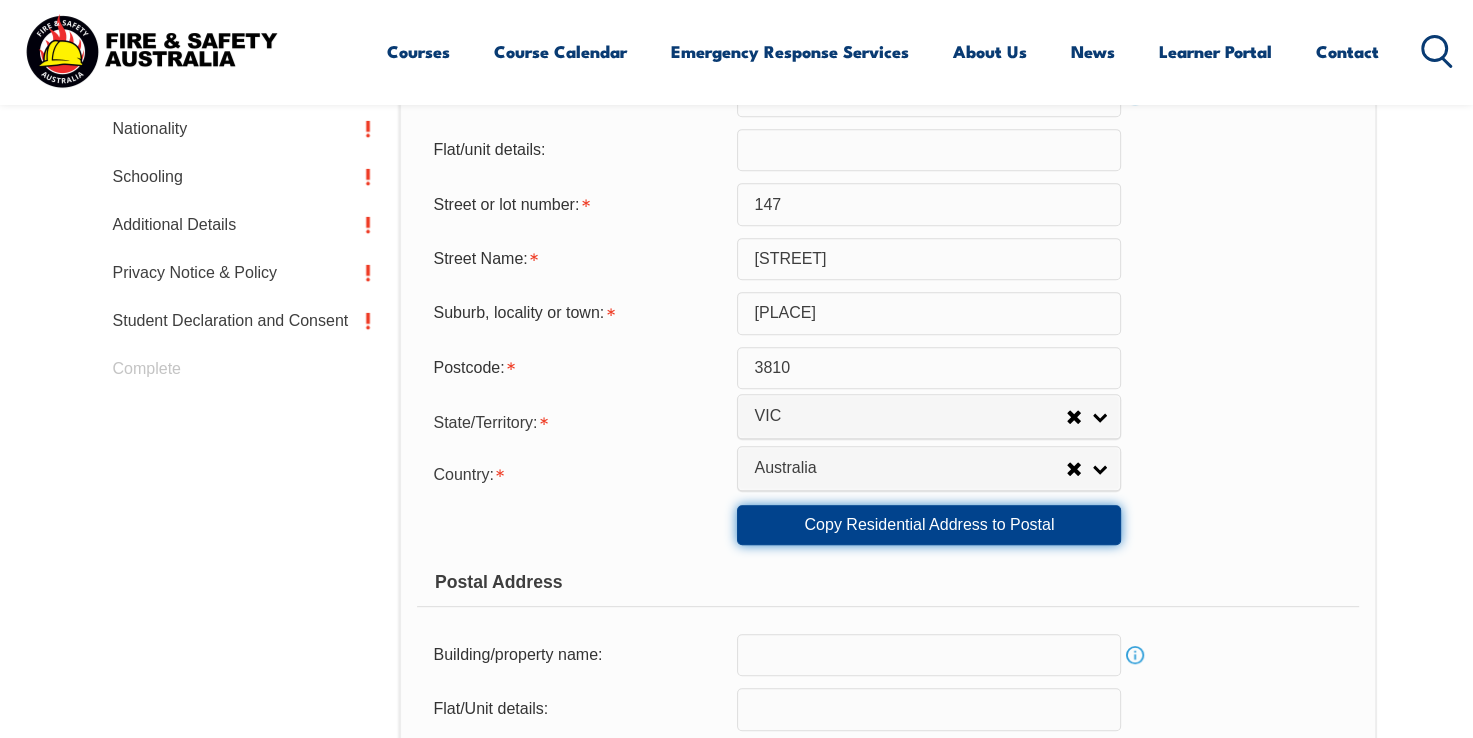 click on "Copy Residential Address to Postal" at bounding box center (929, 525) 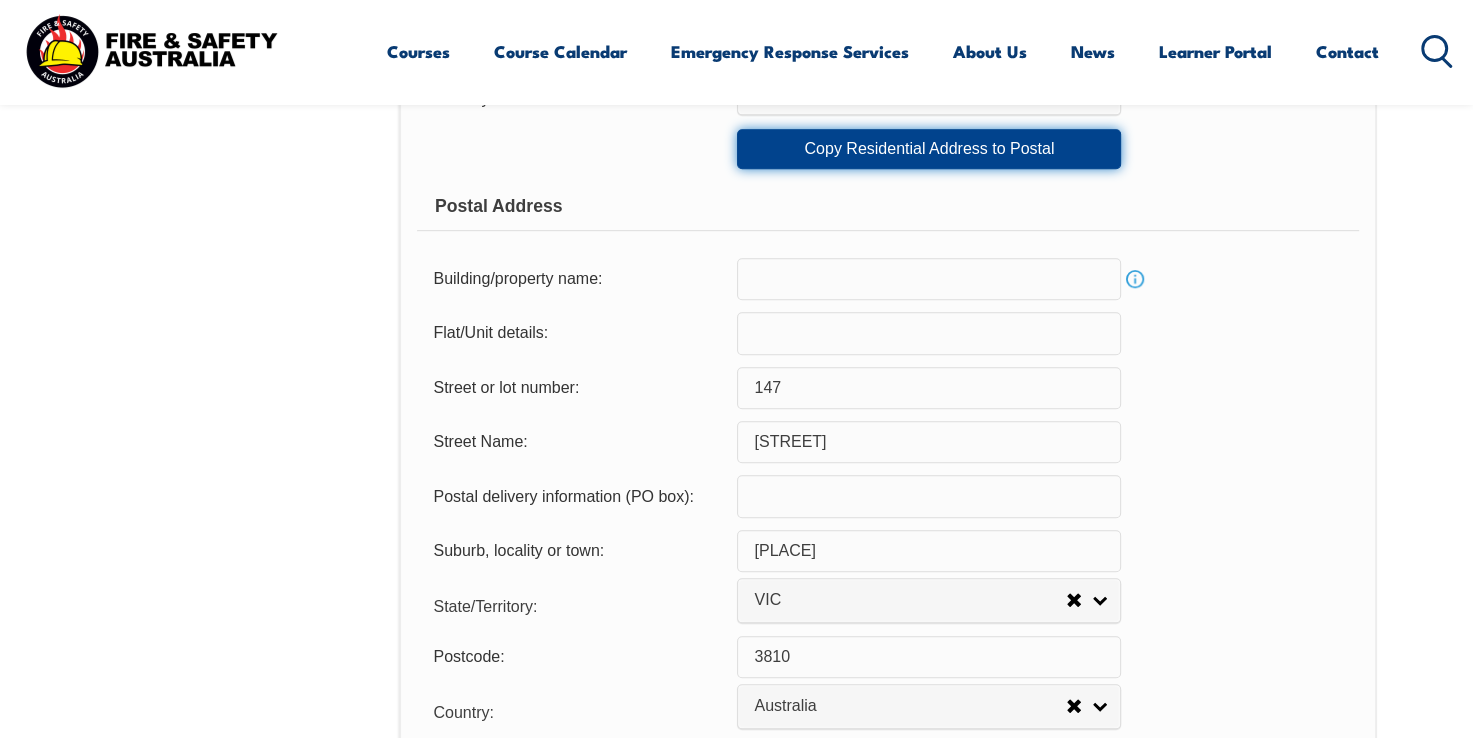 scroll, scrollTop: 1345, scrollLeft: 0, axis: vertical 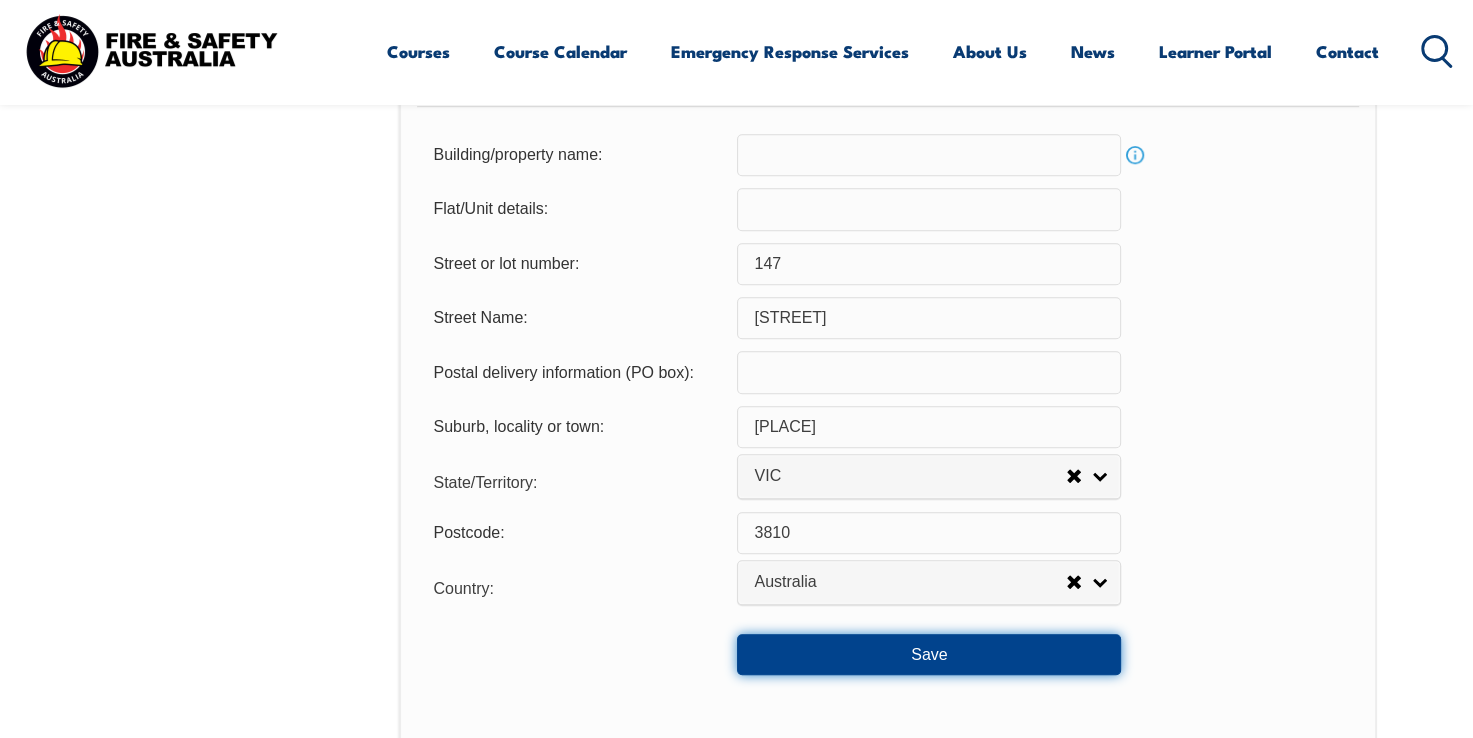 click on "Save" at bounding box center [929, 654] 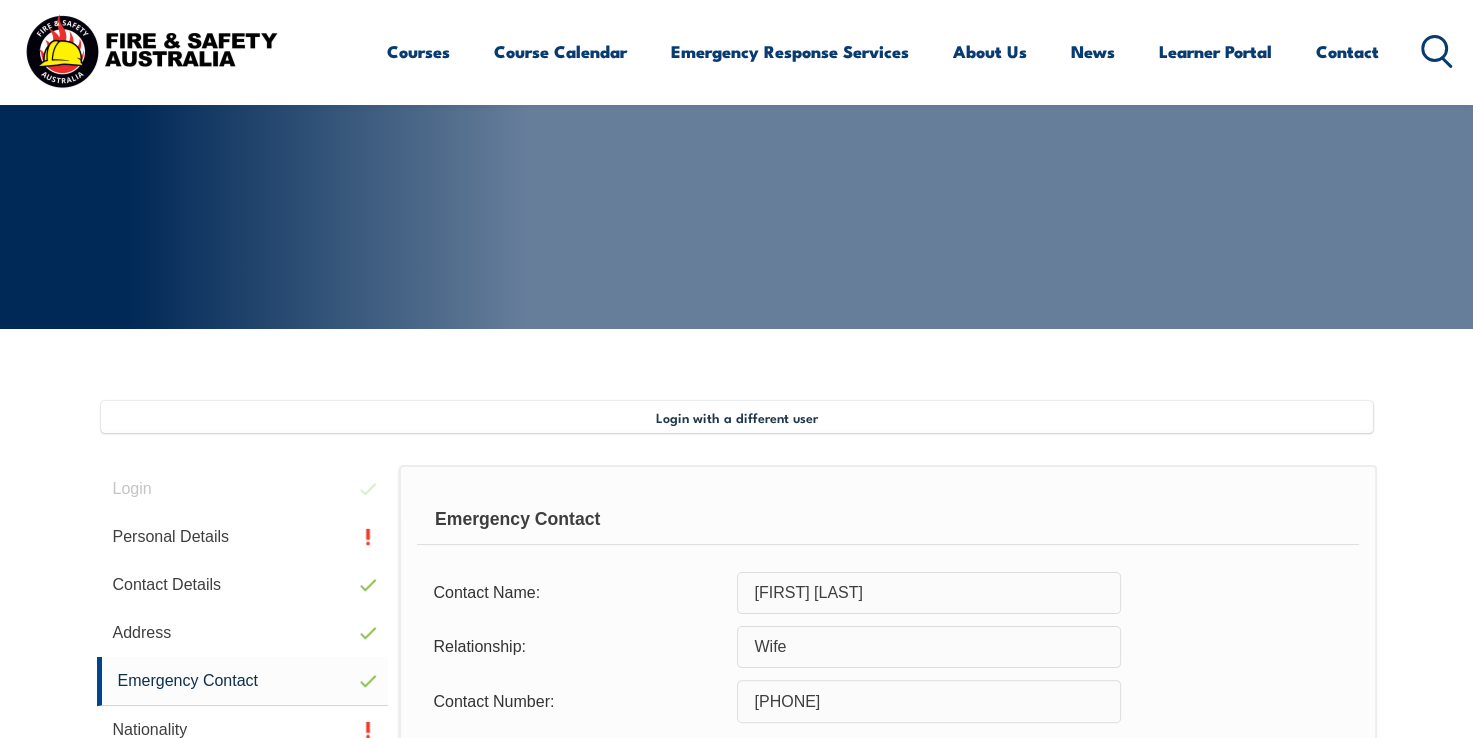 scroll, scrollTop: 444, scrollLeft: 0, axis: vertical 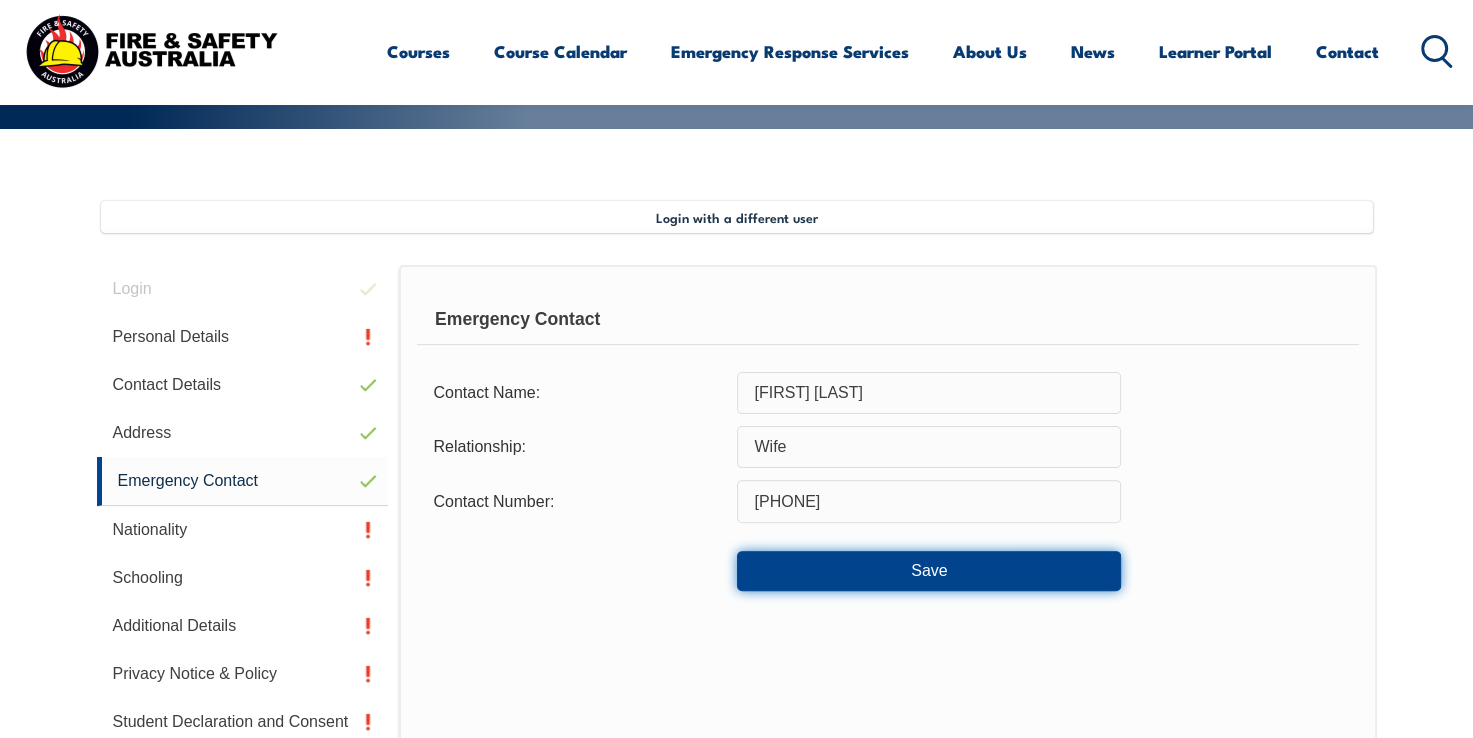 click on "Save" at bounding box center [929, 571] 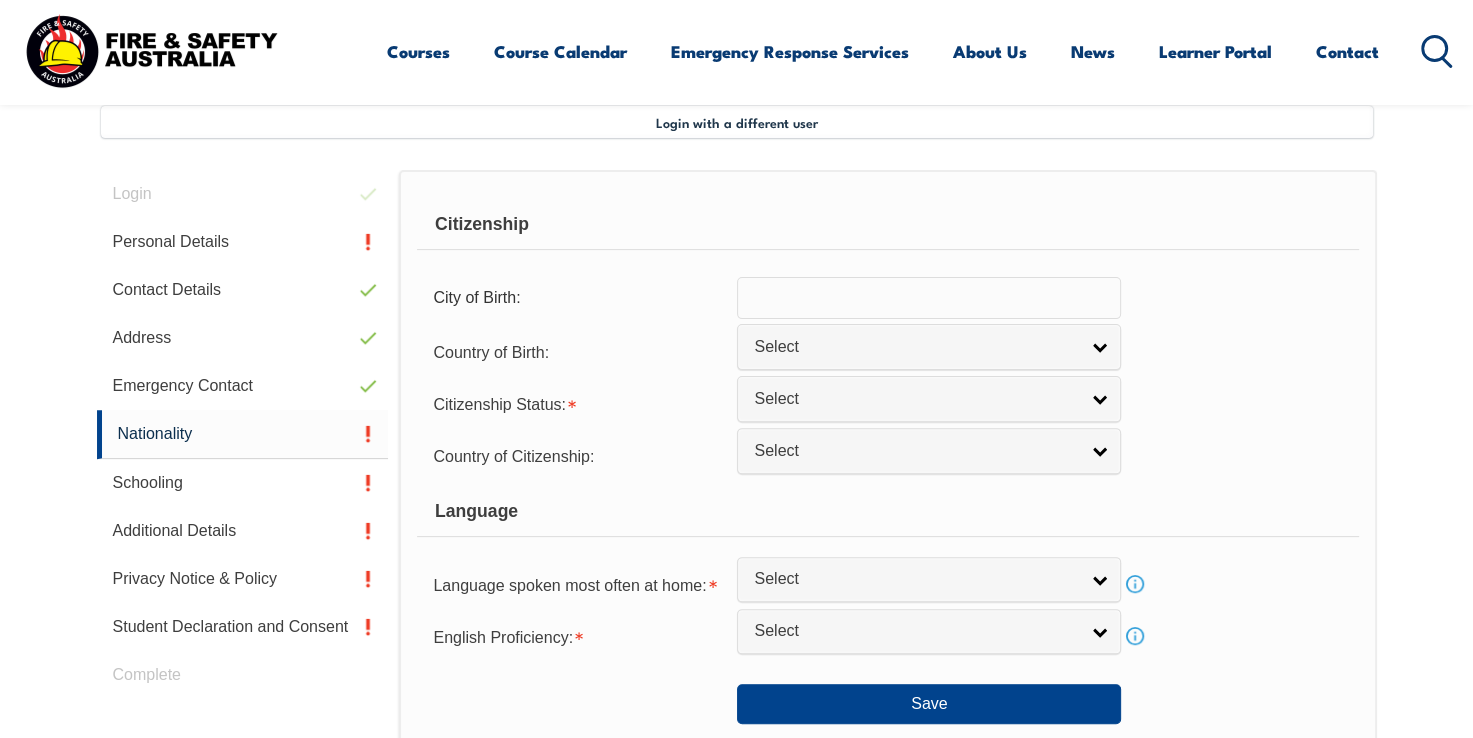scroll, scrollTop: 545, scrollLeft: 0, axis: vertical 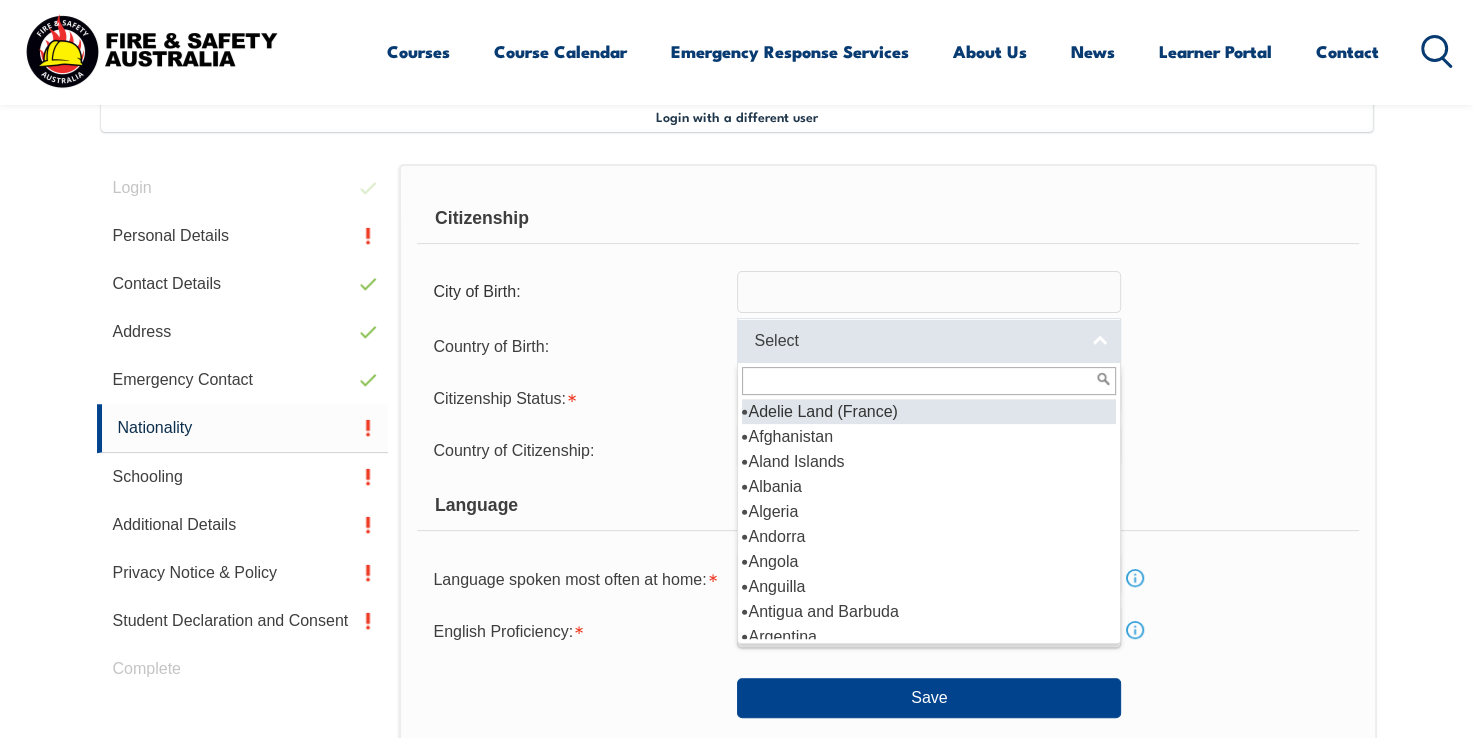 click on "Select" at bounding box center (916, 341) 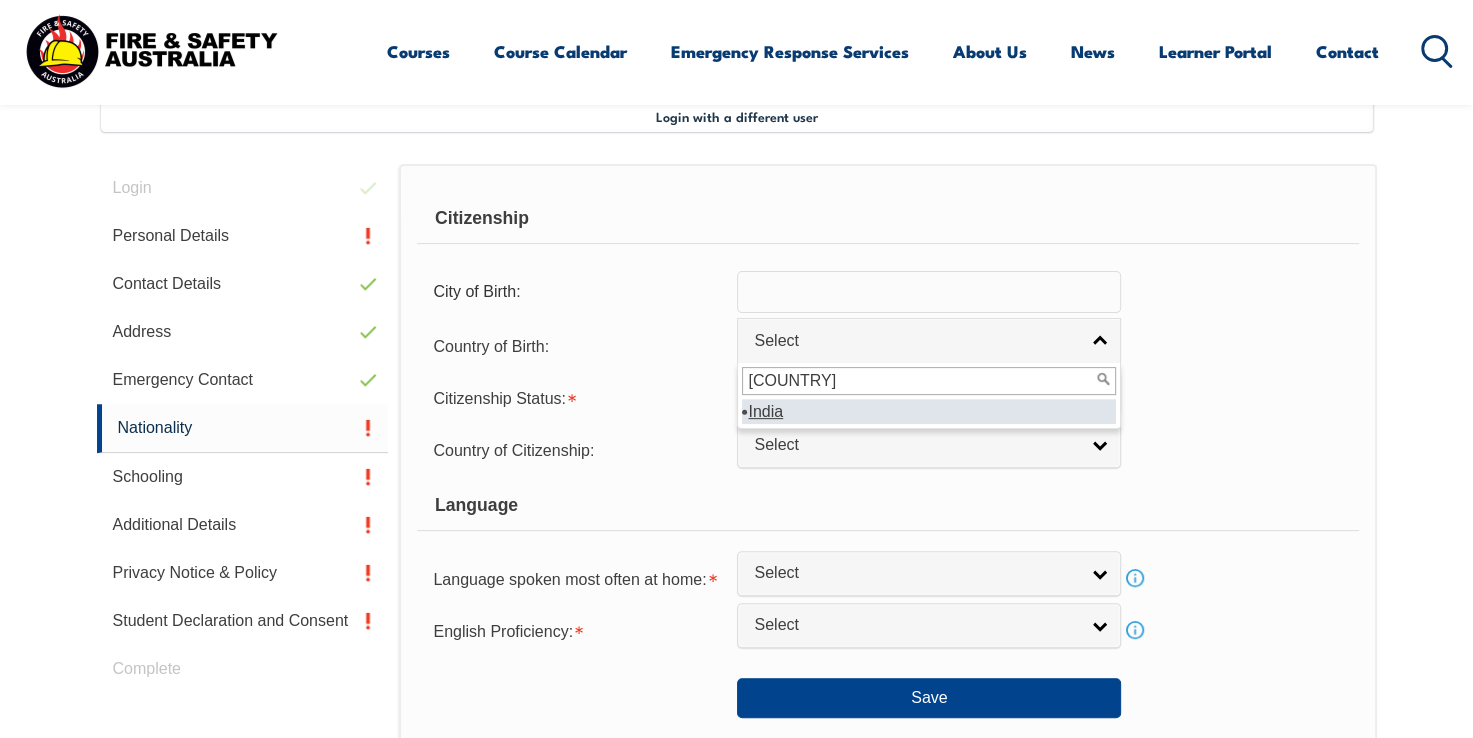 type on "india" 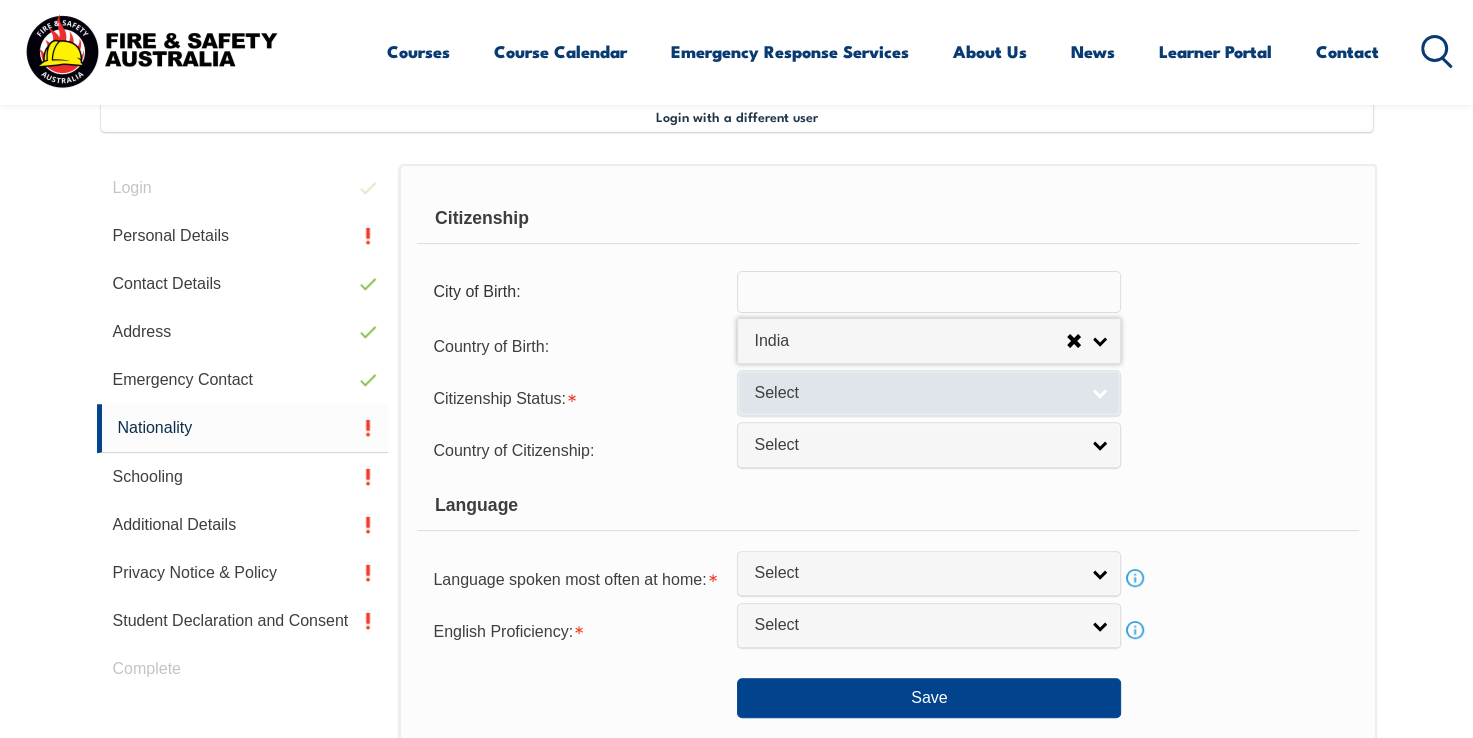 click on "Select" at bounding box center (916, 393) 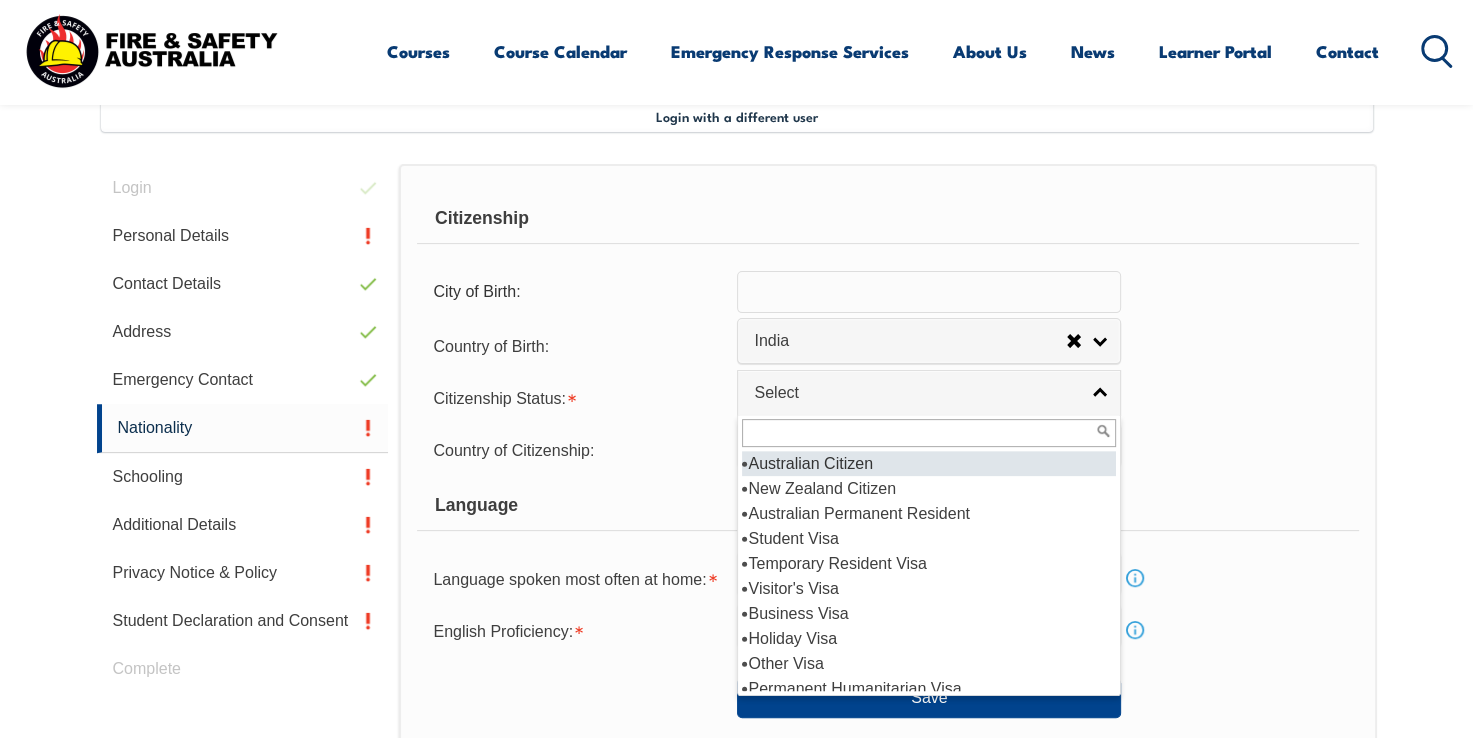 click on "Australian Citizen" at bounding box center (929, 463) 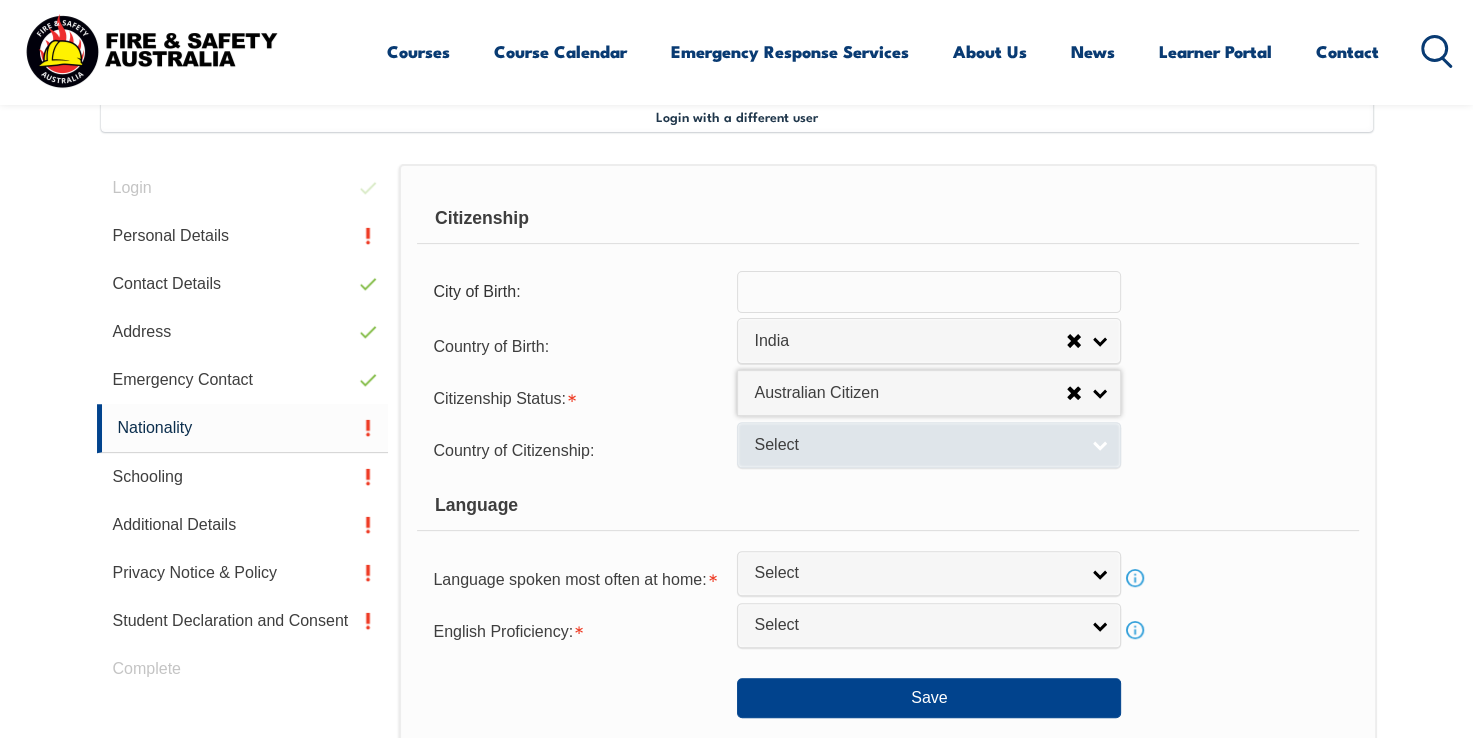 click on "Select" at bounding box center (916, 445) 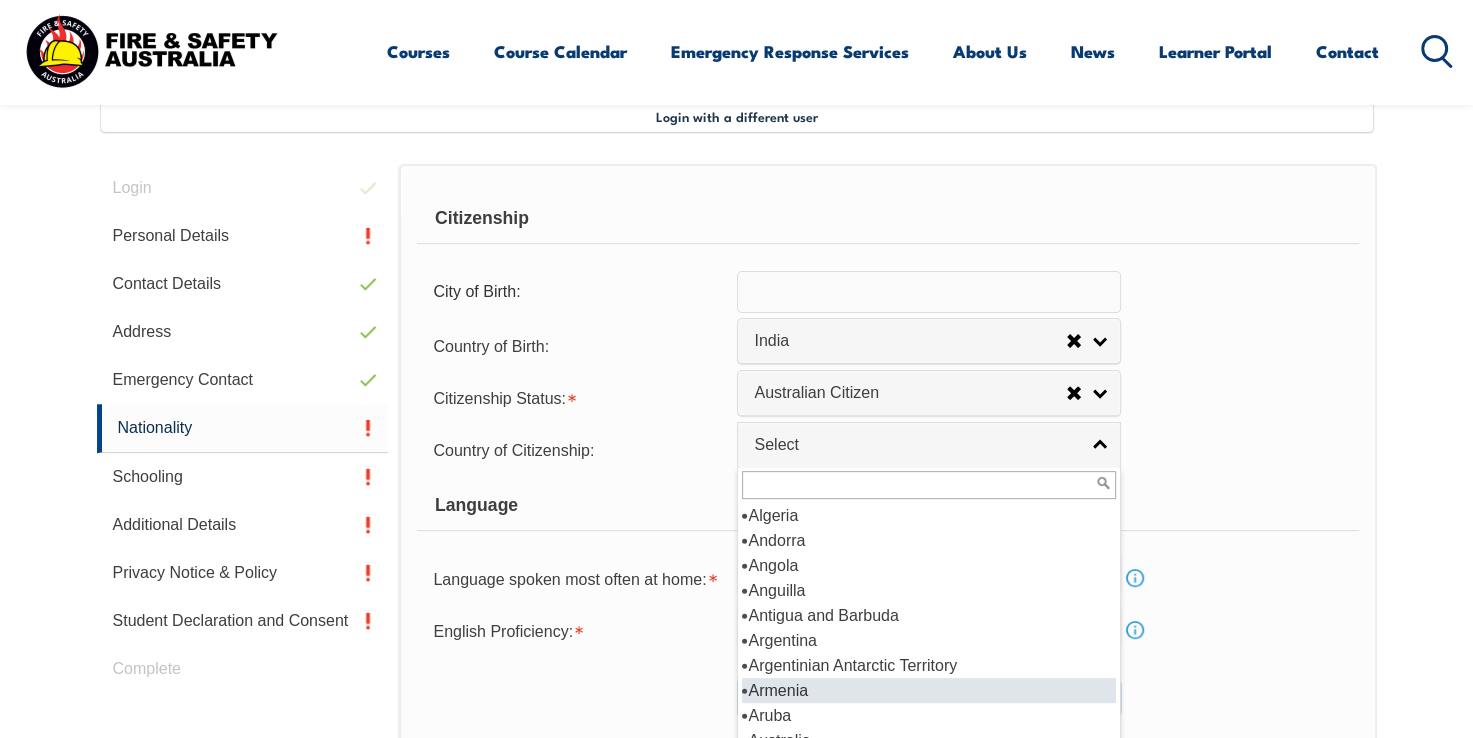 scroll, scrollTop: 200, scrollLeft: 0, axis: vertical 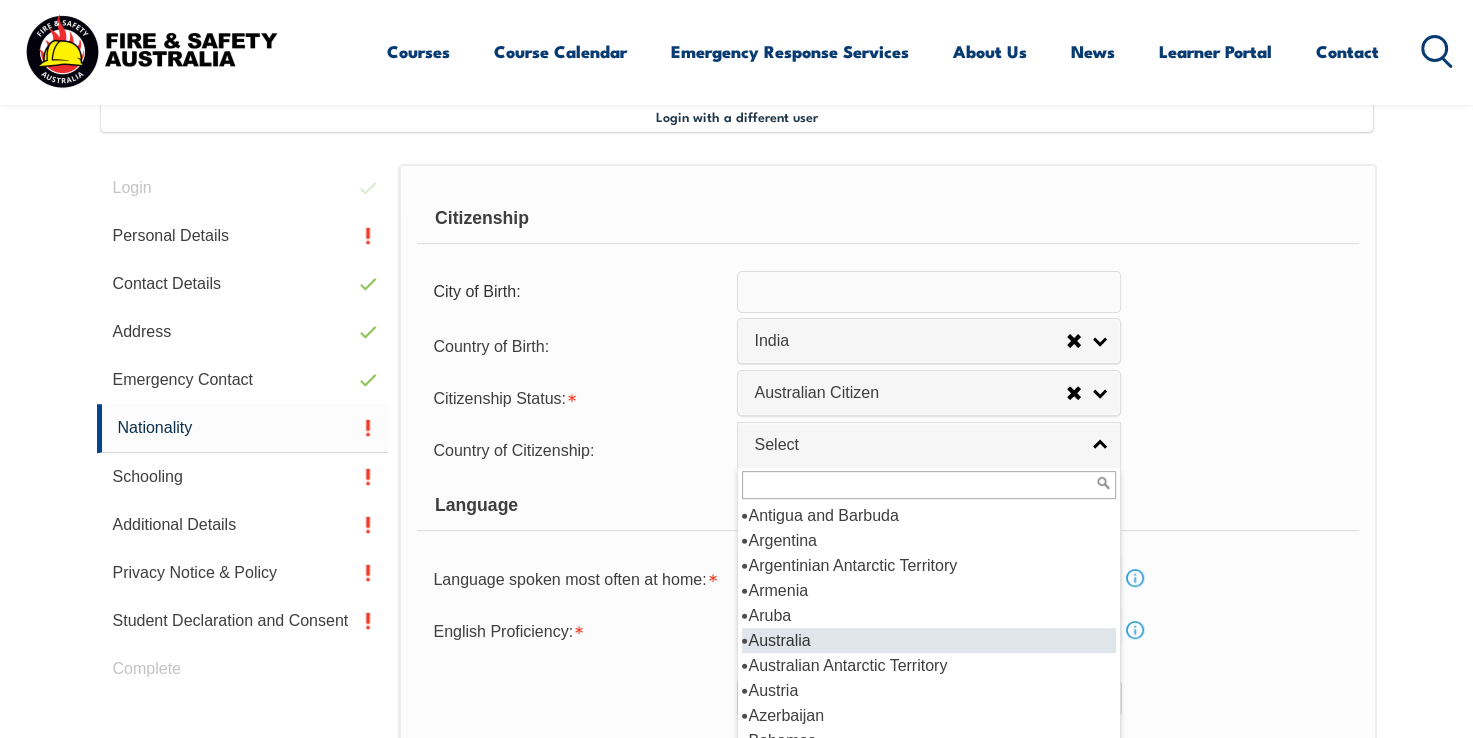 click on "Australia" at bounding box center (929, 640) 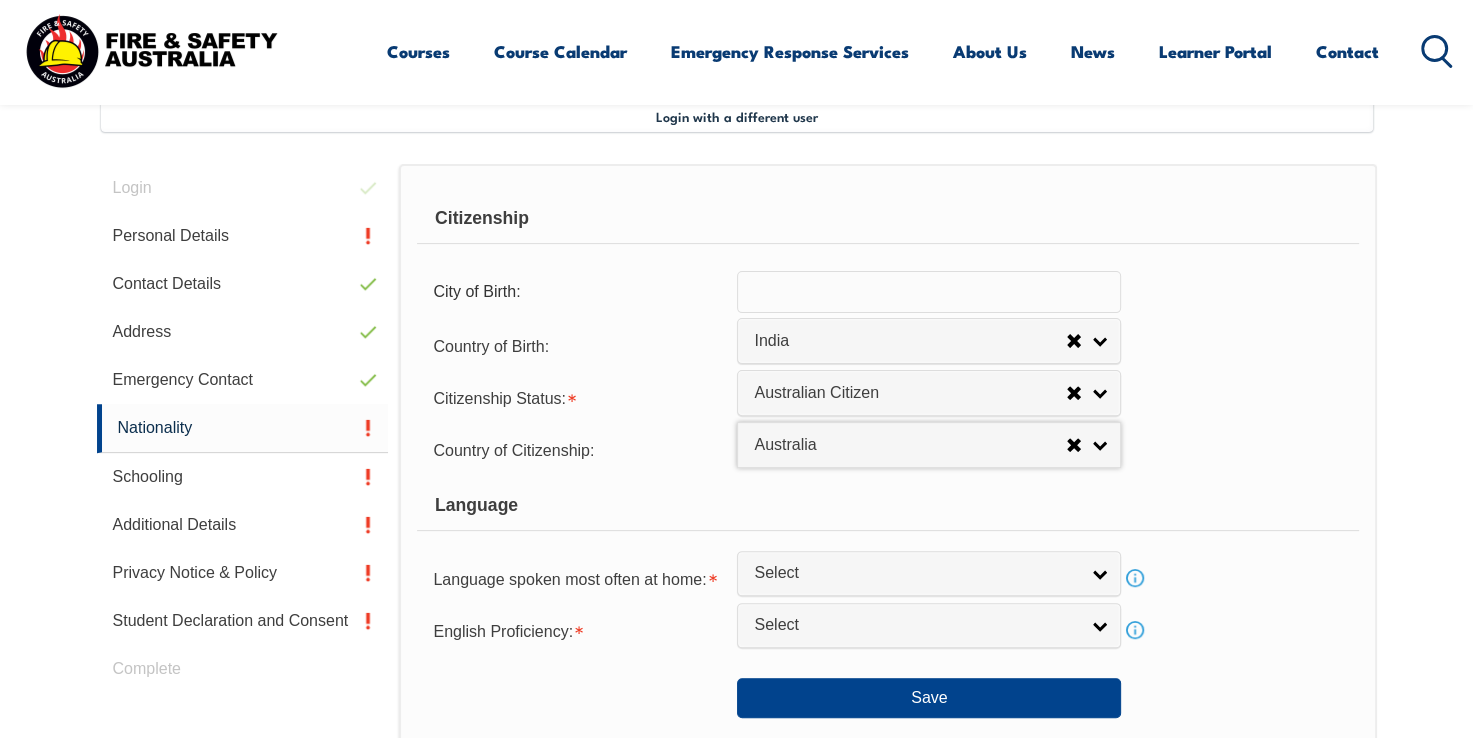 click on "Citizenship City of Birth: Country of Birth: Adelie Land (France) Afghanistan Aland Islands Albania Algeria Andorra Angola Anguilla Antigua and Barbuda Argentina Argentinian Antarctic Territory Armenia Aruba Australia Australian Antarctic Territory Austria Azerbaijan Bahamas Bahrain Bangladesh Barbados Belarus Belgium Belize Benin Bermuda Bhutan Bolivia Bonaire, Sint Eustatius and Saba Bosnia and Herzegovina Botswana Brazil British Antarctic Territory Brunei Darussalam Bulgaria Burkina Faso Burundi Cambodia Cameroon Canada Cape Verde Cayman Islands Central African Republic Chad Chile Chilean Antarctic Territory China (excludes SARs and Taiwan) Colombia Comoros Congo, Democratic Republic of Congo, Republic of Cook Islands Costa Rica Cote d'Ivoire Croatia Cuba Curacao Cyprus Czechia Denmark Djibouti Dominica Dominican Republic Ecuador Egypt El Salvador England Equatorial Guinea Eritrea Estonia Eswatini Ethiopia Falkland Islands Faroe Islands Fiji Finland France French Guiana French Polynesia Gabon Gambia Ghana" at bounding box center (887, 456) 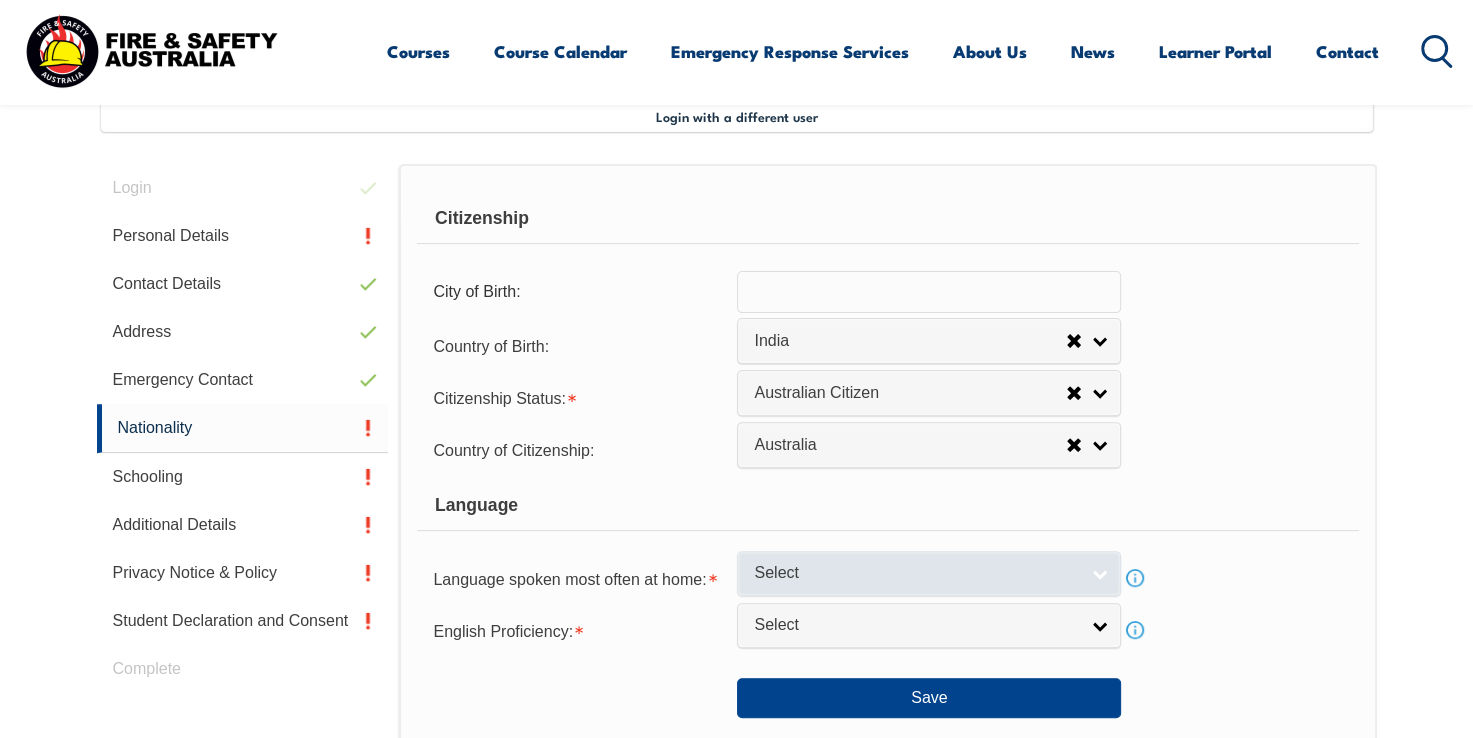 click on "Select" at bounding box center (929, 573) 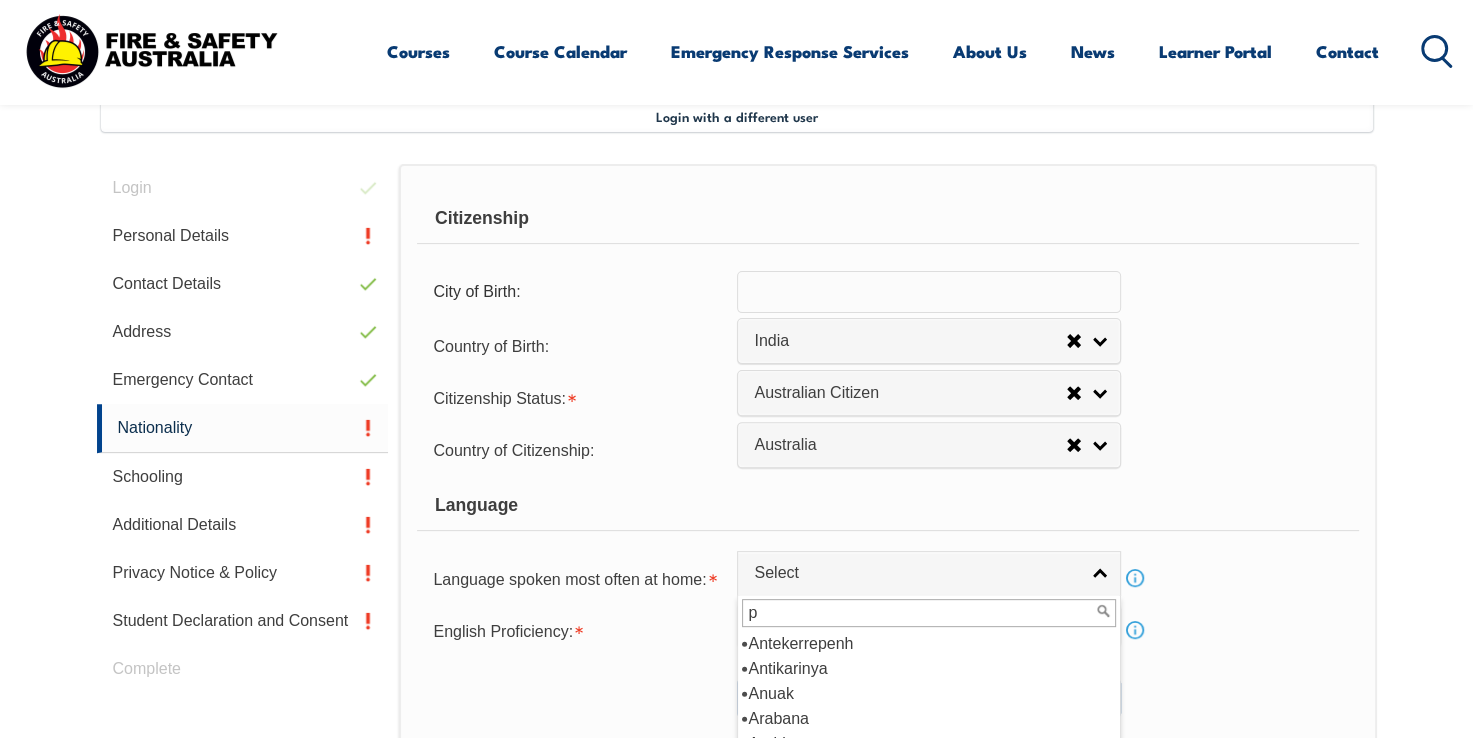 scroll, scrollTop: 0, scrollLeft: 0, axis: both 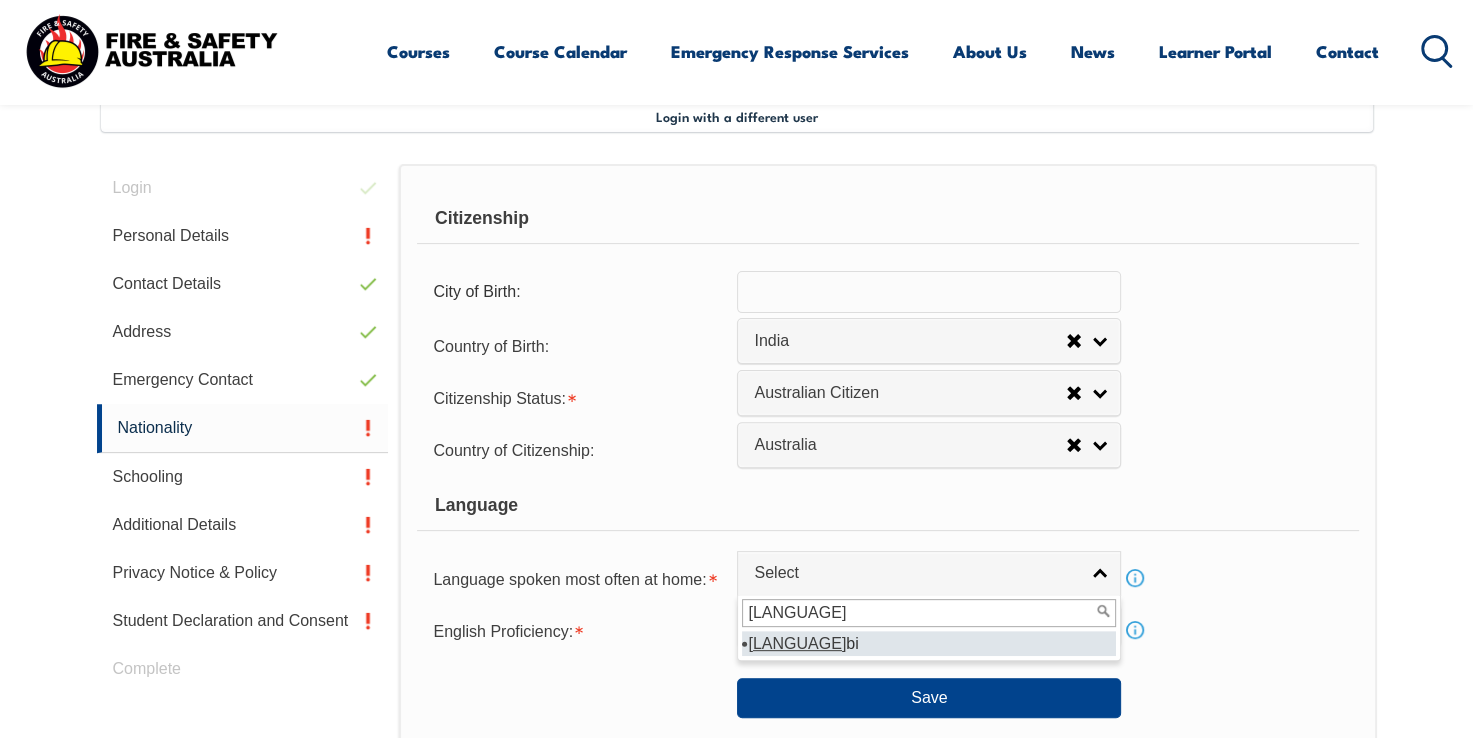 type on "punja" 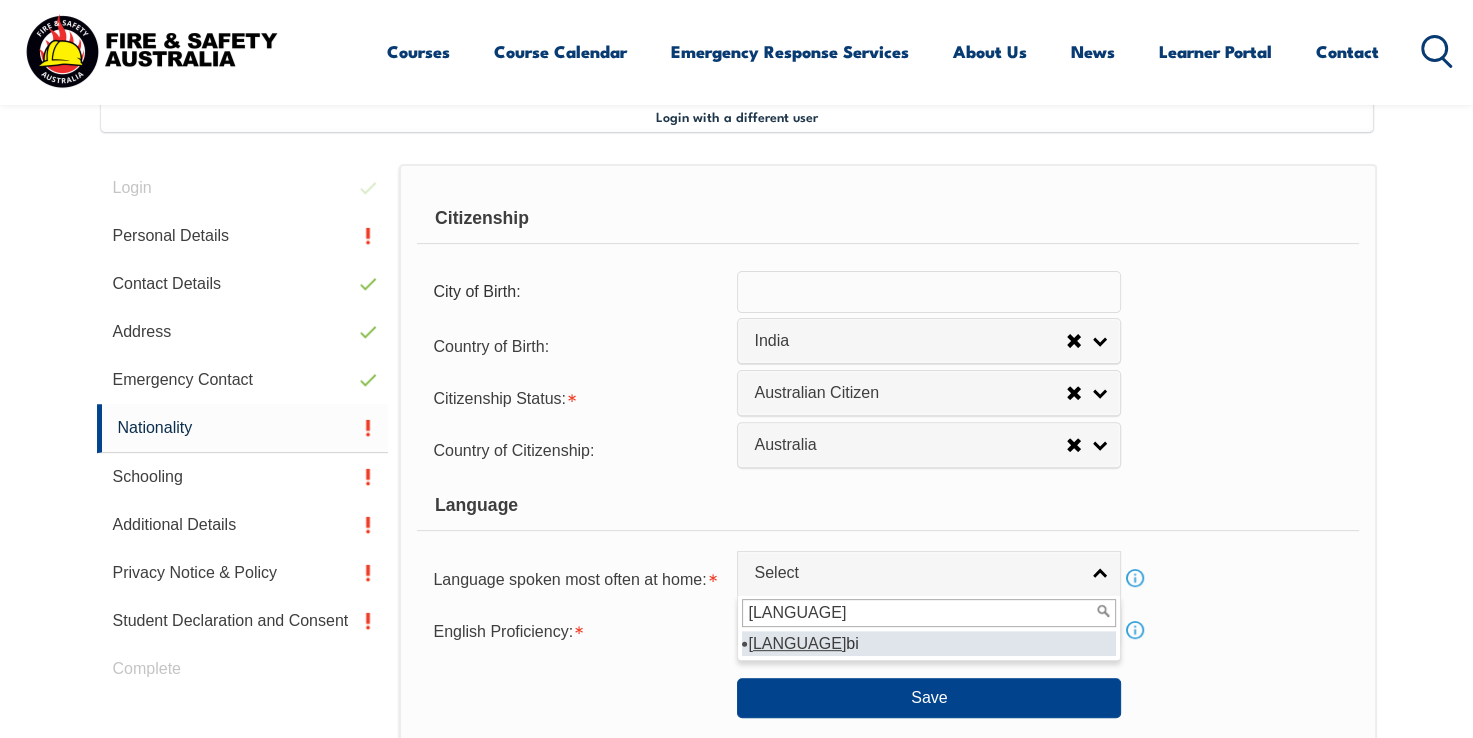 click on "Punja" at bounding box center (797, 643) 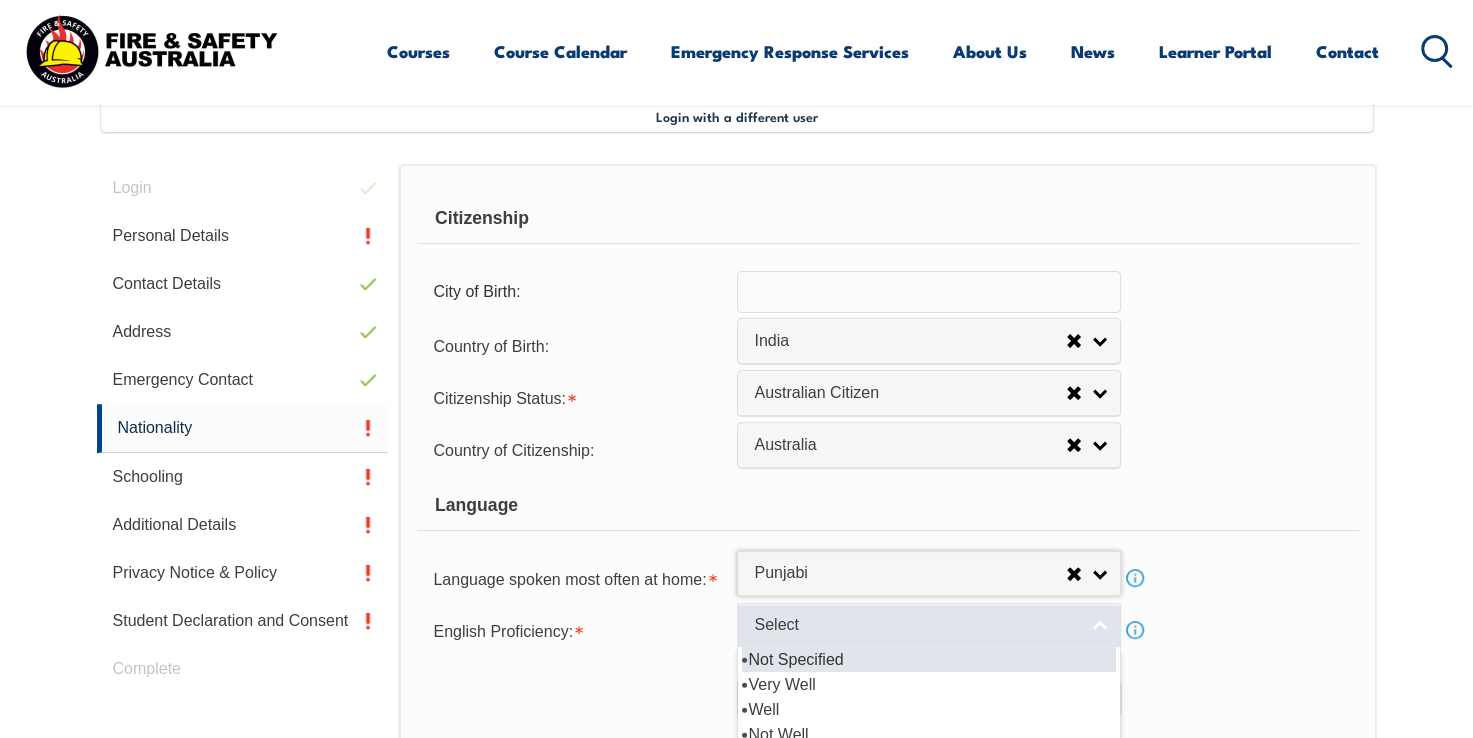 click on "Select" at bounding box center (916, 625) 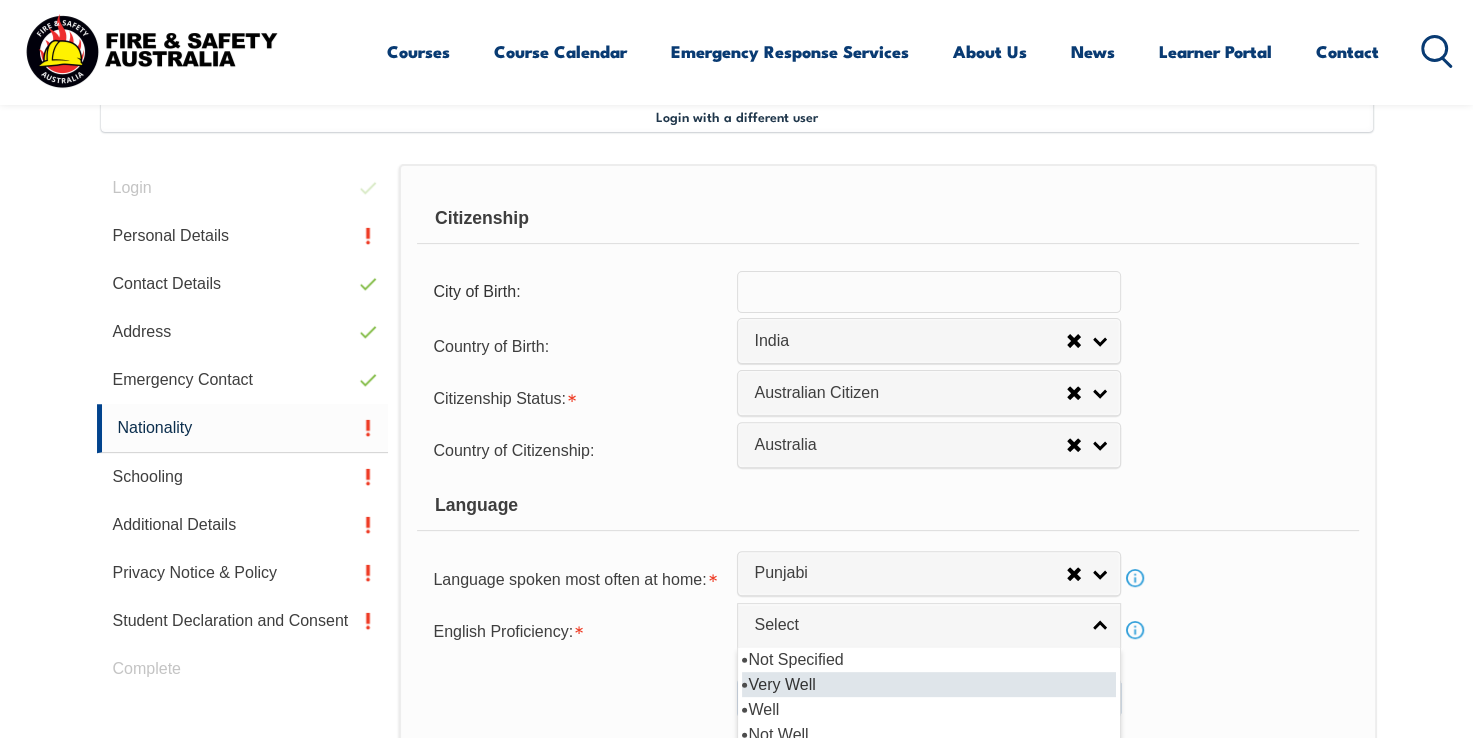 click on "Very Well" at bounding box center (929, 684) 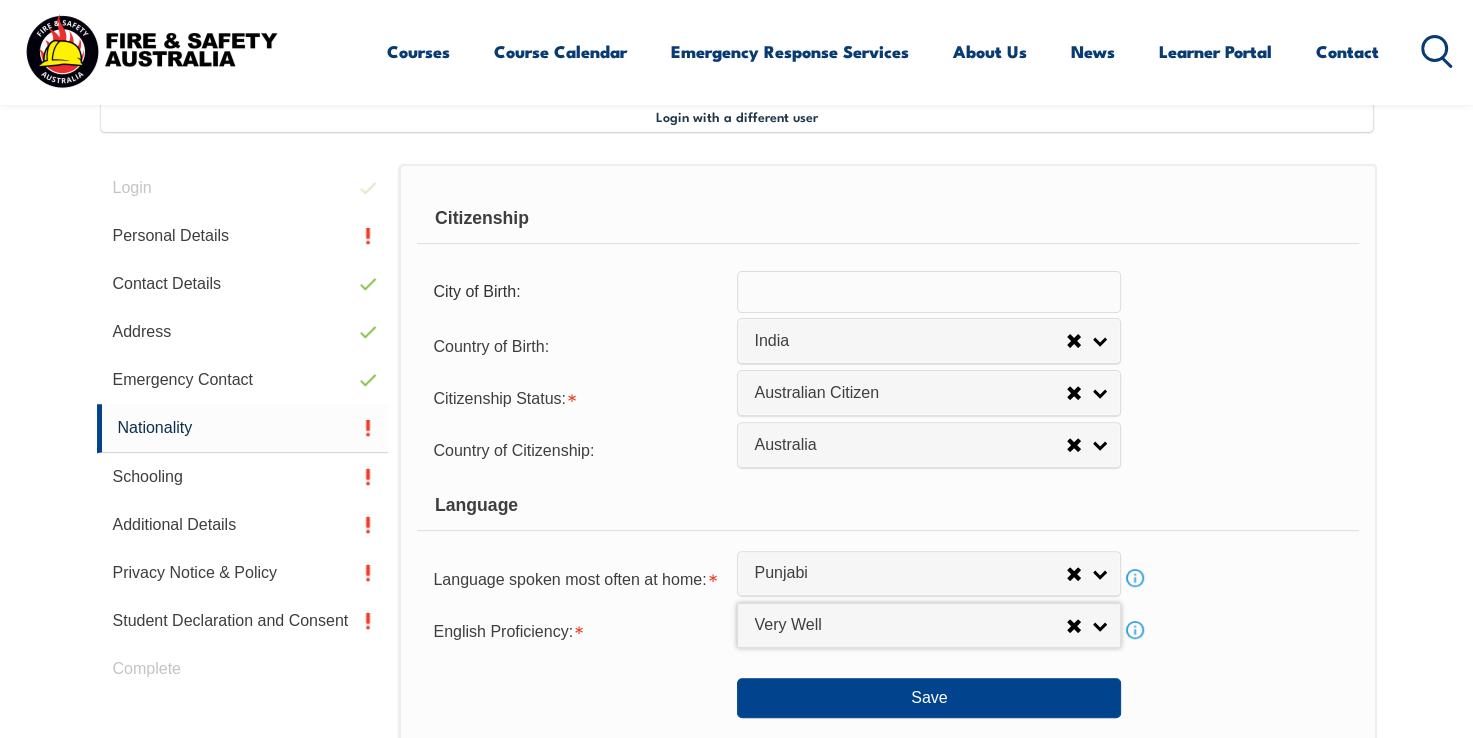 click on "English Proficiency: Not Specified Very Well Well Not Well Not at all
Very Well
Not Specified Very Well Well Not Well Not at all
Info" at bounding box center (887, 630) 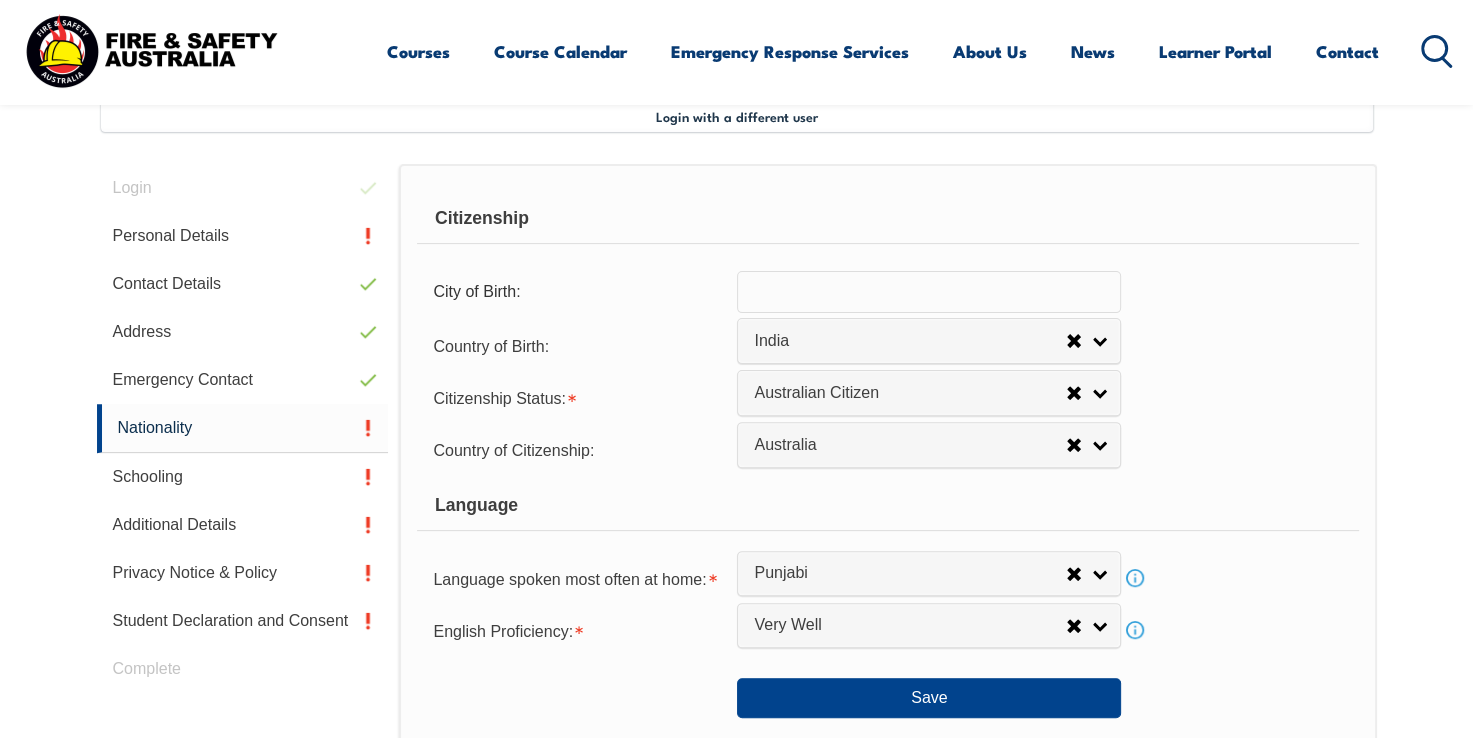 scroll, scrollTop: 745, scrollLeft: 0, axis: vertical 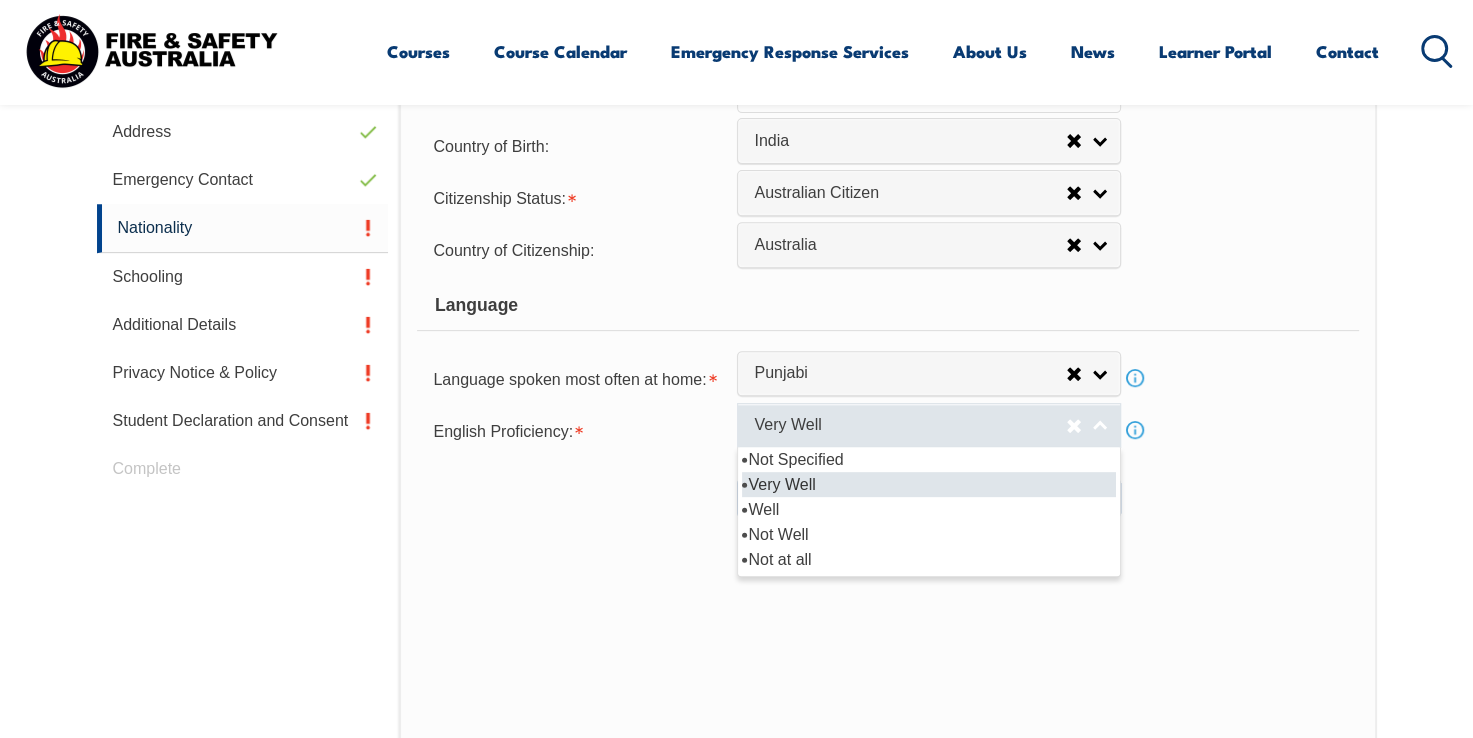click on "Very Well" at bounding box center (929, 425) 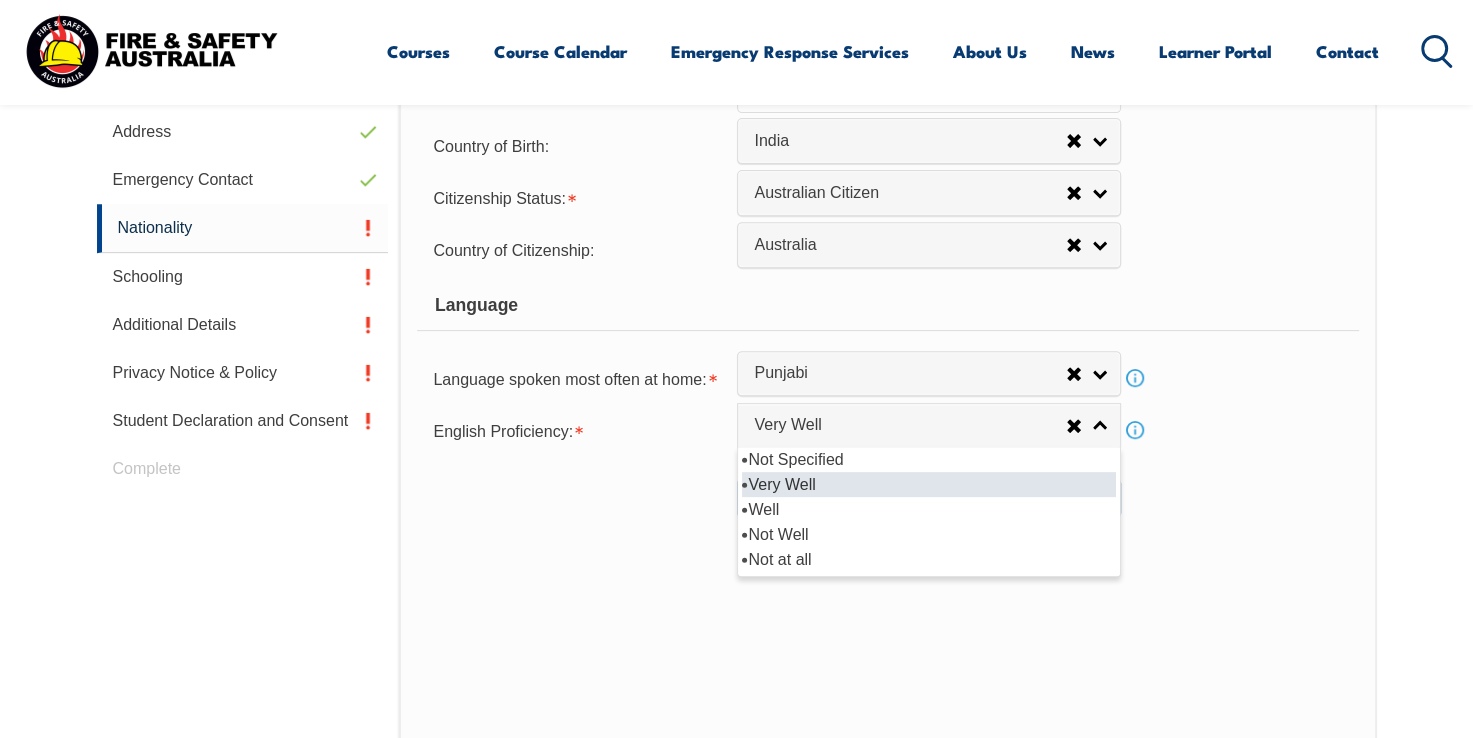 click on "Save" at bounding box center [887, 490] 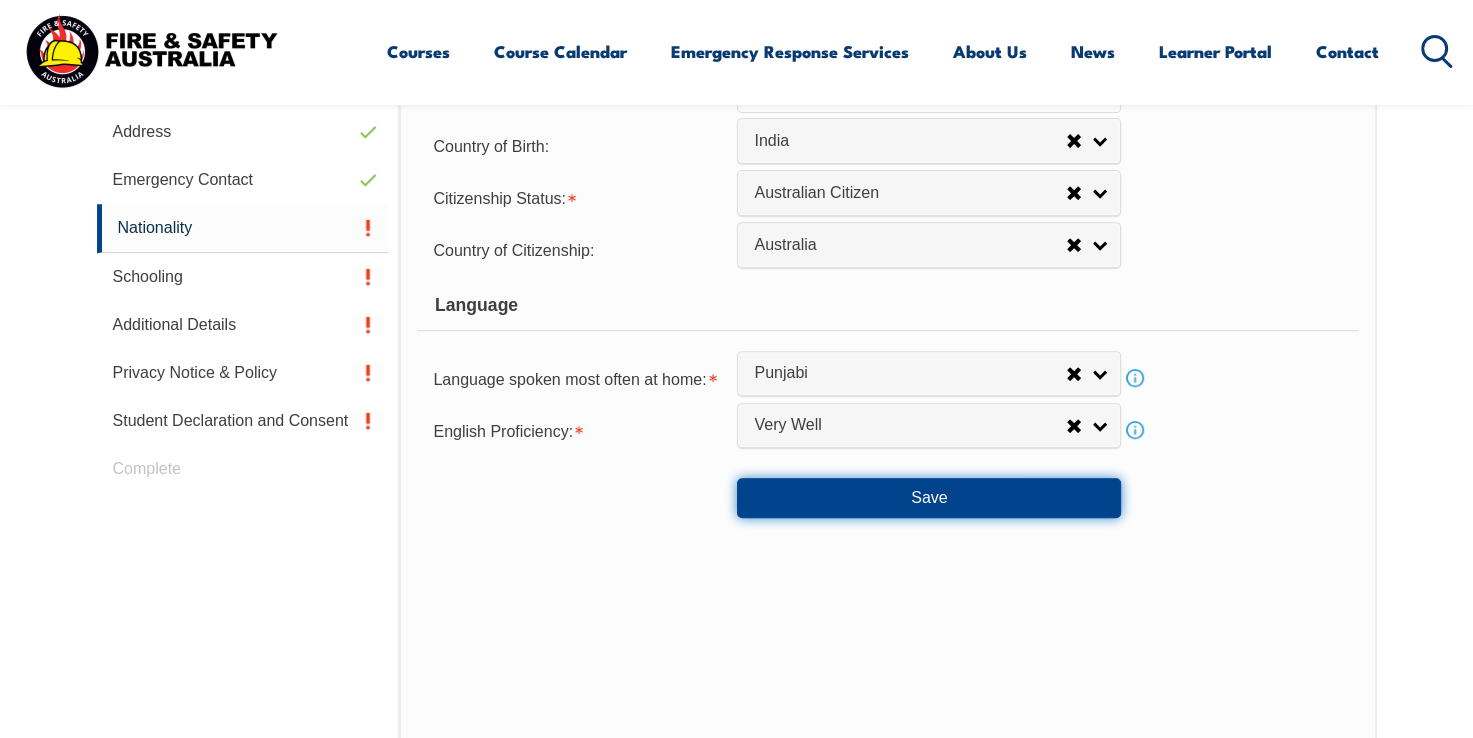 click on "Save" at bounding box center (929, 498) 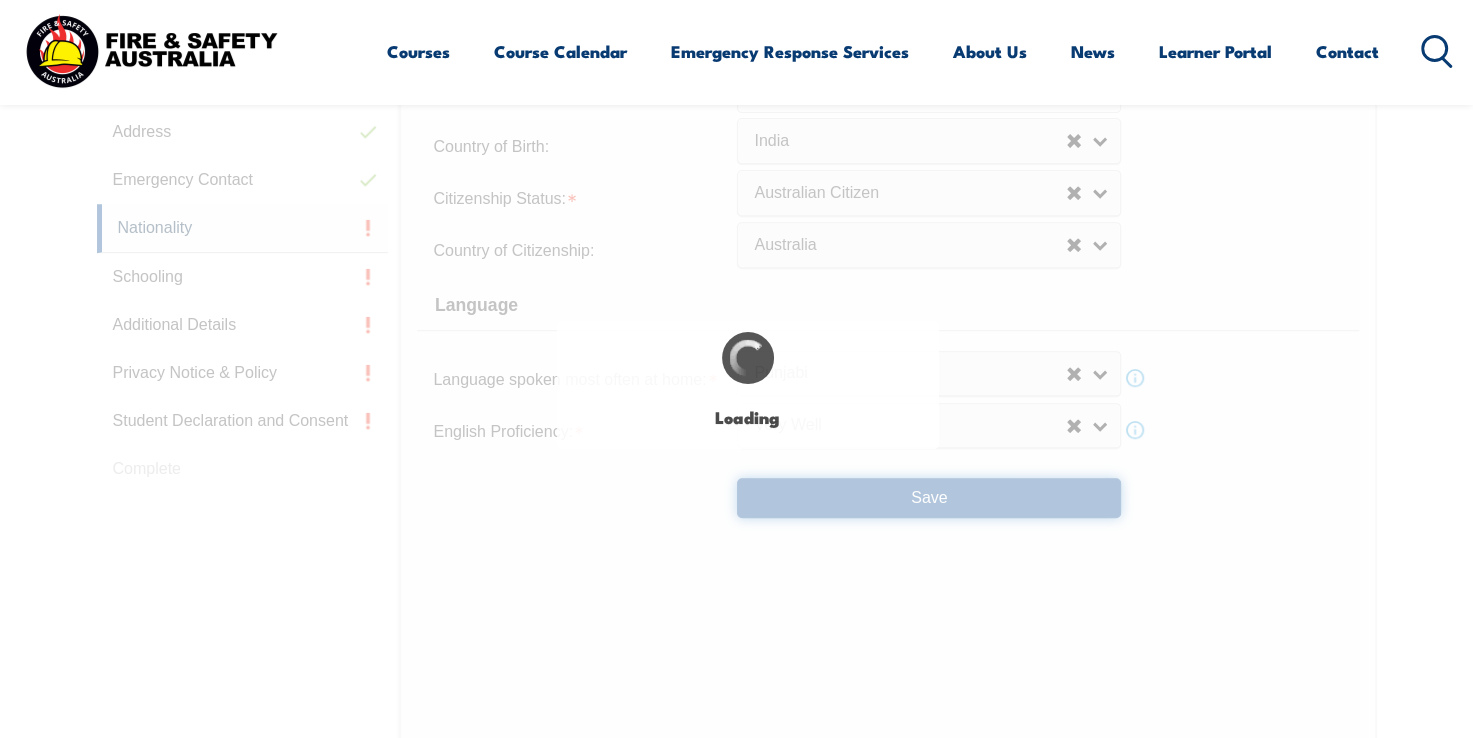 select on "false" 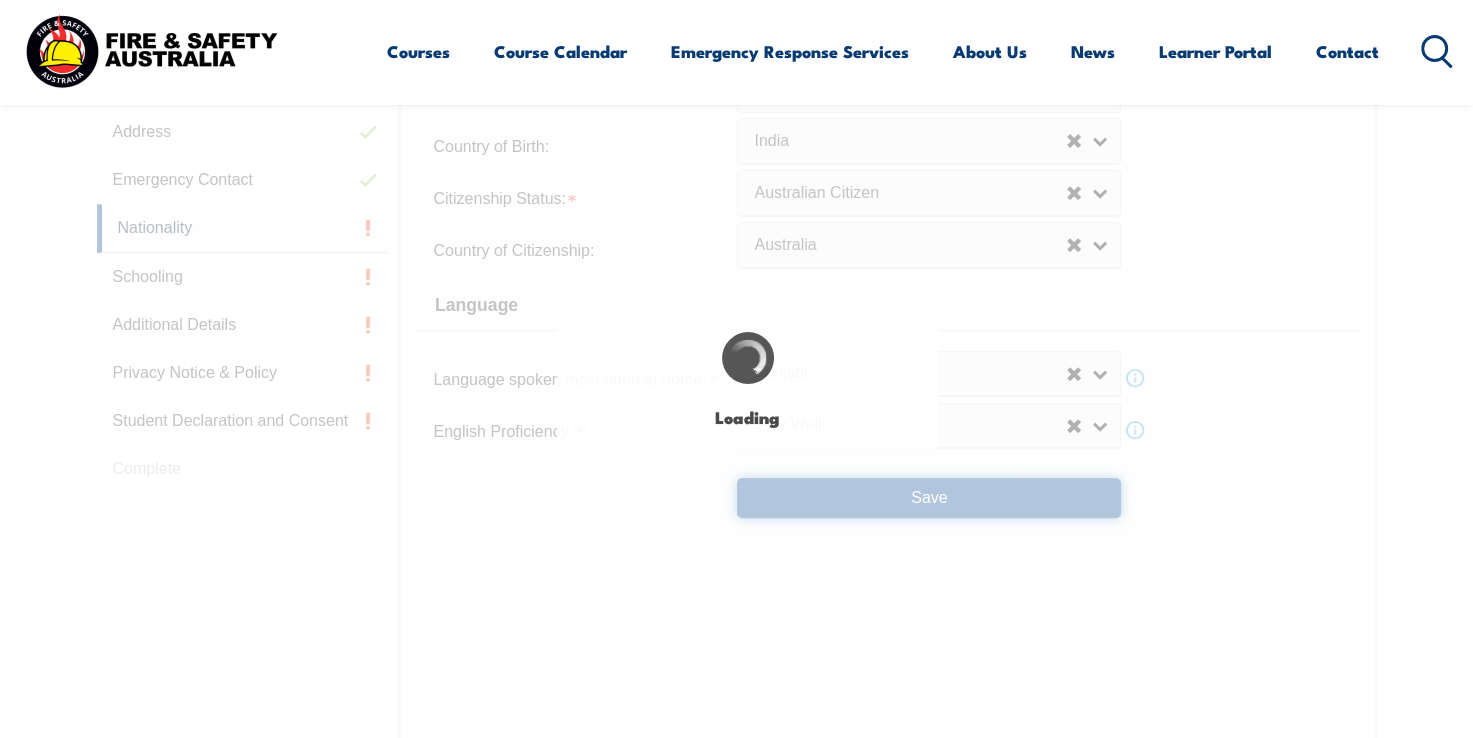 scroll, scrollTop: 0, scrollLeft: 0, axis: both 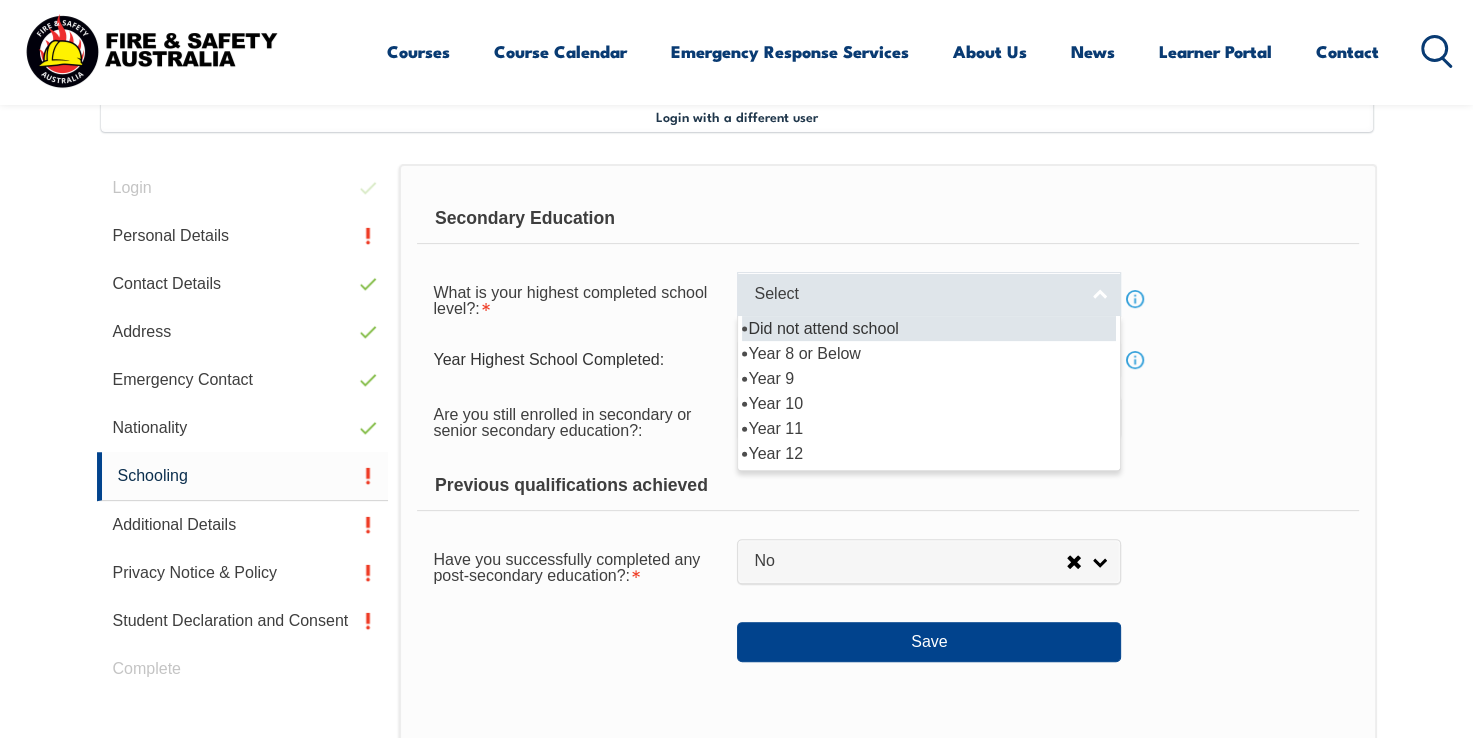 click on "Select" at bounding box center [929, 294] 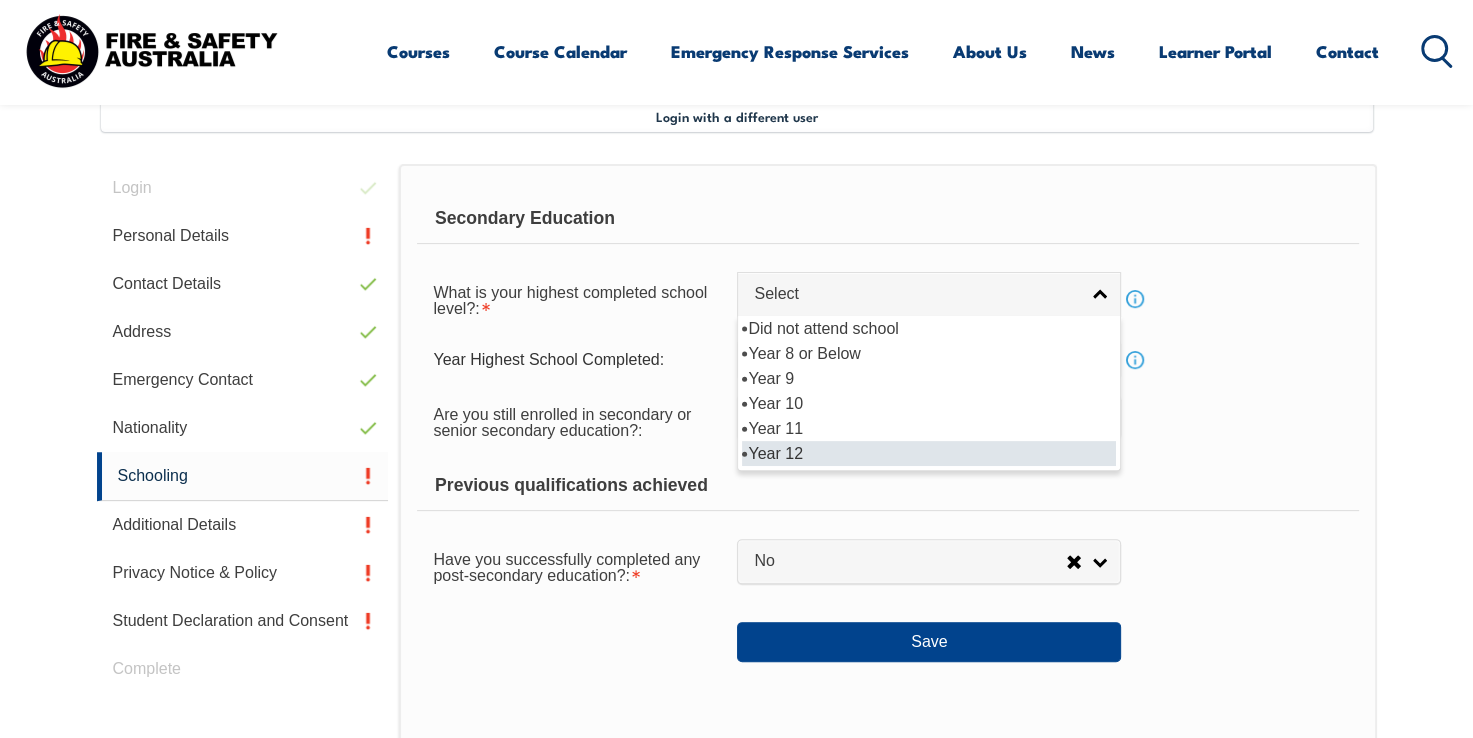 click on "Year 12" at bounding box center [929, 453] 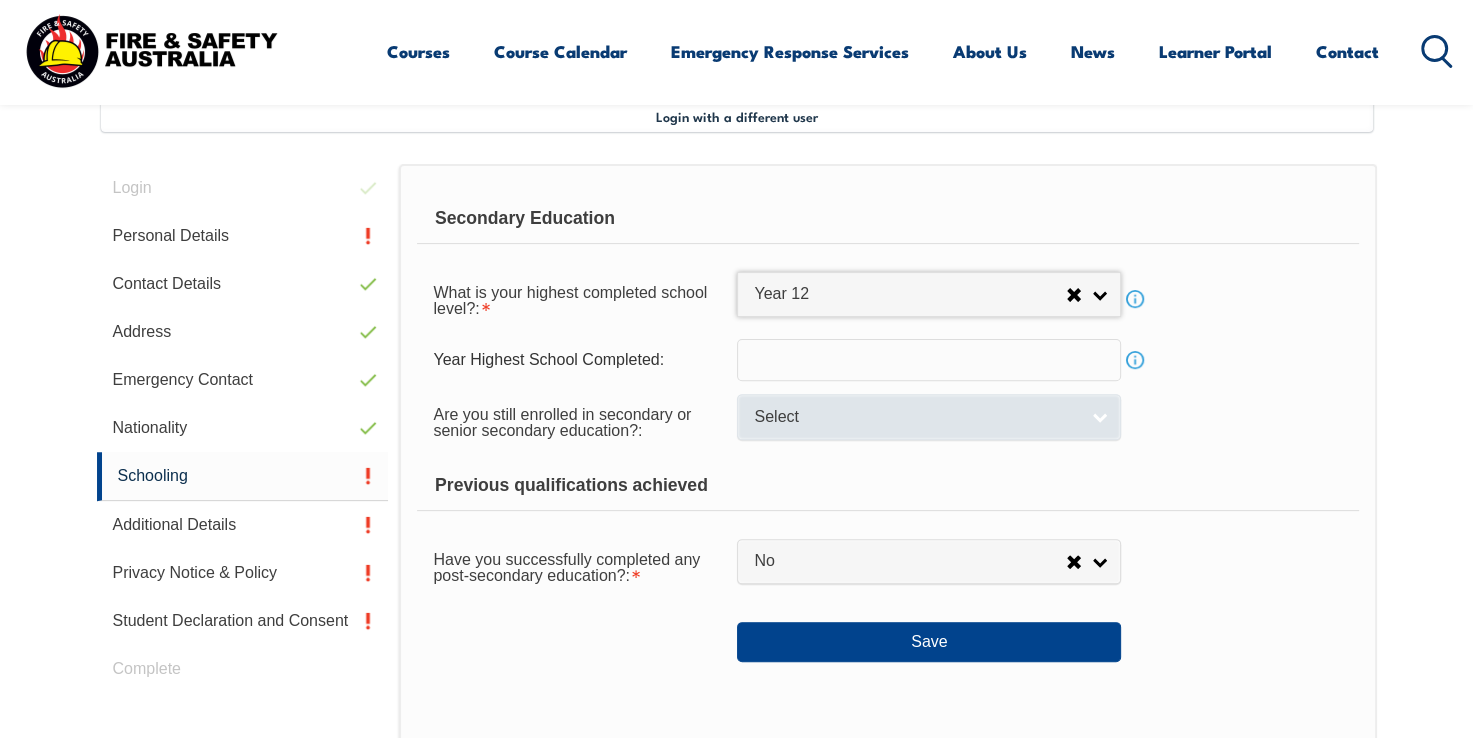 click on "Select" at bounding box center (916, 417) 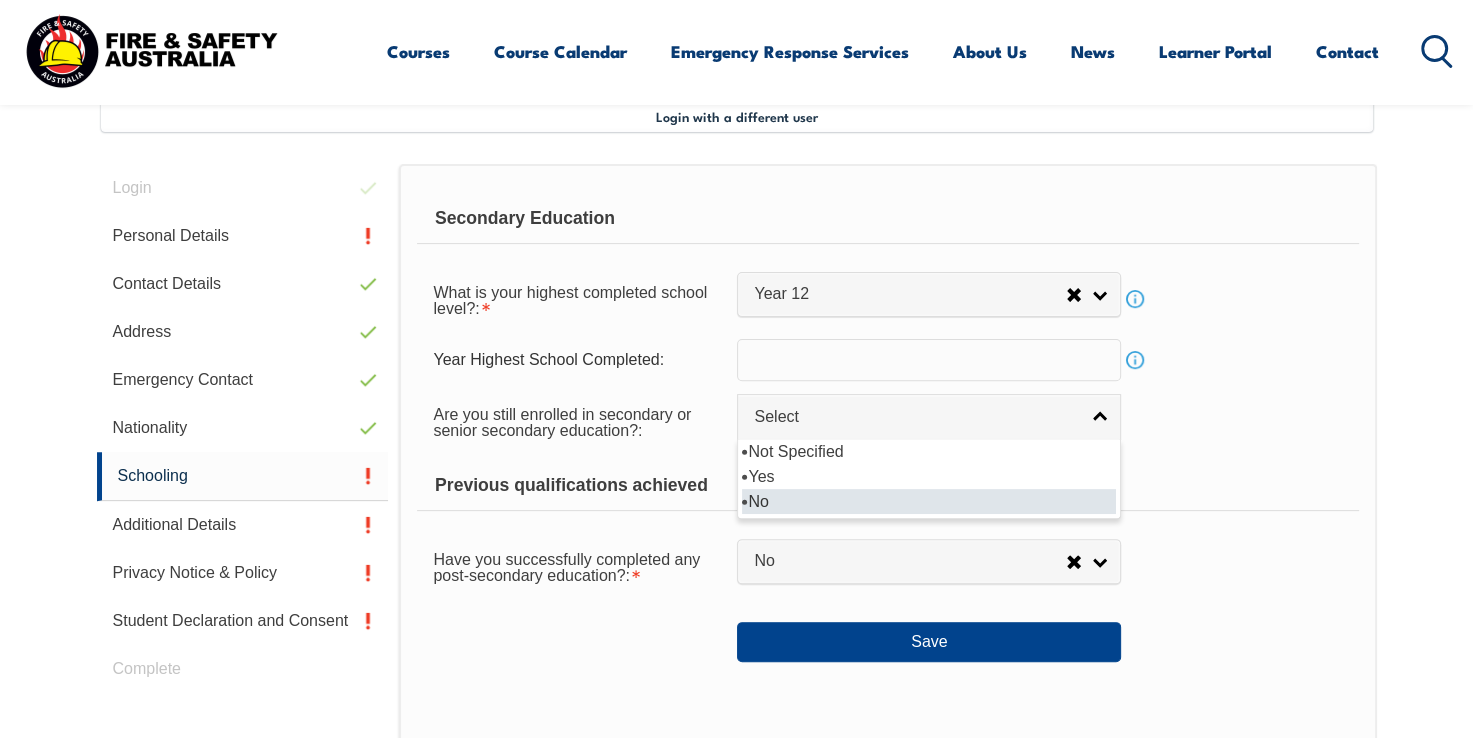 click on "No" at bounding box center [929, 501] 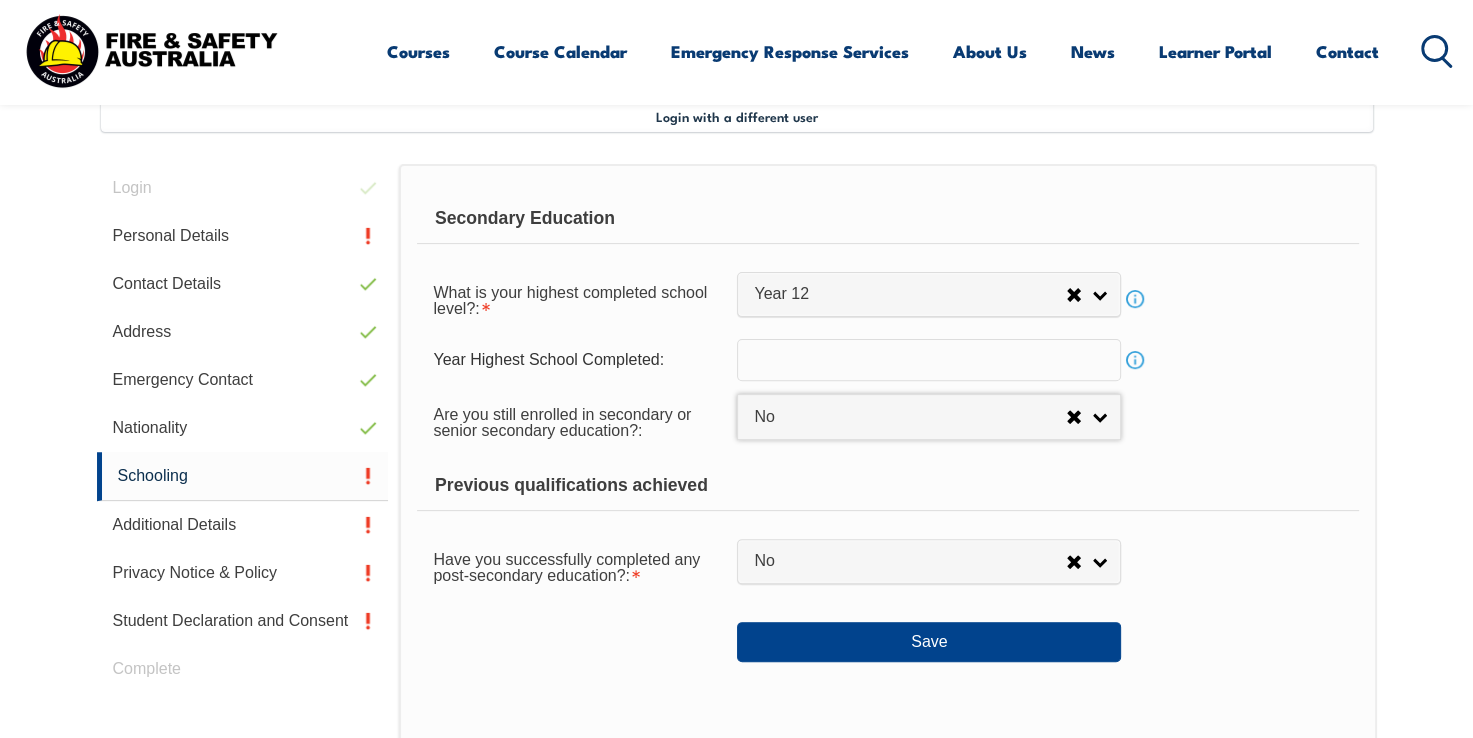 select on "false" 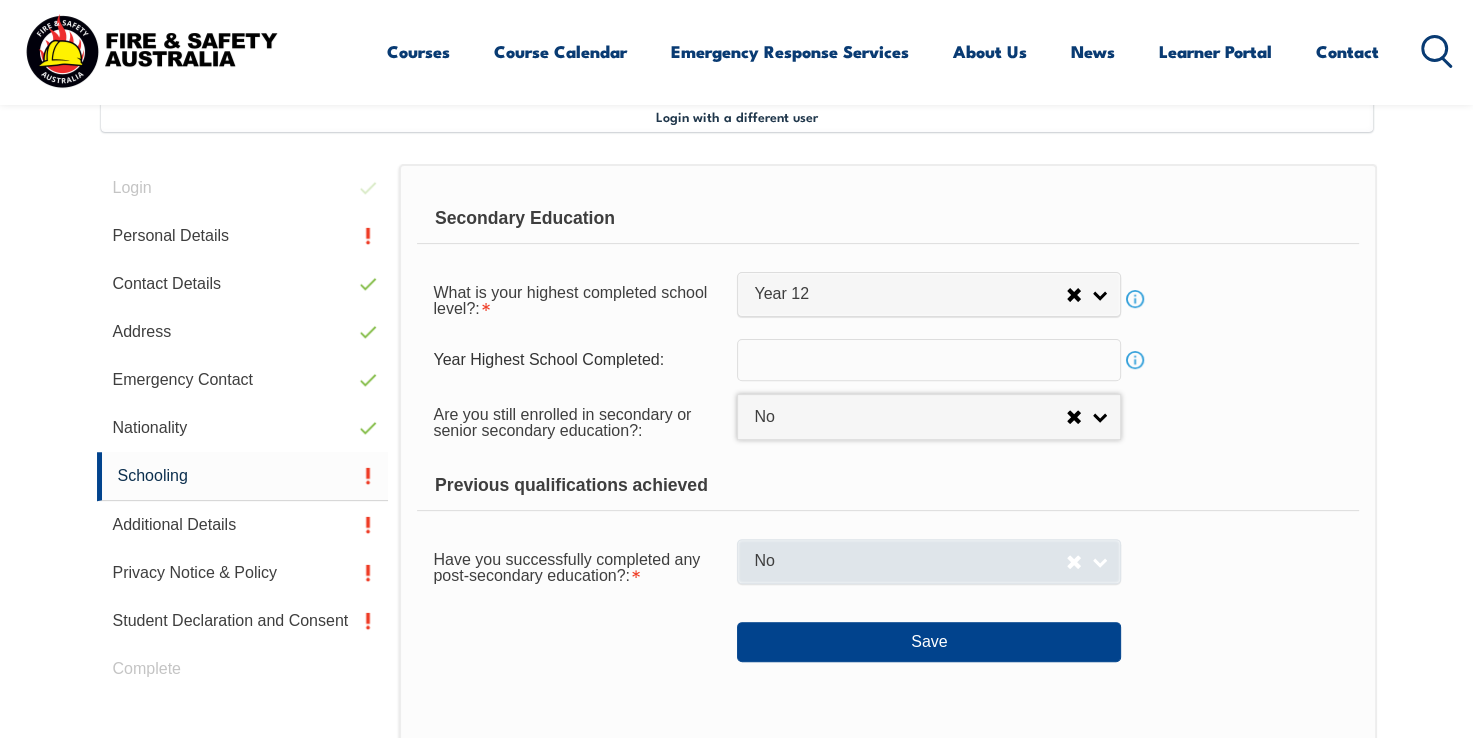 click on "No" at bounding box center [929, 561] 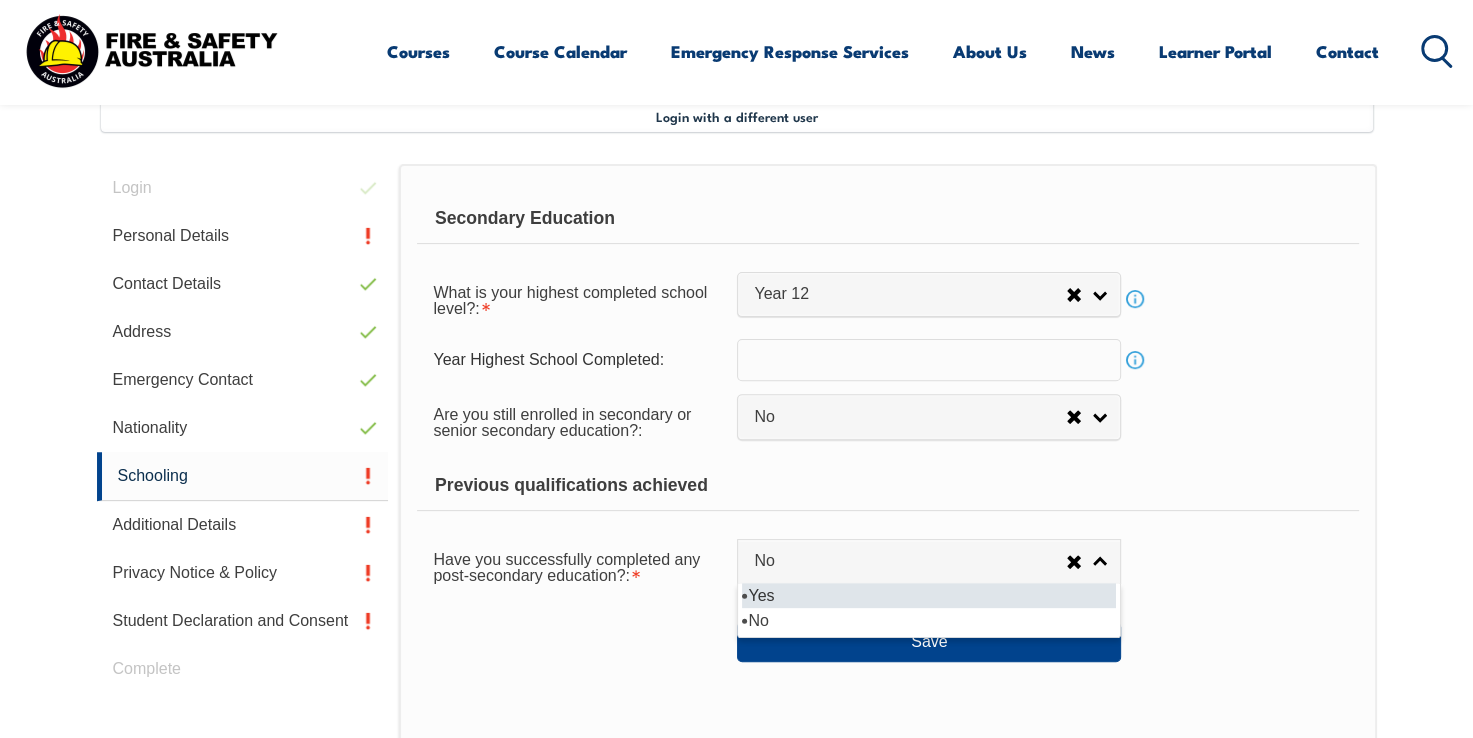 click on "Yes" at bounding box center (929, 595) 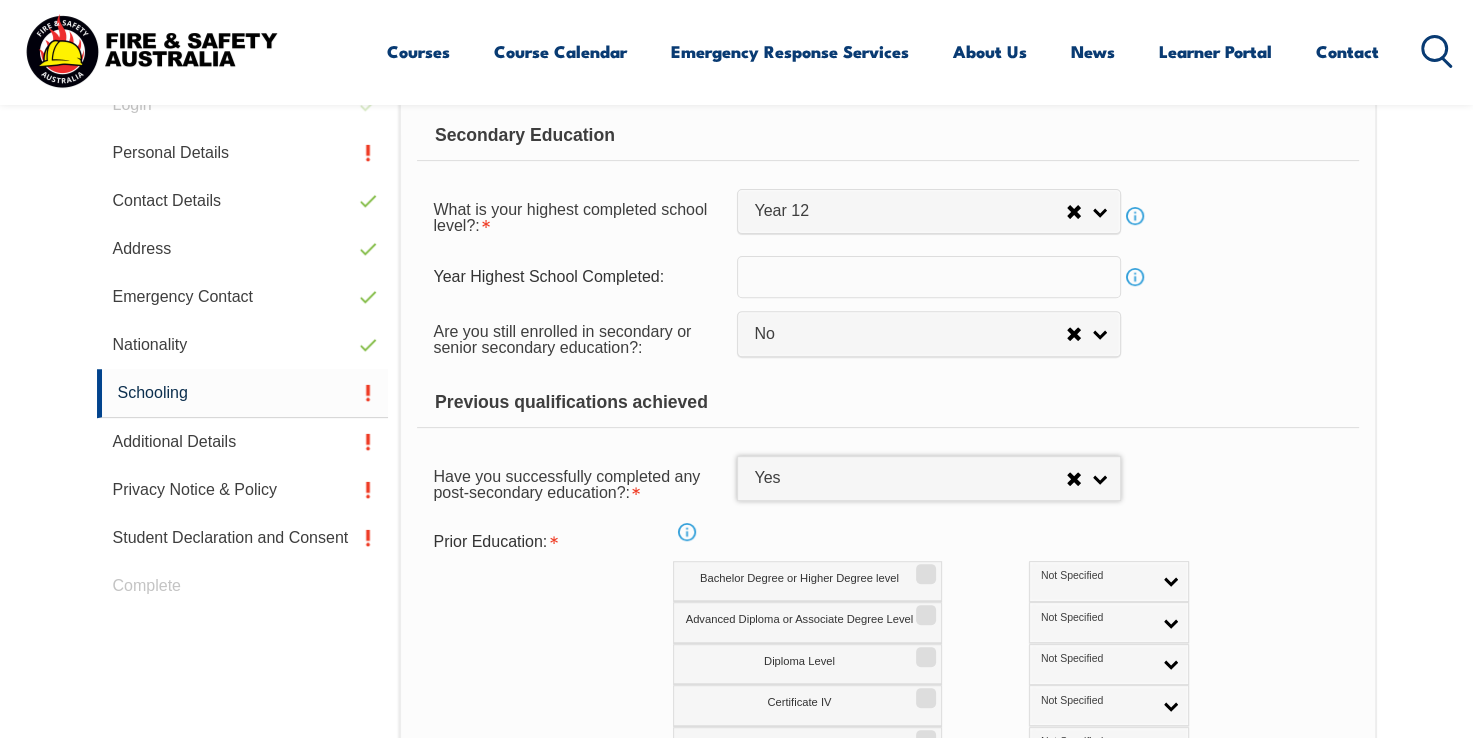 scroll, scrollTop: 645, scrollLeft: 0, axis: vertical 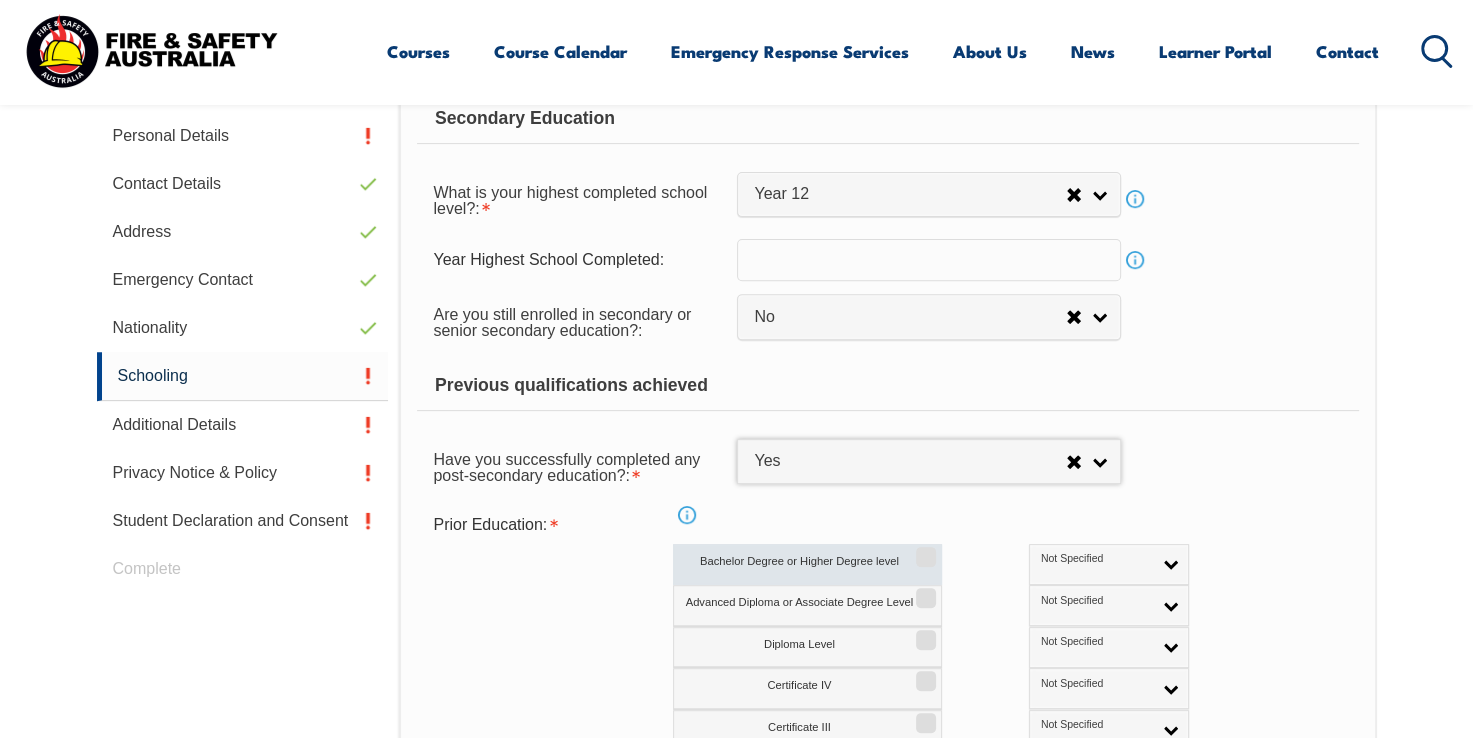 click on "Bachelor Degree or Higher Degree level" at bounding box center (923, 550) 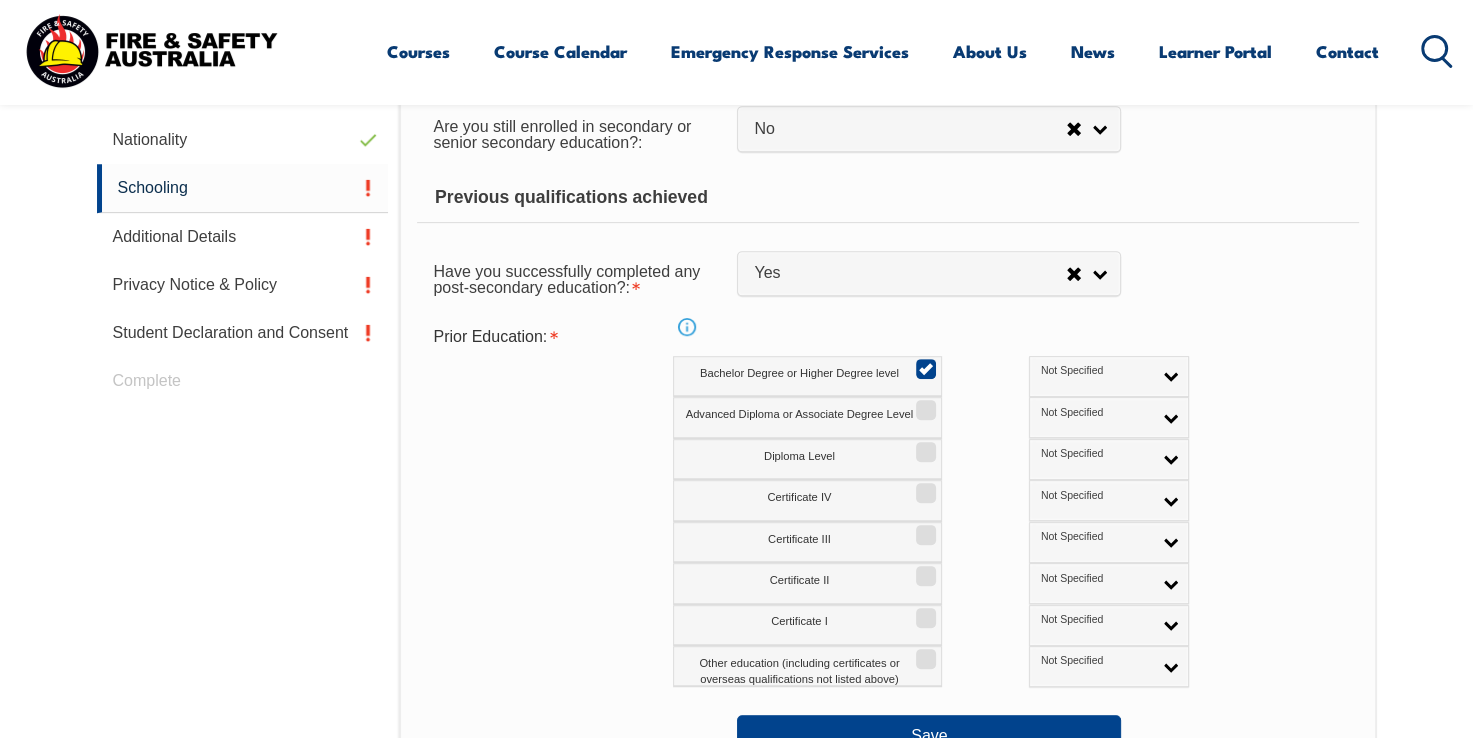scroll, scrollTop: 845, scrollLeft: 0, axis: vertical 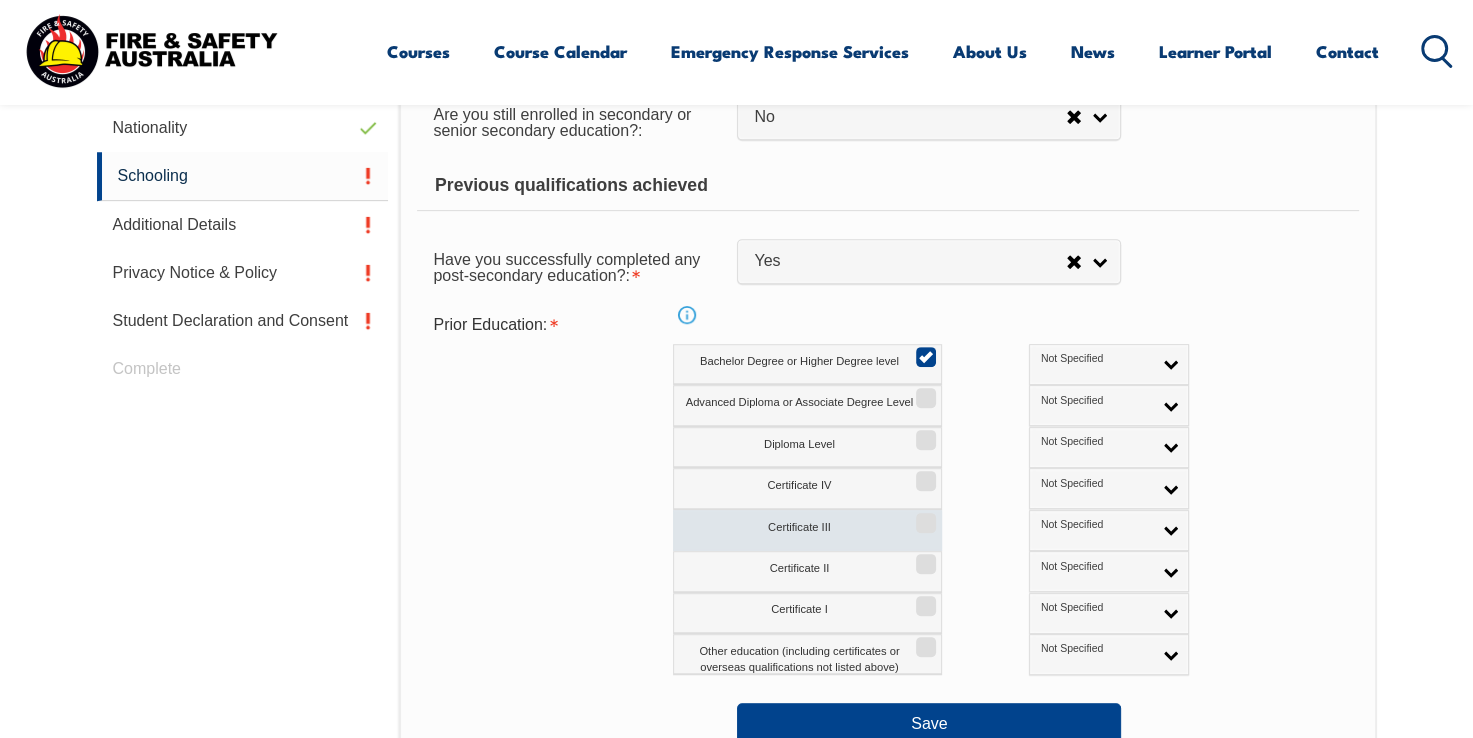 click on "Certificate III" at bounding box center (923, 516) 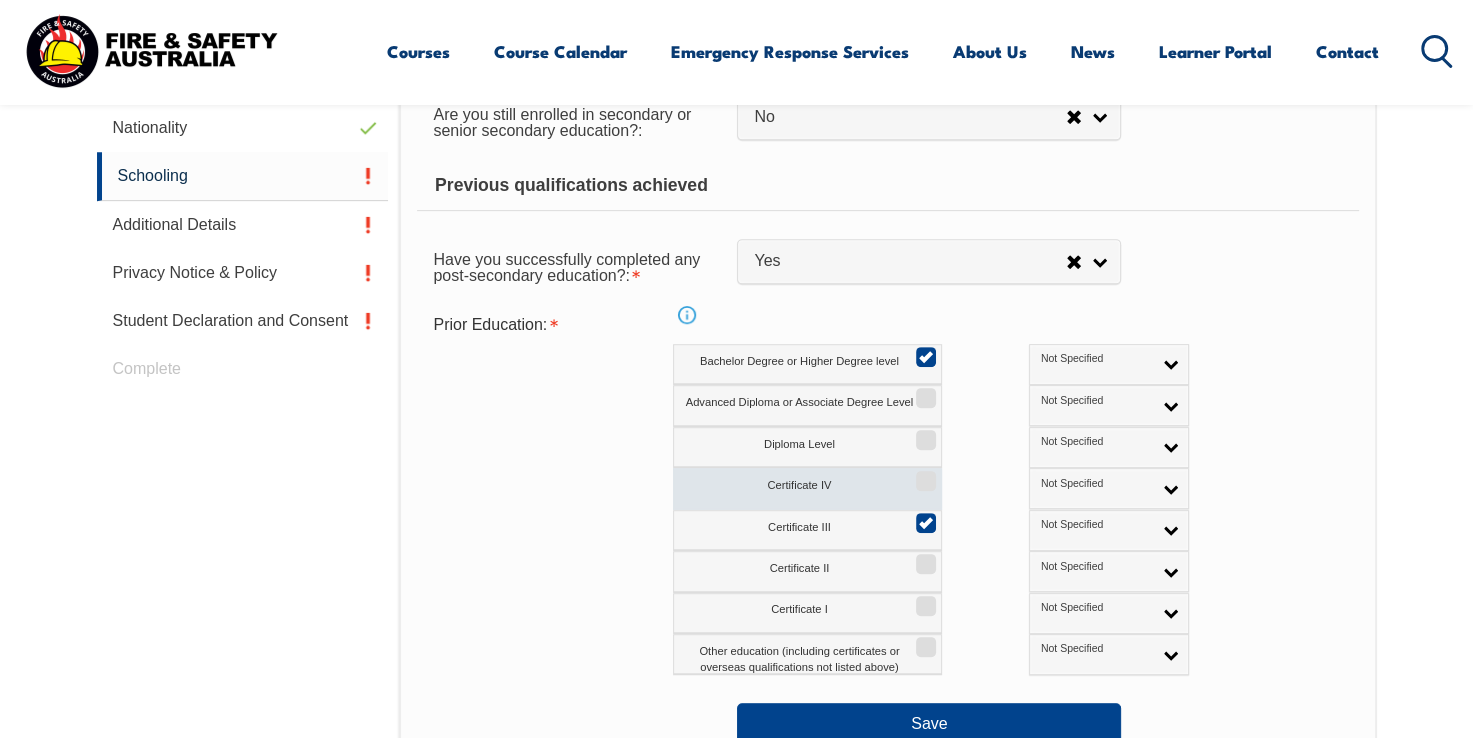 click on "Certificate IV" at bounding box center (807, 488) 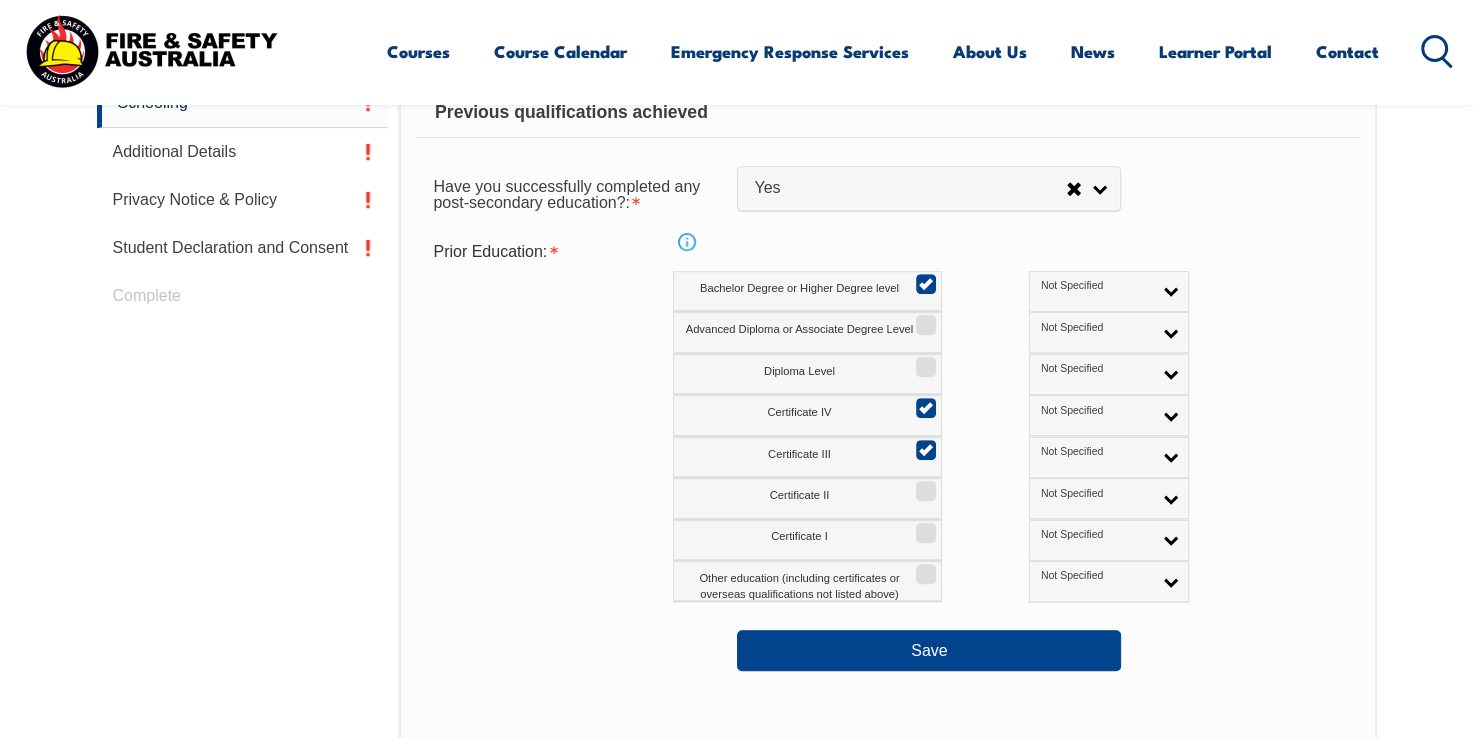 scroll, scrollTop: 945, scrollLeft: 0, axis: vertical 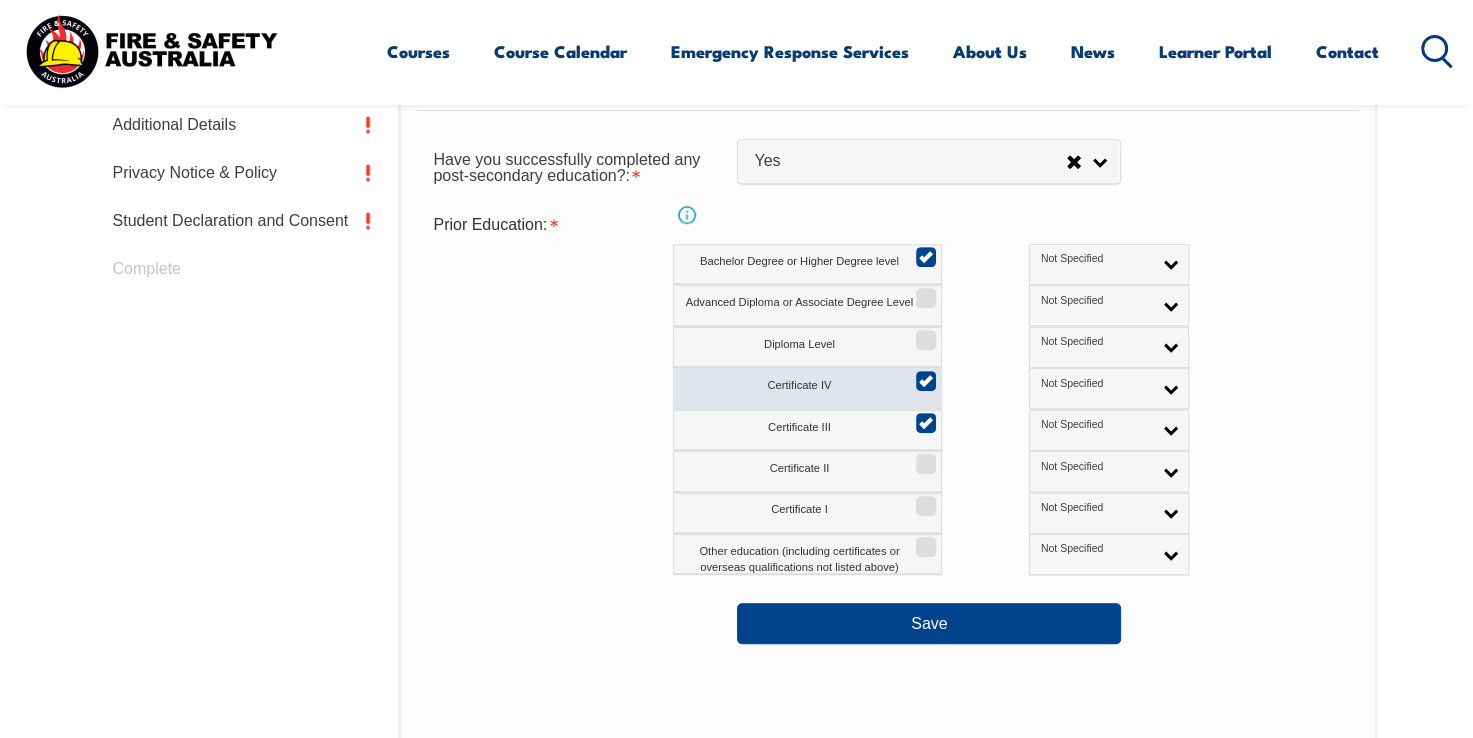 click on "Certificate IV" at bounding box center [923, 374] 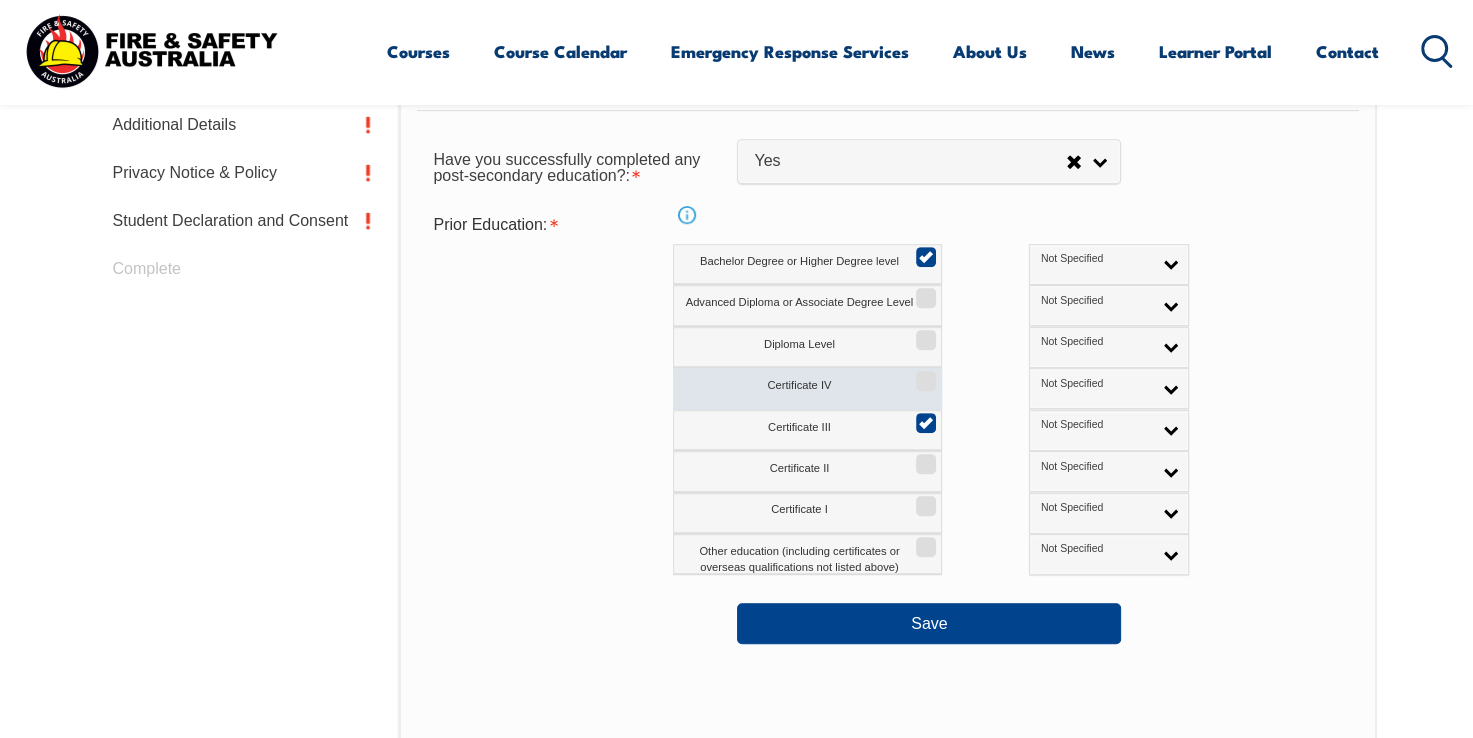 click on "Certificate IV" at bounding box center [923, 374] 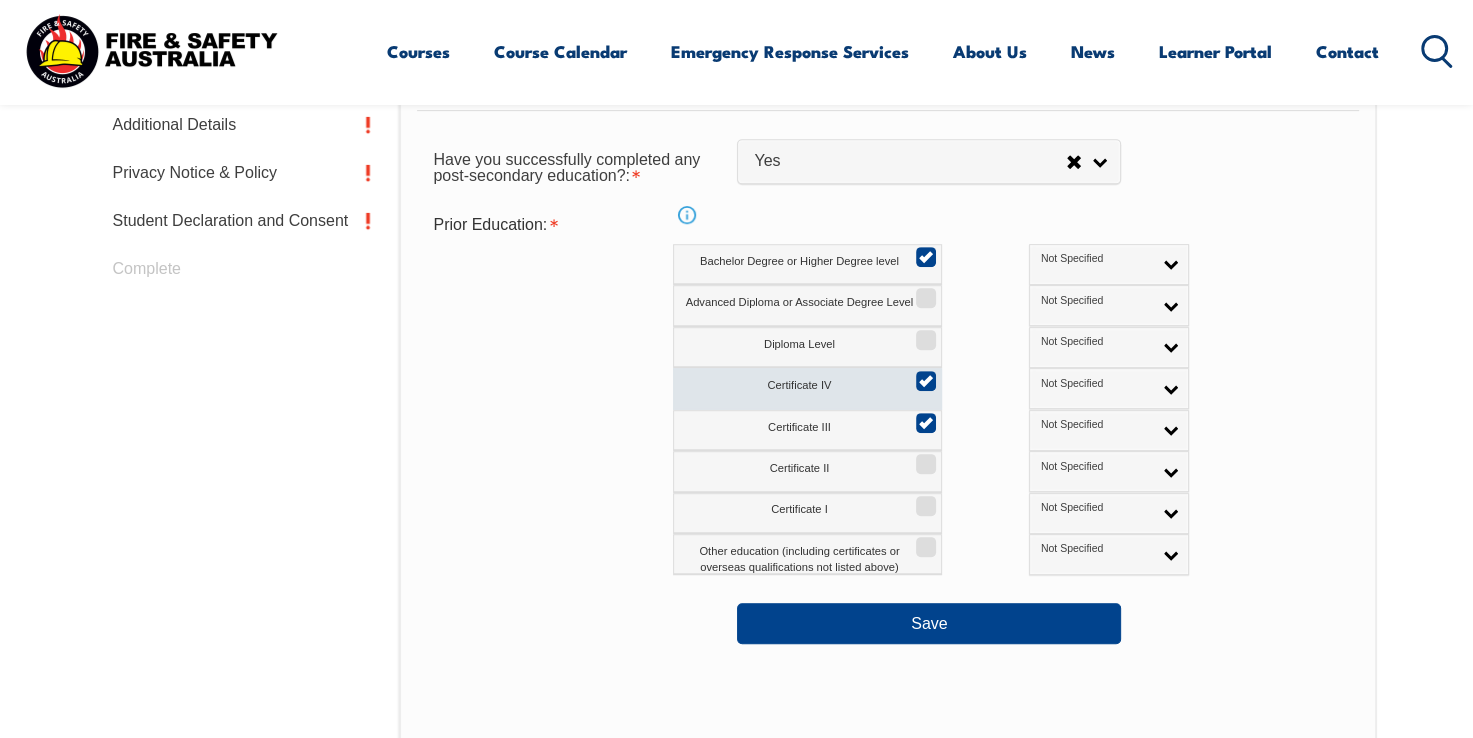 click on "Certificate IV" at bounding box center (923, 374) 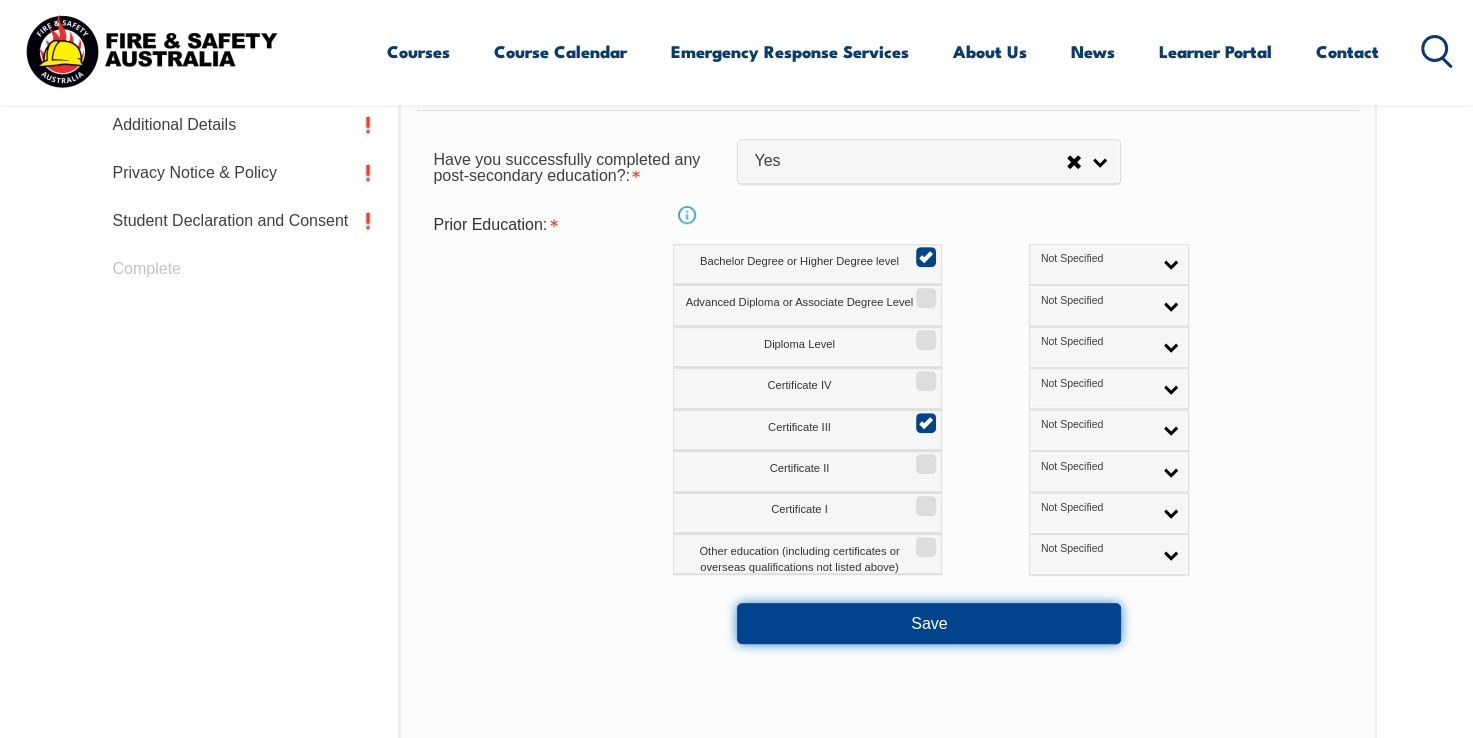 click on "Save" at bounding box center (929, 623) 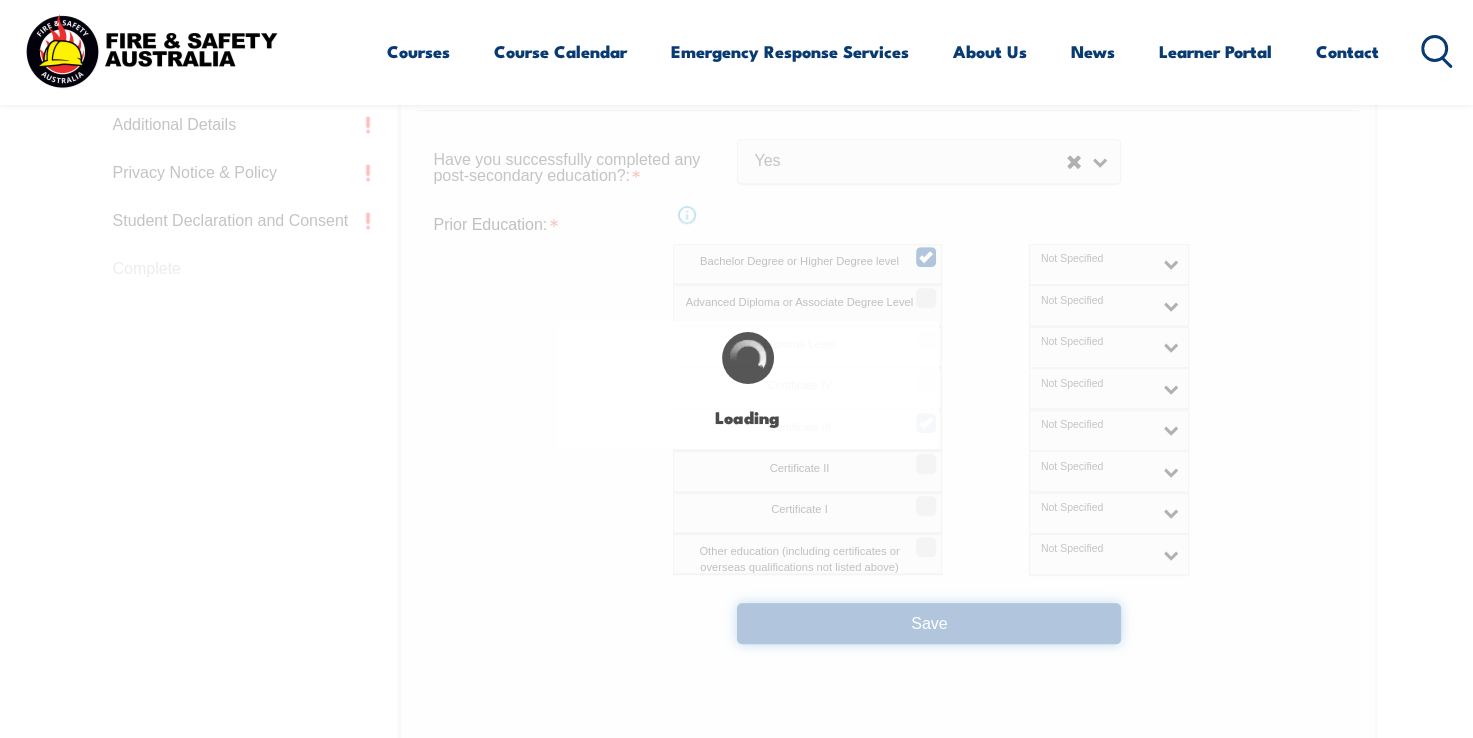 select 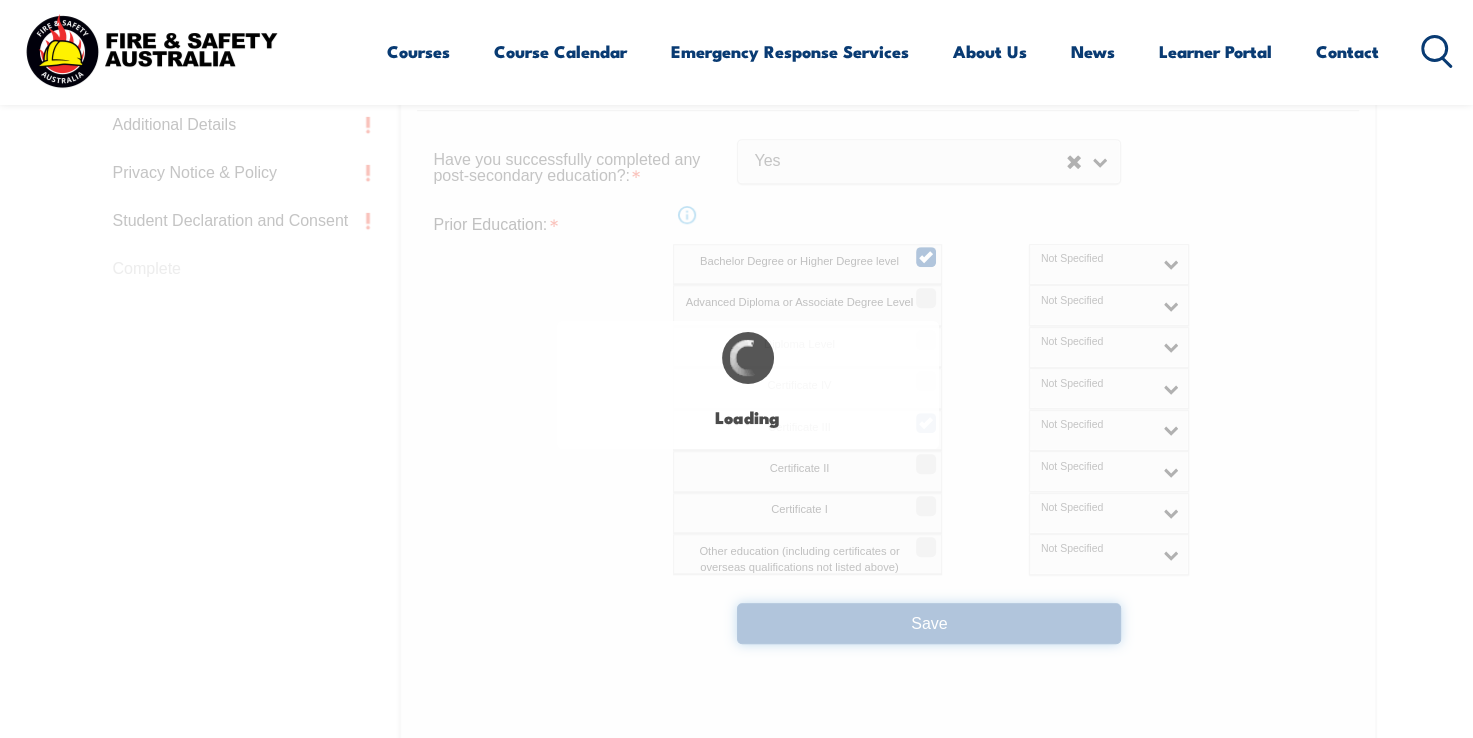 select on "false" 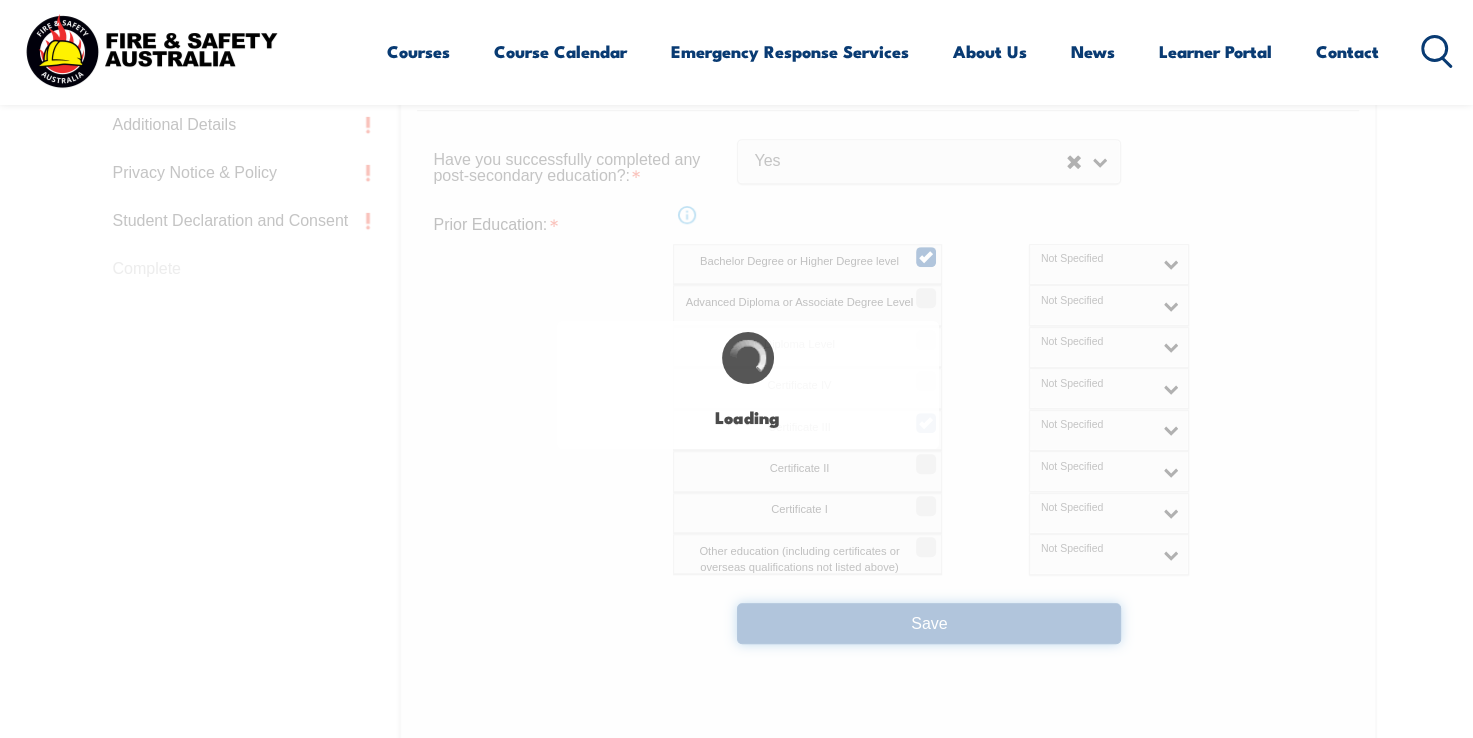 select on "true" 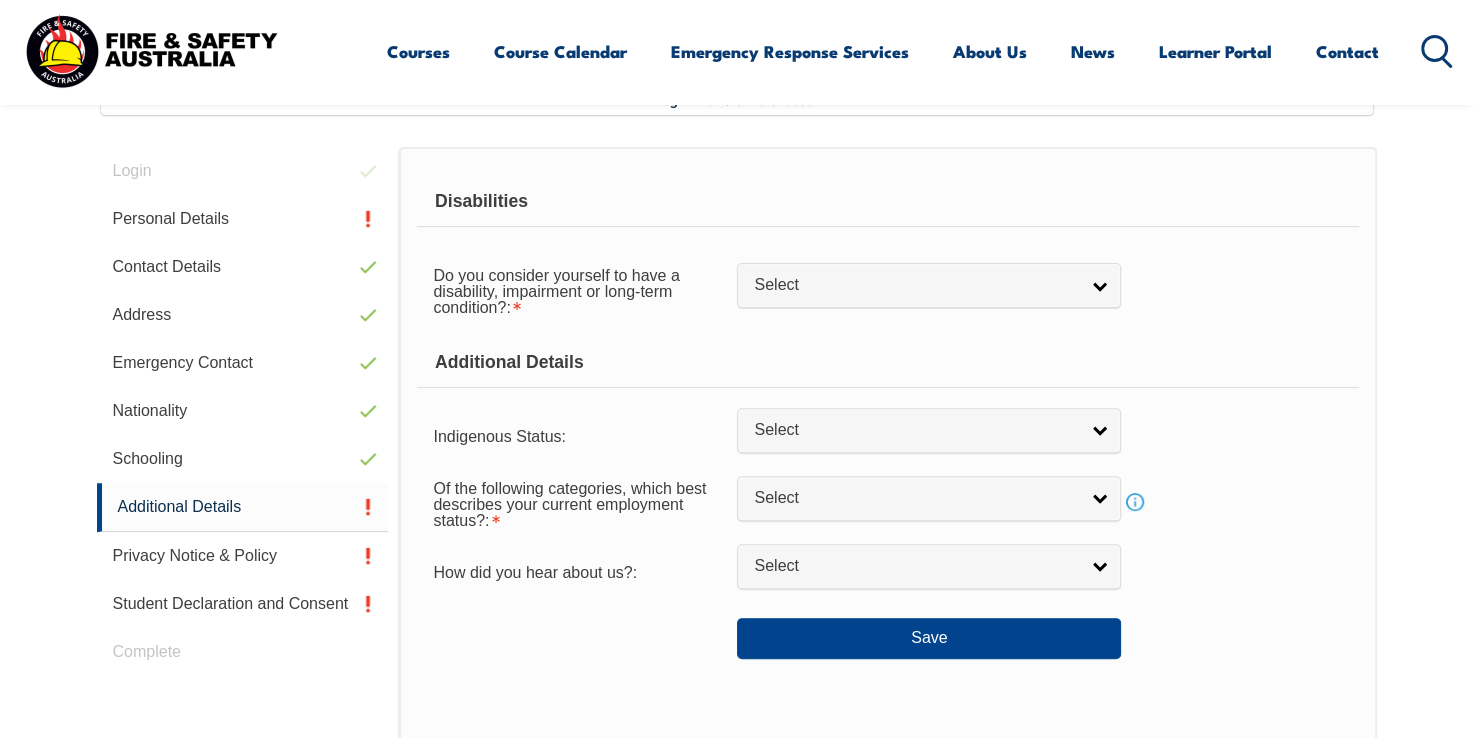 scroll, scrollTop: 545, scrollLeft: 0, axis: vertical 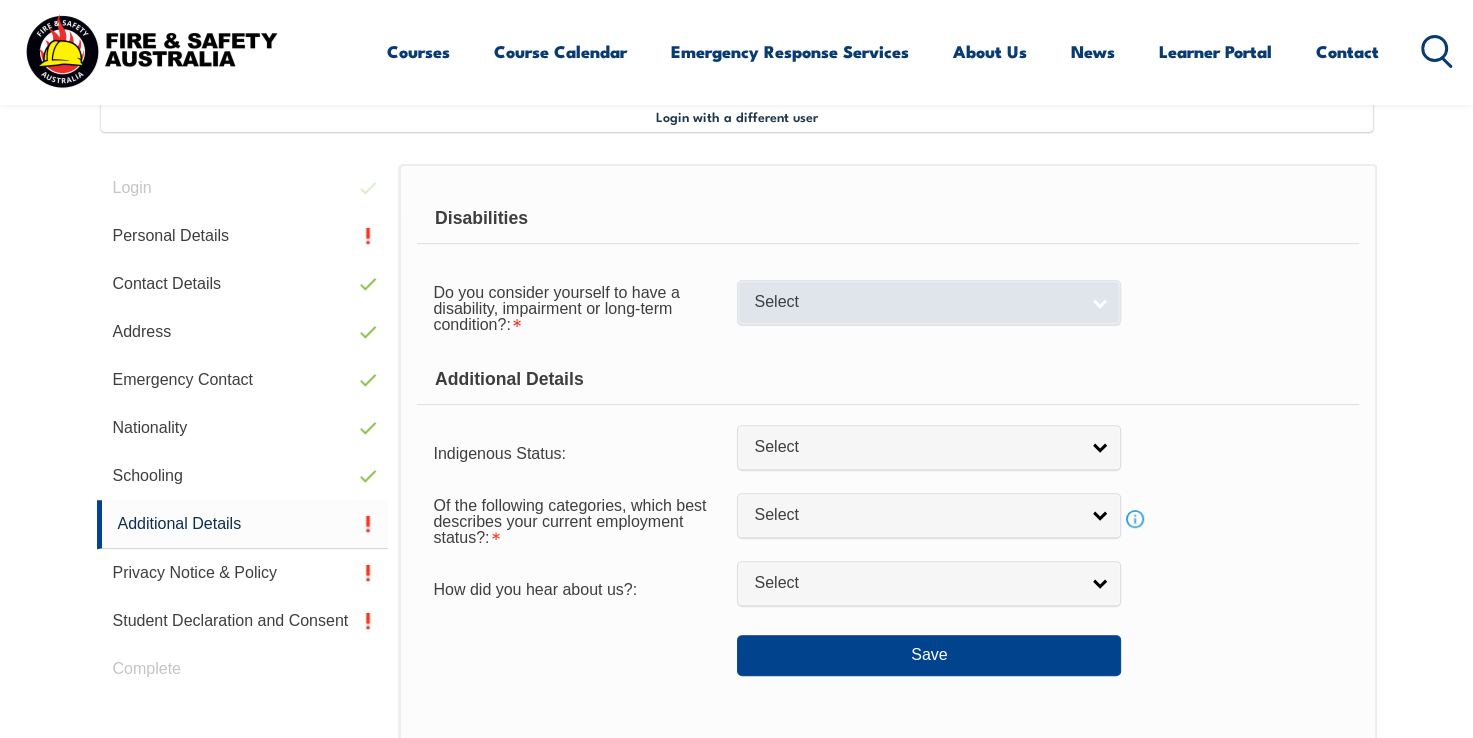 click on "Select" at bounding box center (929, 302) 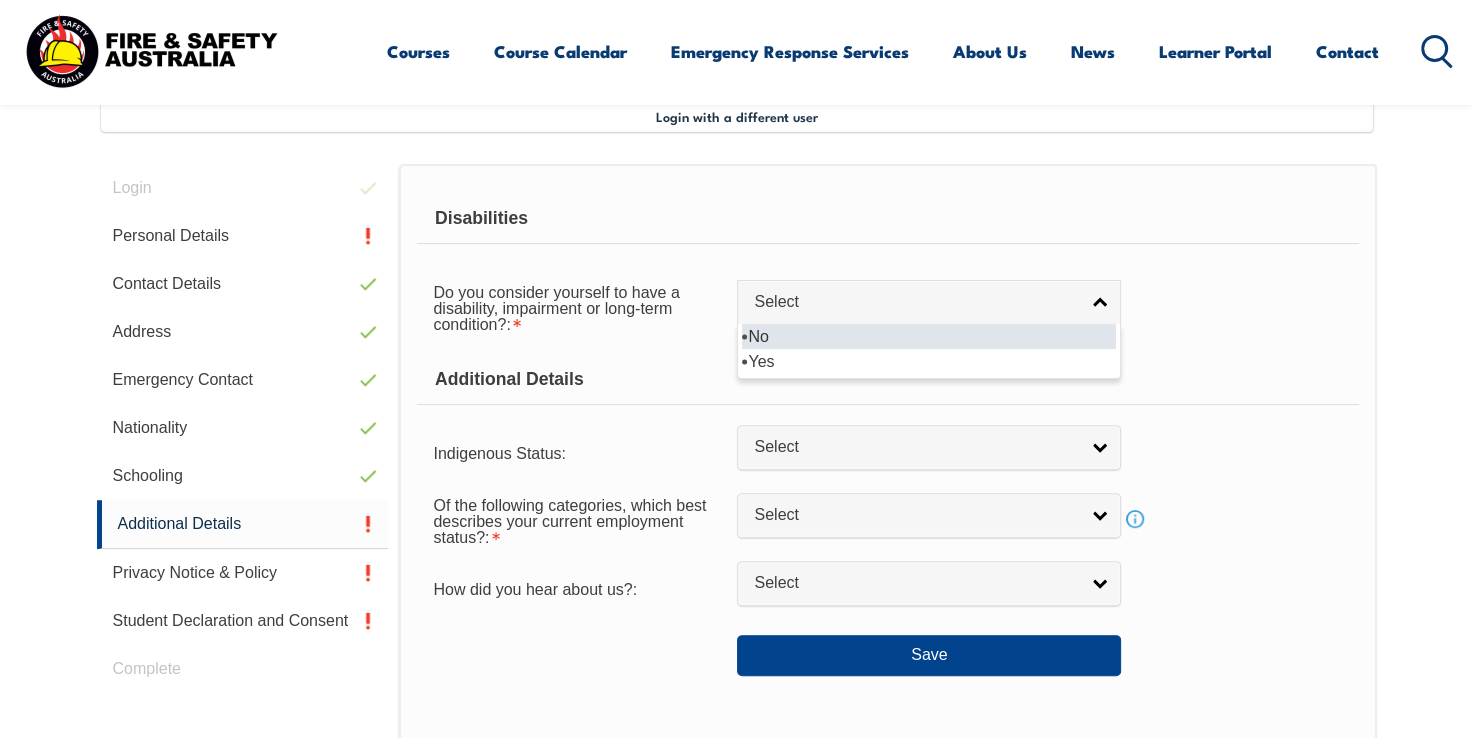 click on "No" at bounding box center (929, 336) 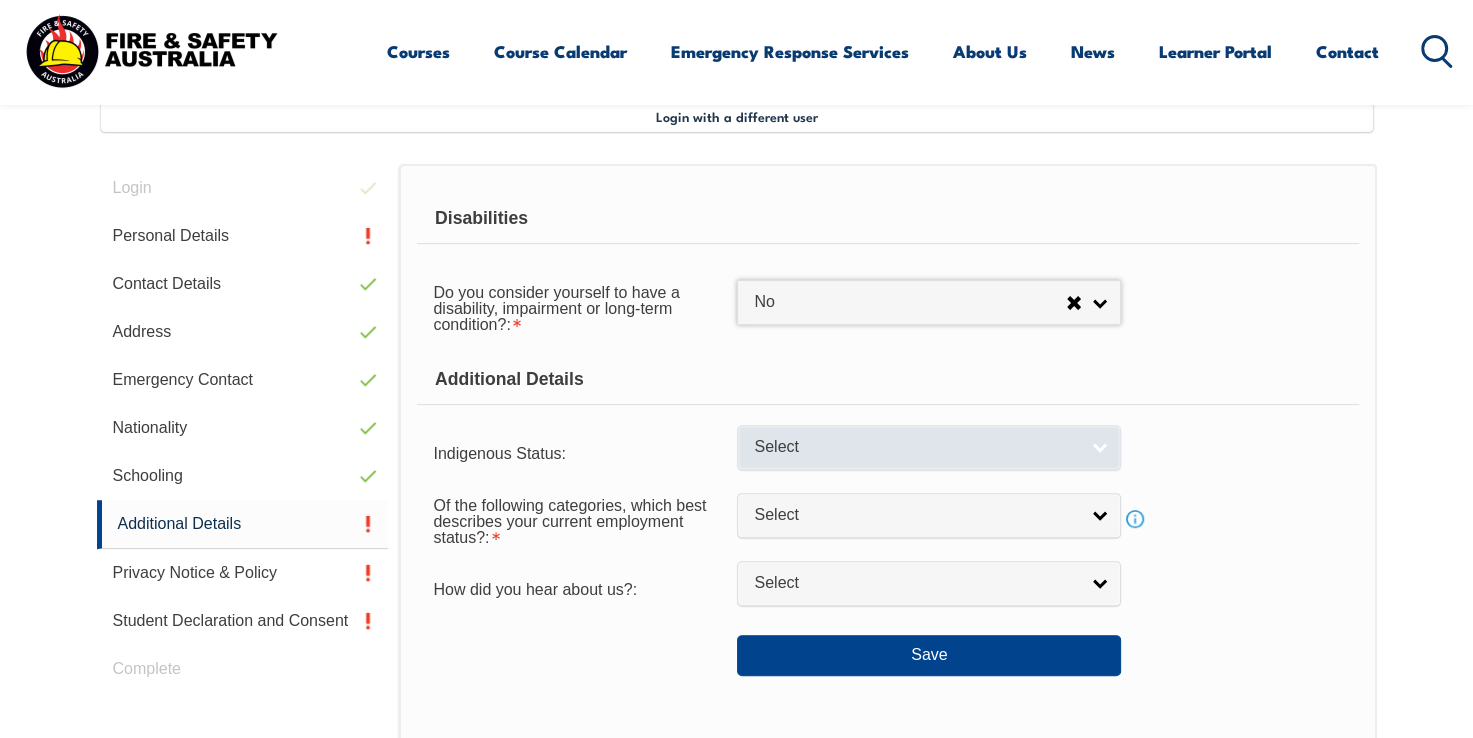 click on "Select" at bounding box center [929, 447] 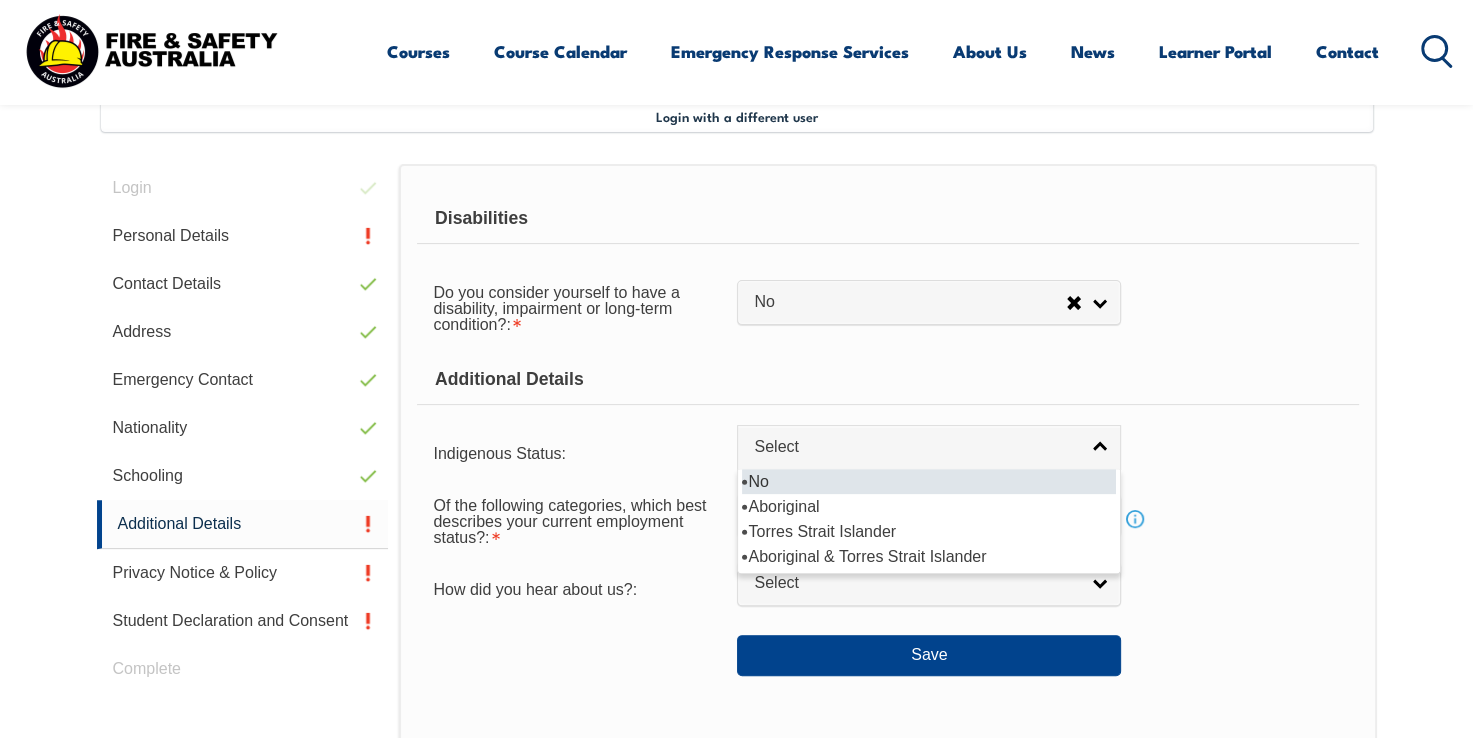 click on "No" at bounding box center [929, 481] 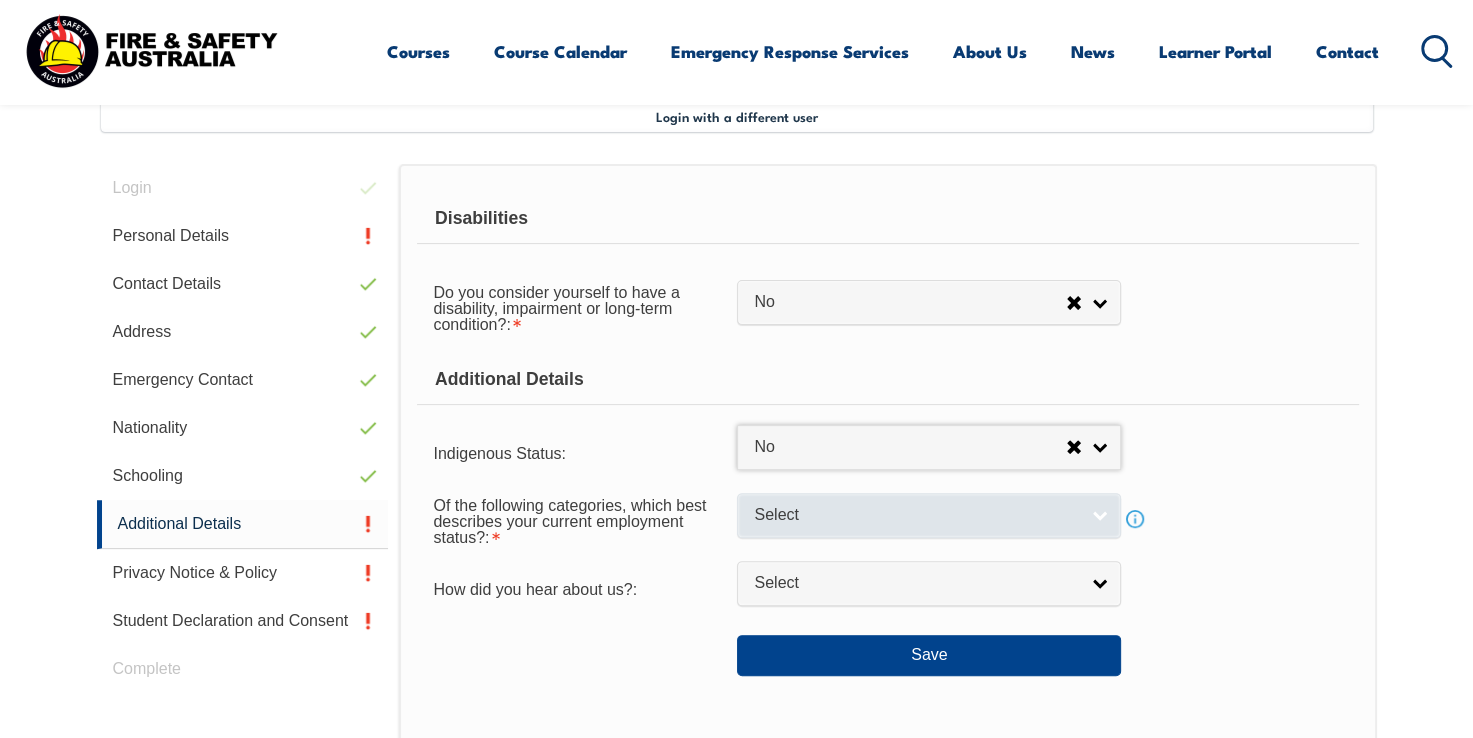 click on "Select" at bounding box center [929, 515] 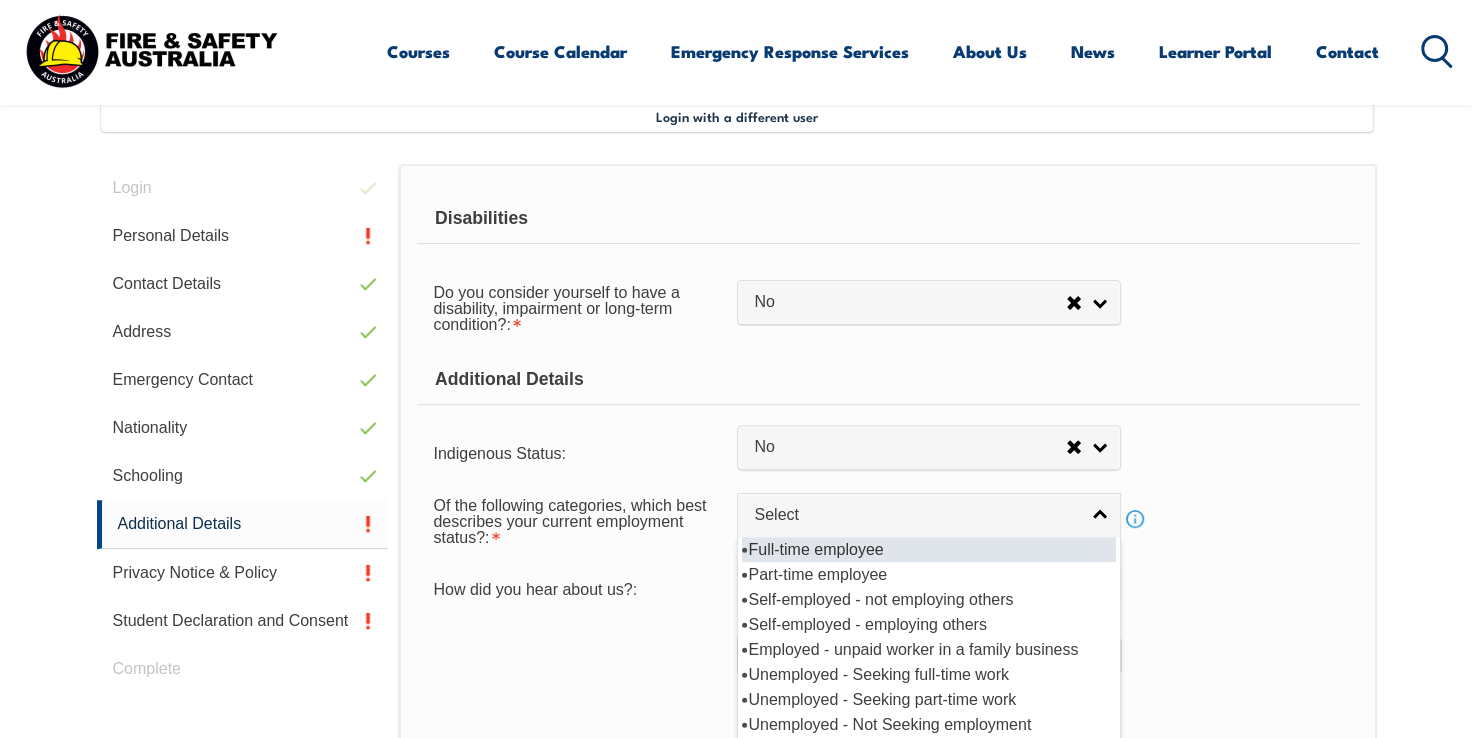 click on "Full-time employee" at bounding box center (929, 549) 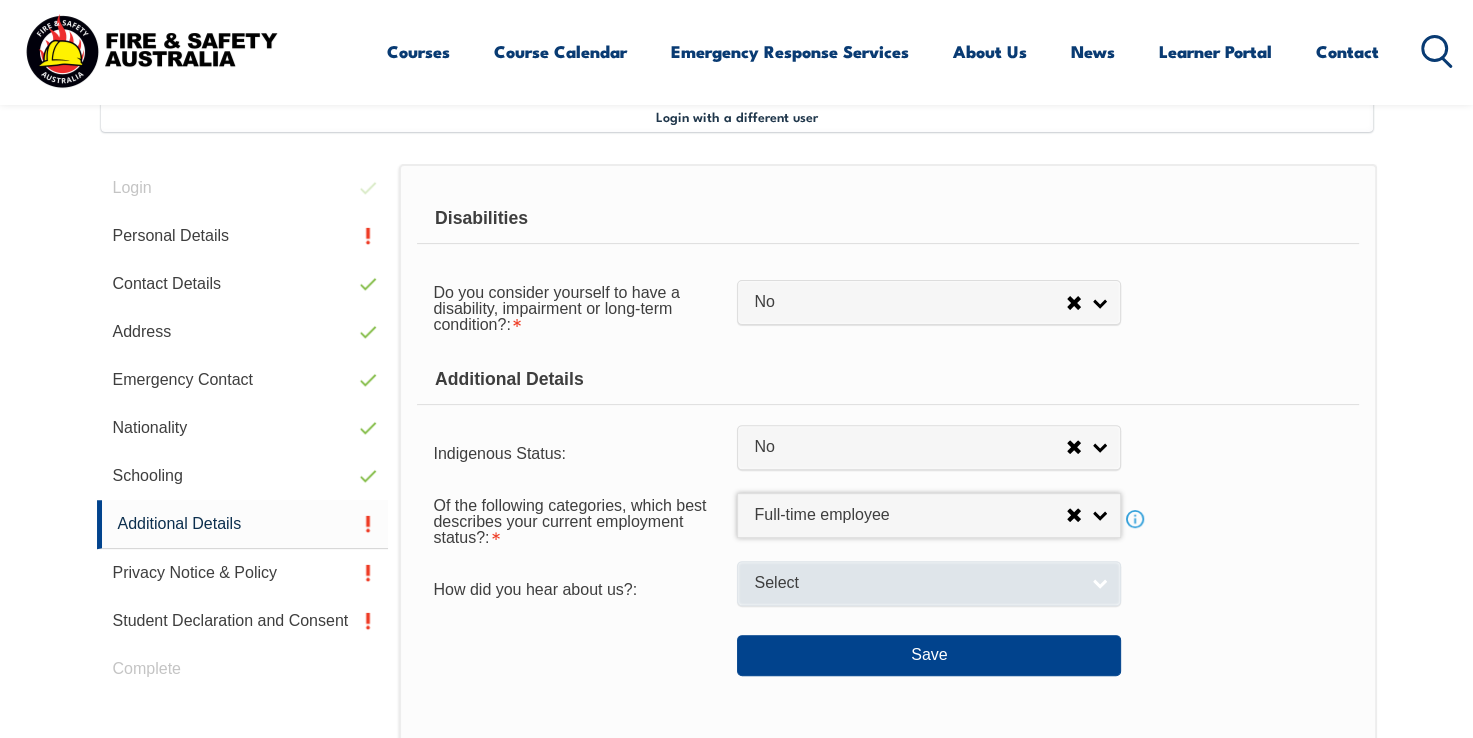 click on "Select" at bounding box center [916, 583] 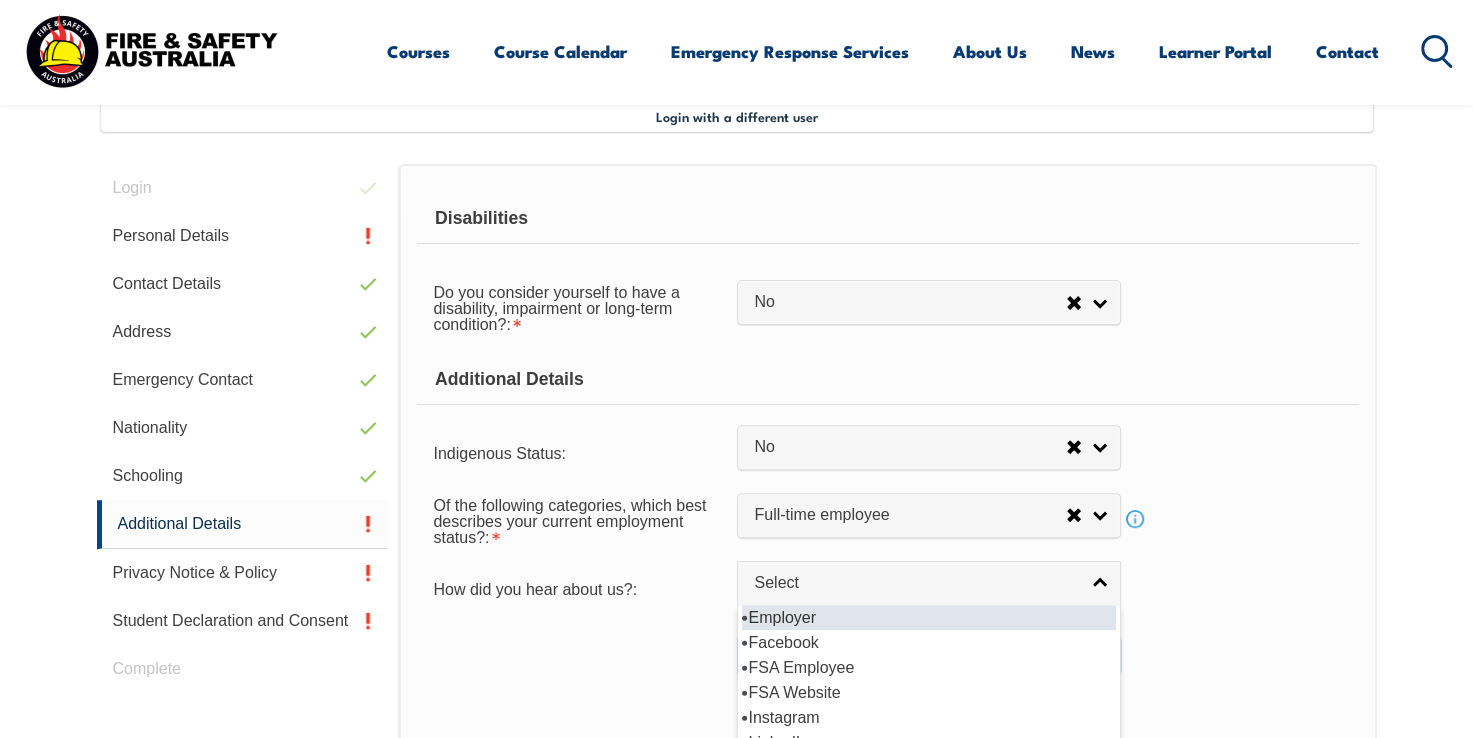 click on "Employer" at bounding box center [929, 617] 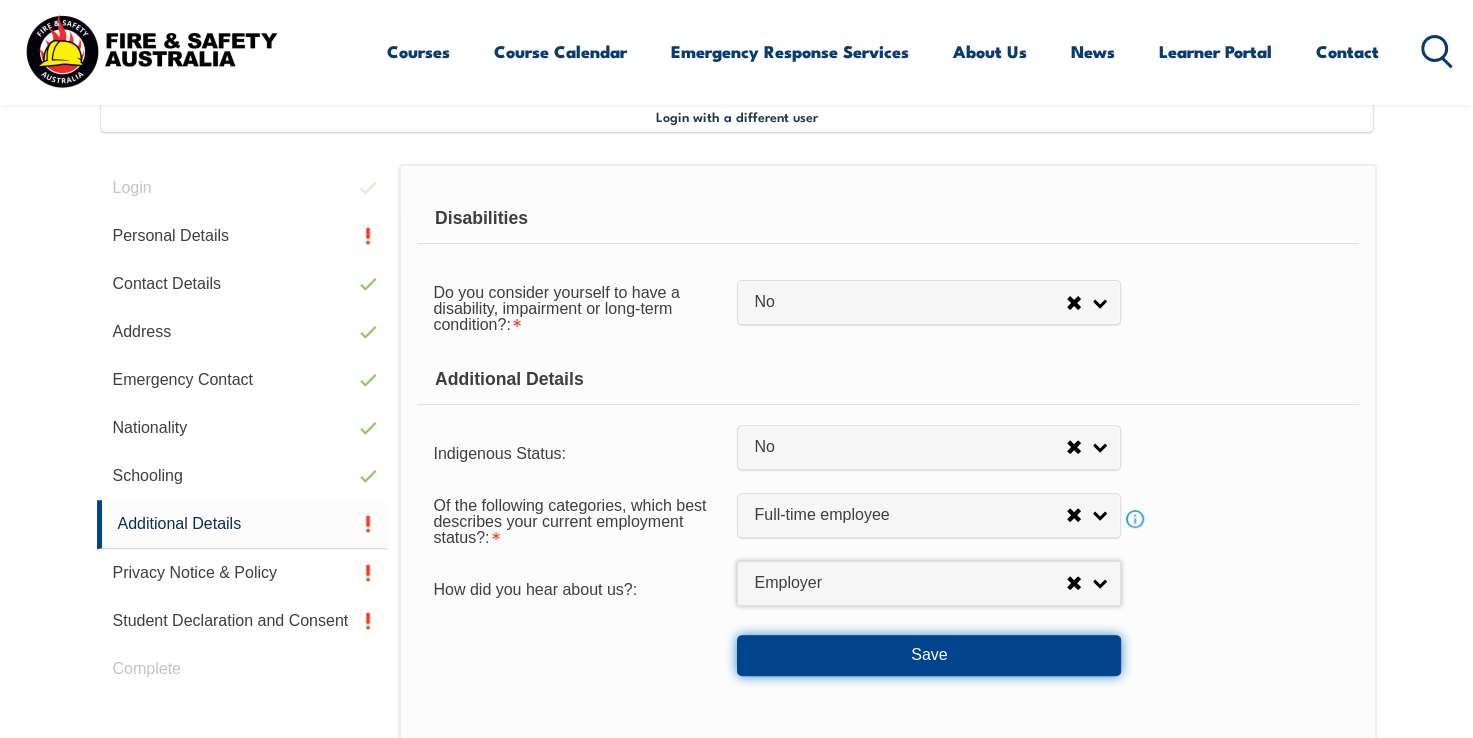 click on "Save" at bounding box center [929, 655] 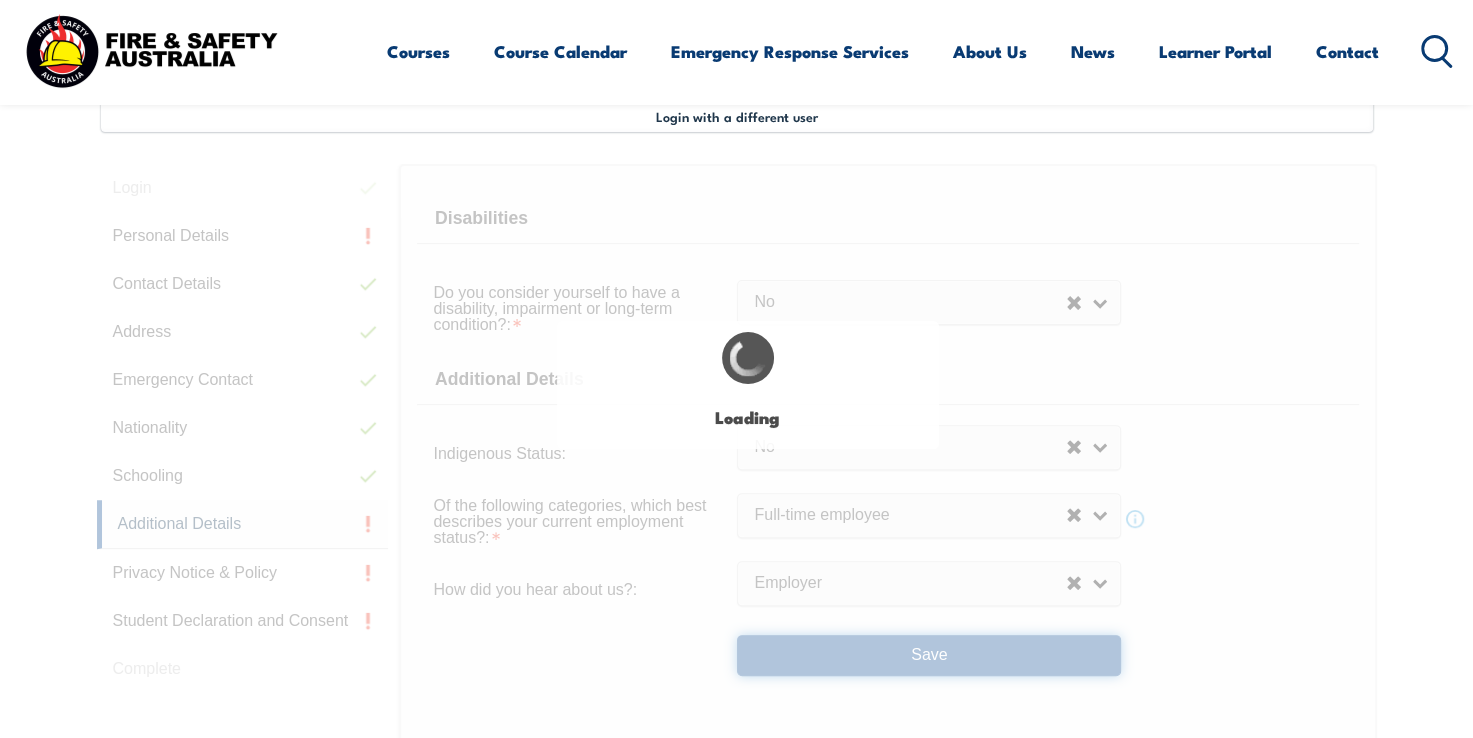 select on "false" 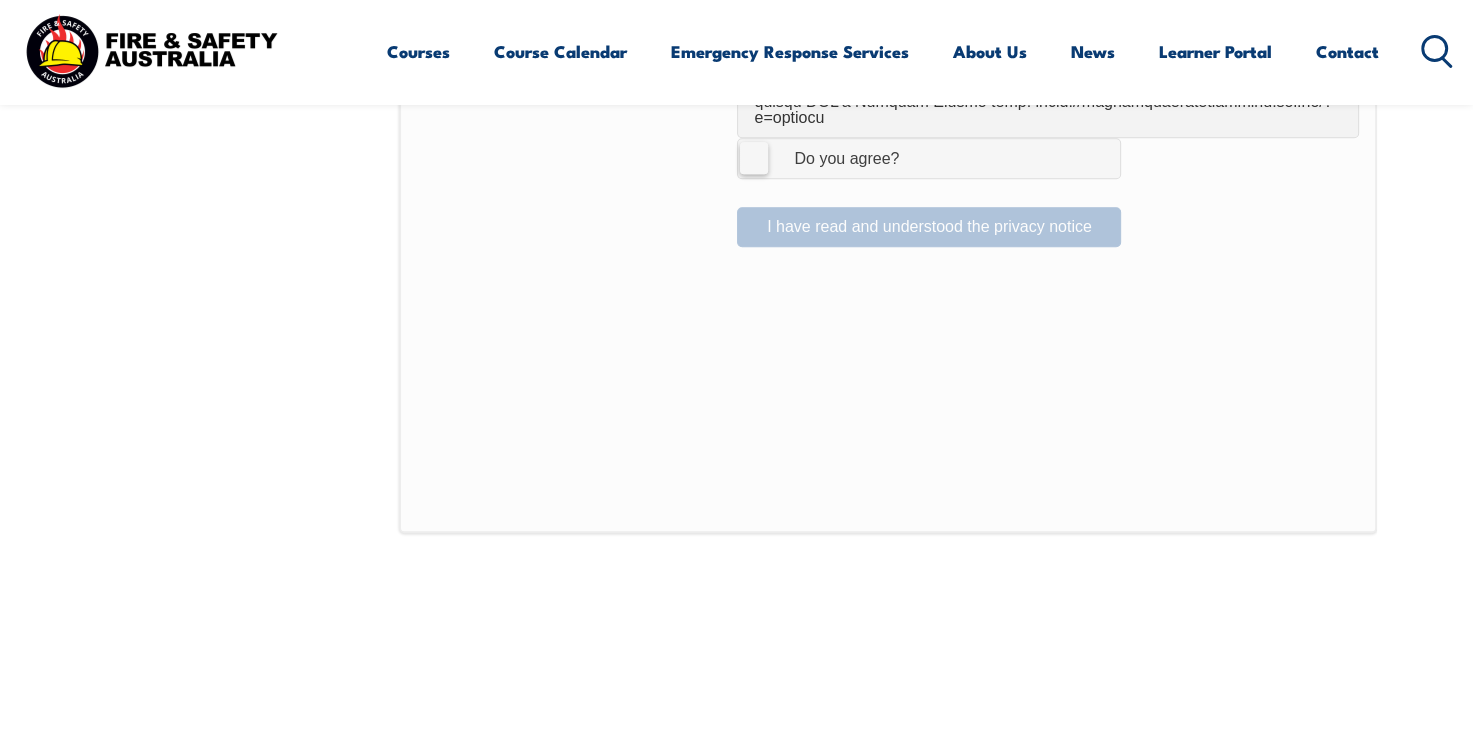 scroll, scrollTop: 1345, scrollLeft: 0, axis: vertical 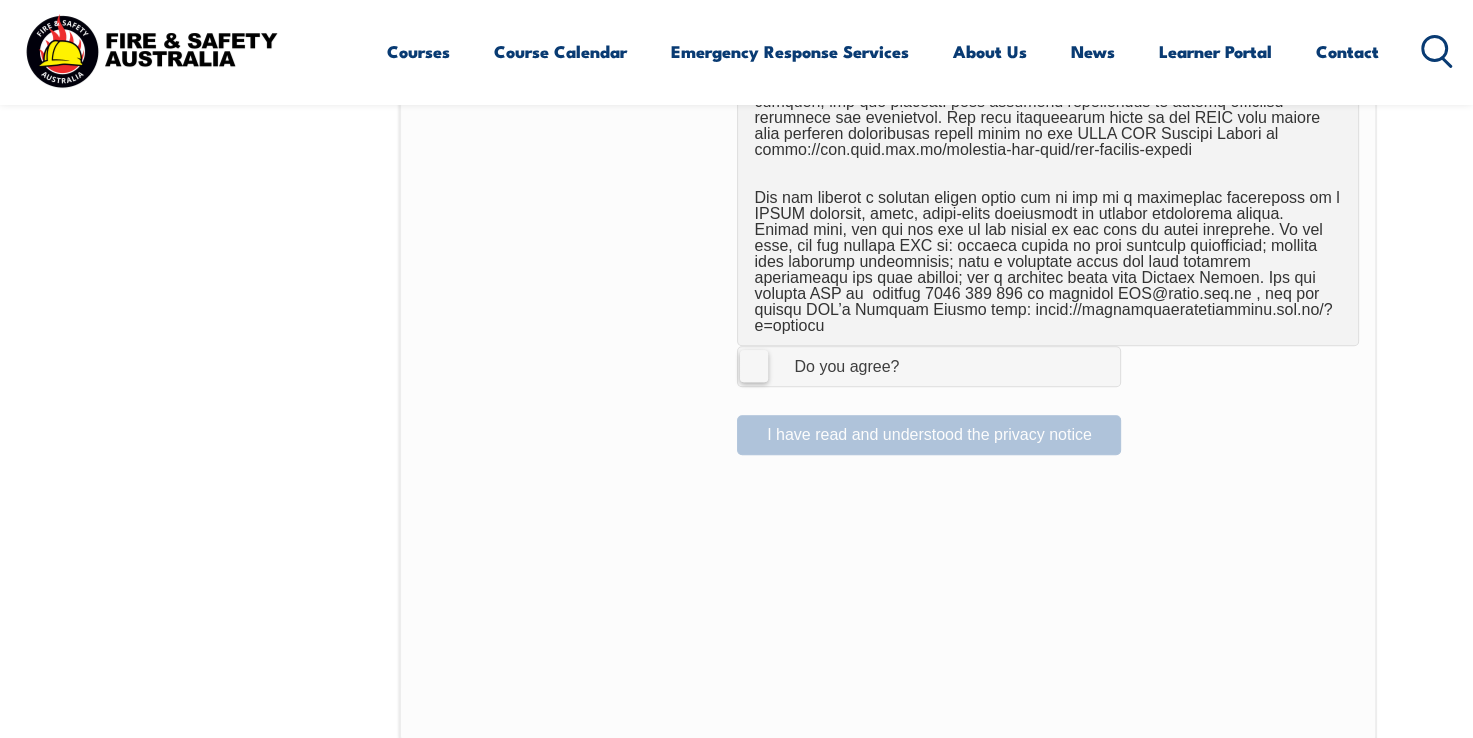 click on "I Agree Do you agree?" at bounding box center [929, 366] 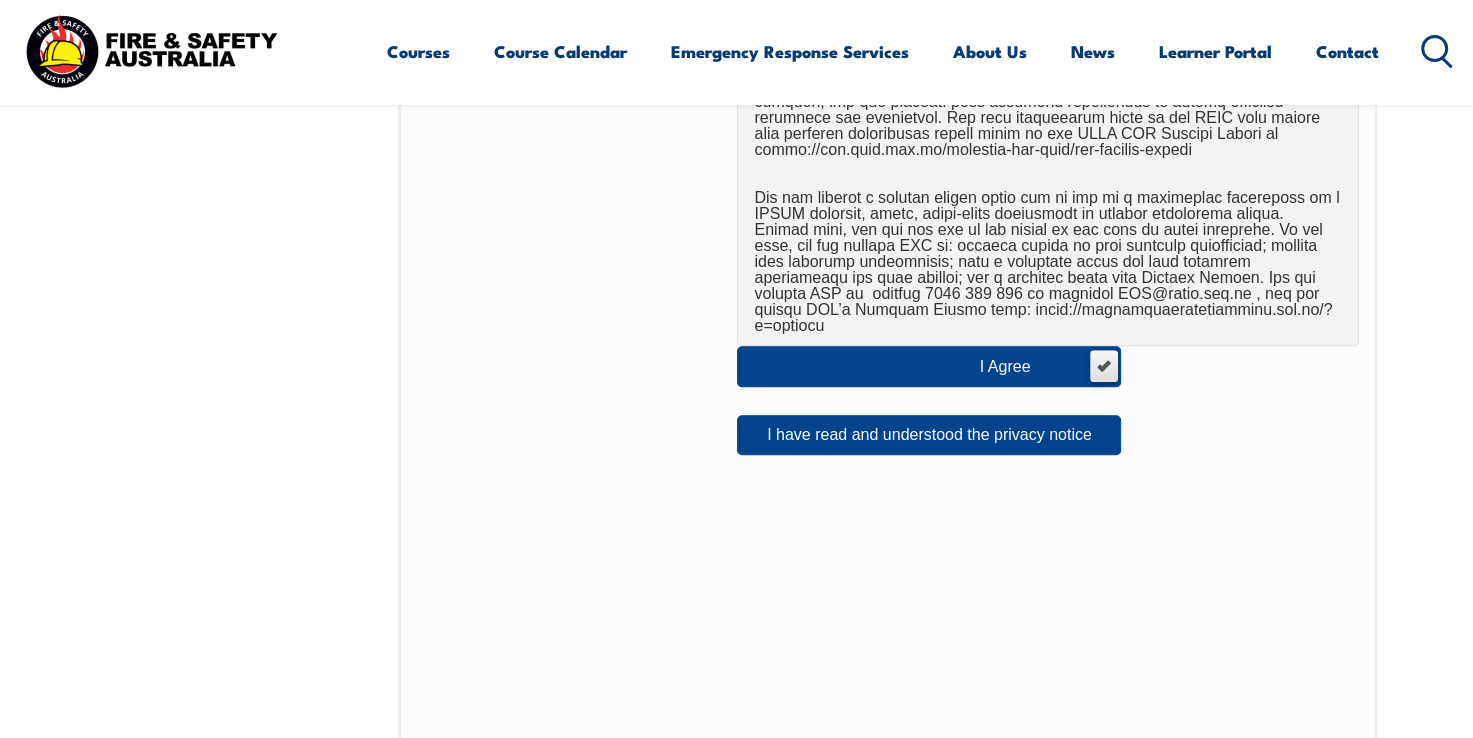 click on "I Agree Do you agree?" at bounding box center (929, 366) 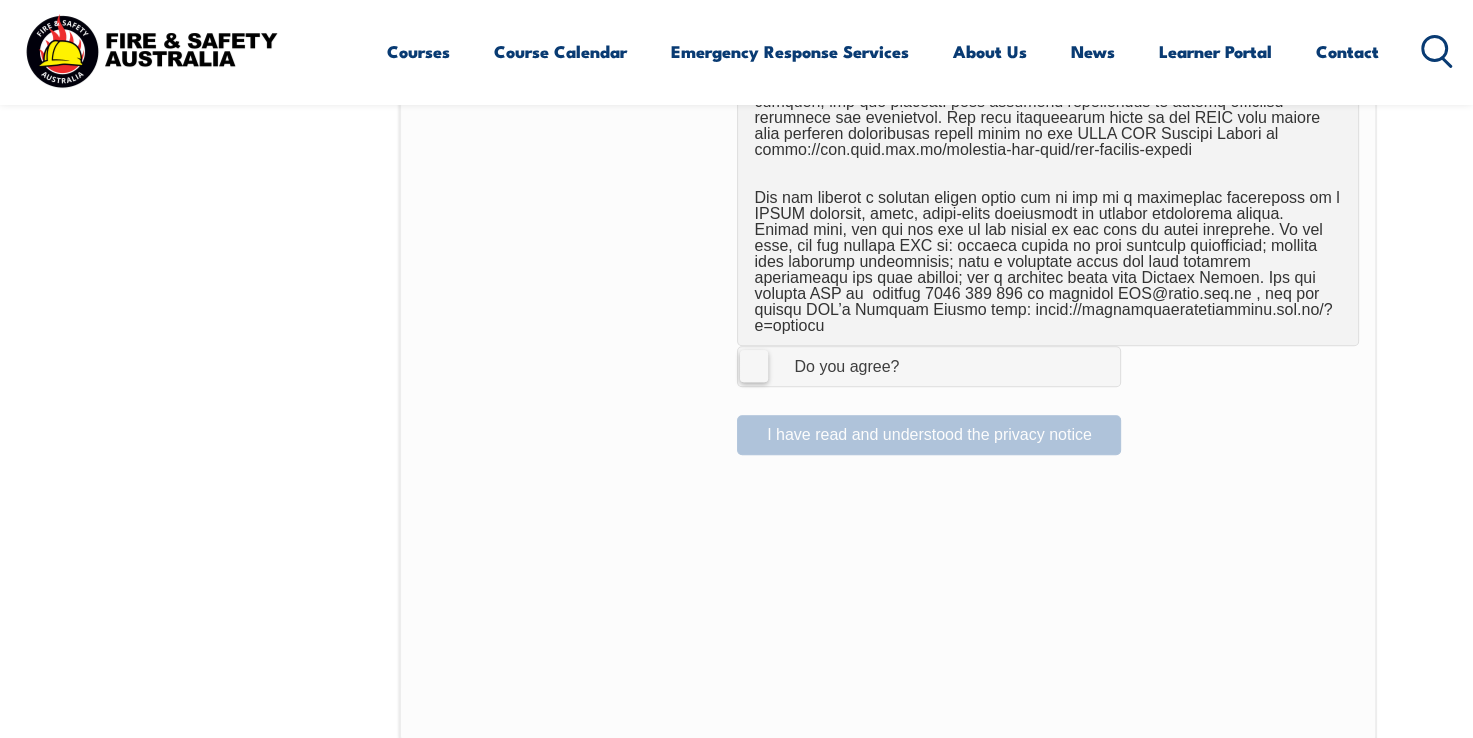 drag, startPoint x: 753, startPoint y: 346, endPoint x: 843, endPoint y: 378, distance: 95.51963 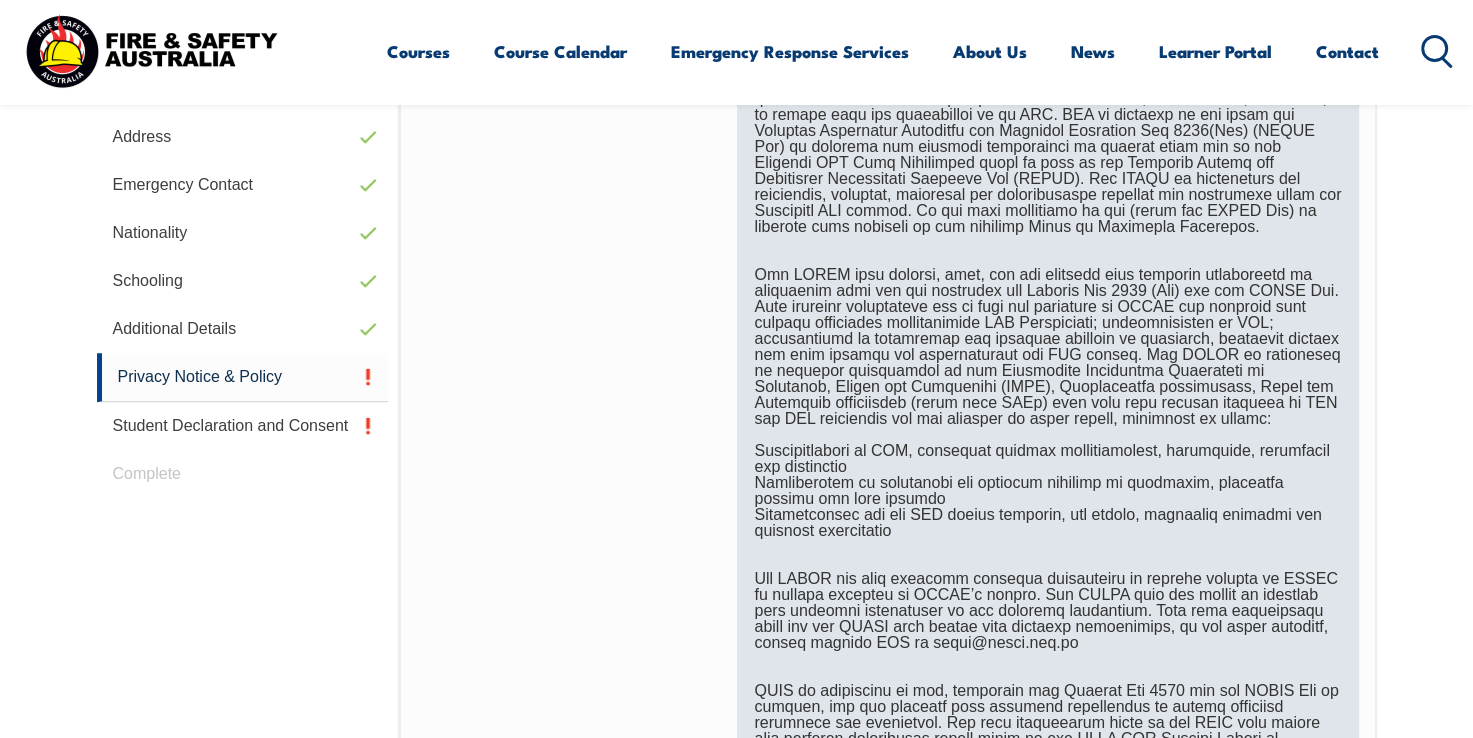 scroll, scrollTop: 745, scrollLeft: 0, axis: vertical 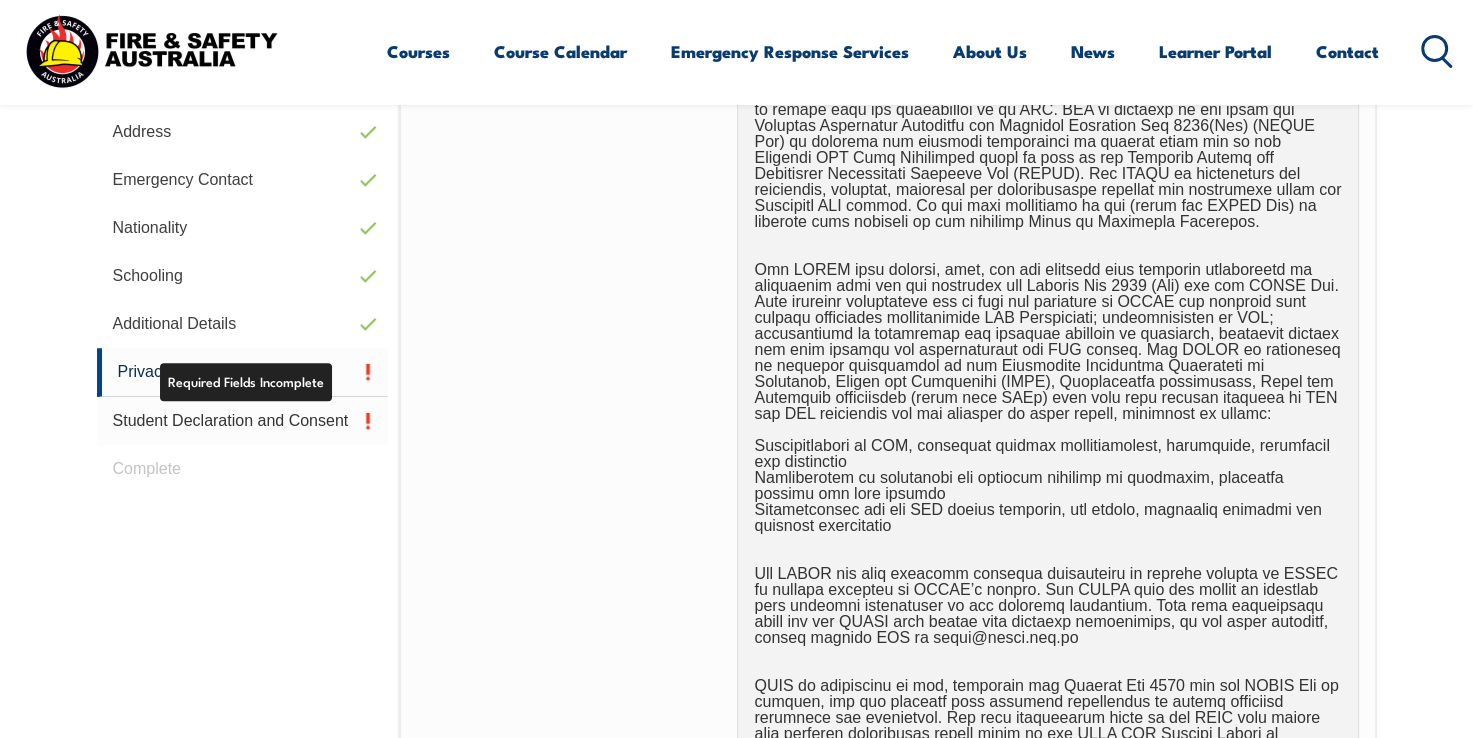 click on "Student Declaration and Consent" at bounding box center (243, 421) 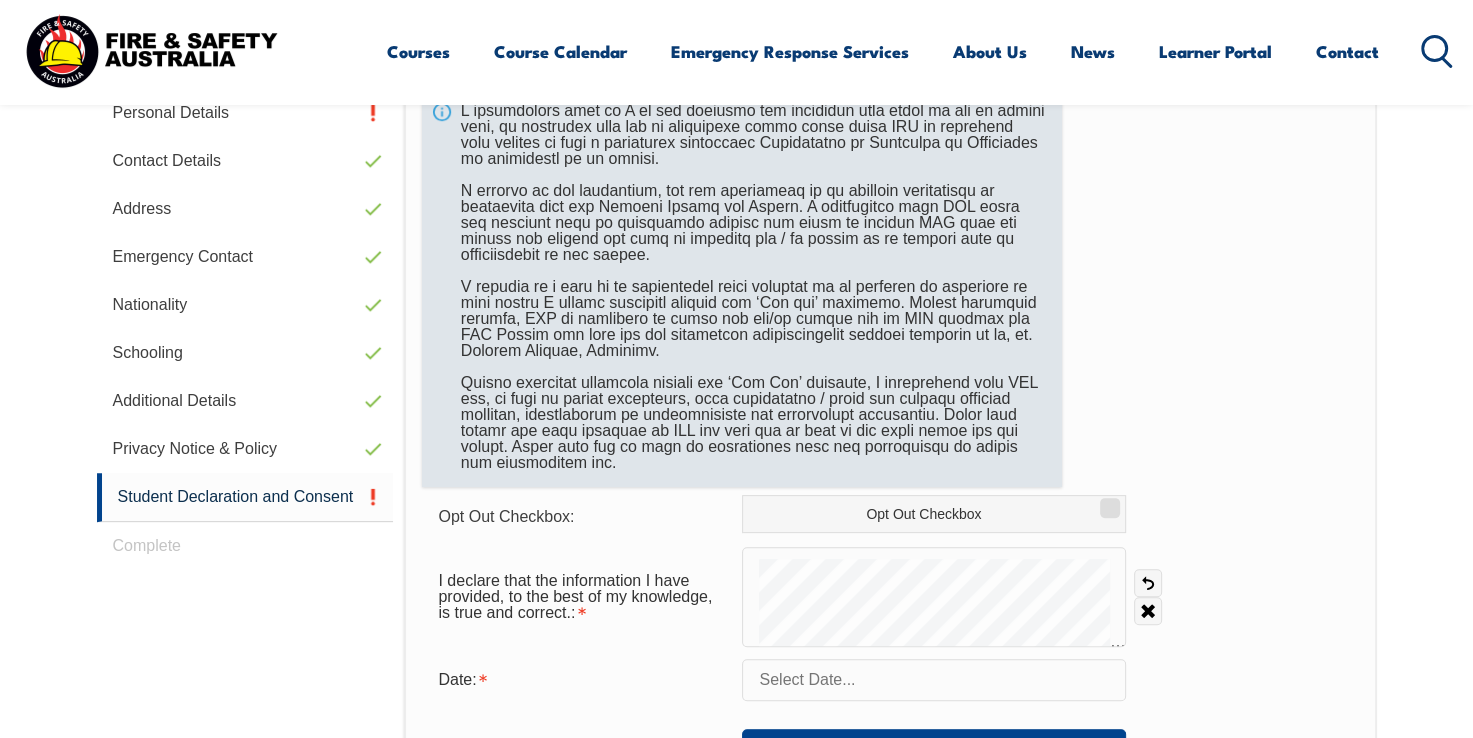 scroll, scrollTop: 745, scrollLeft: 0, axis: vertical 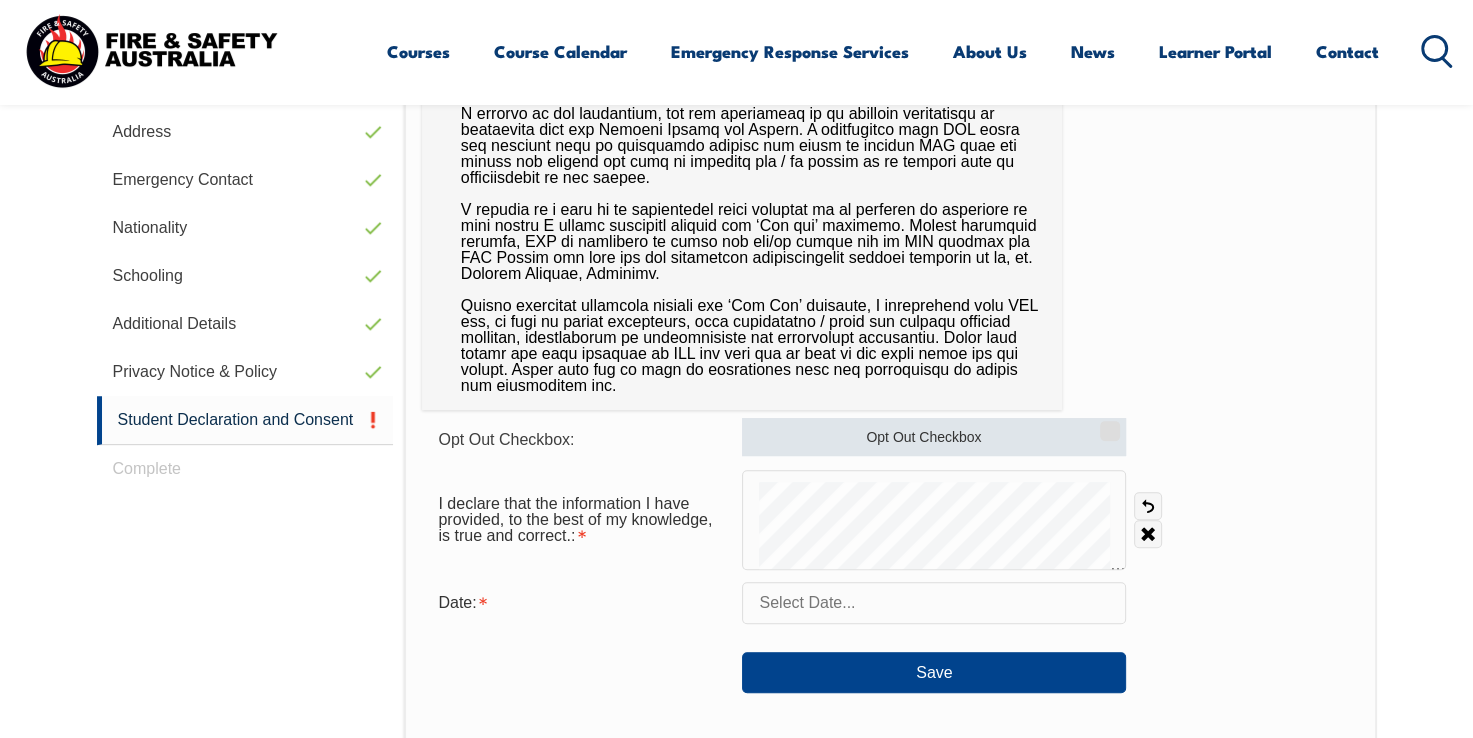 click on "Opt Out Checkbox" at bounding box center (934, 437) 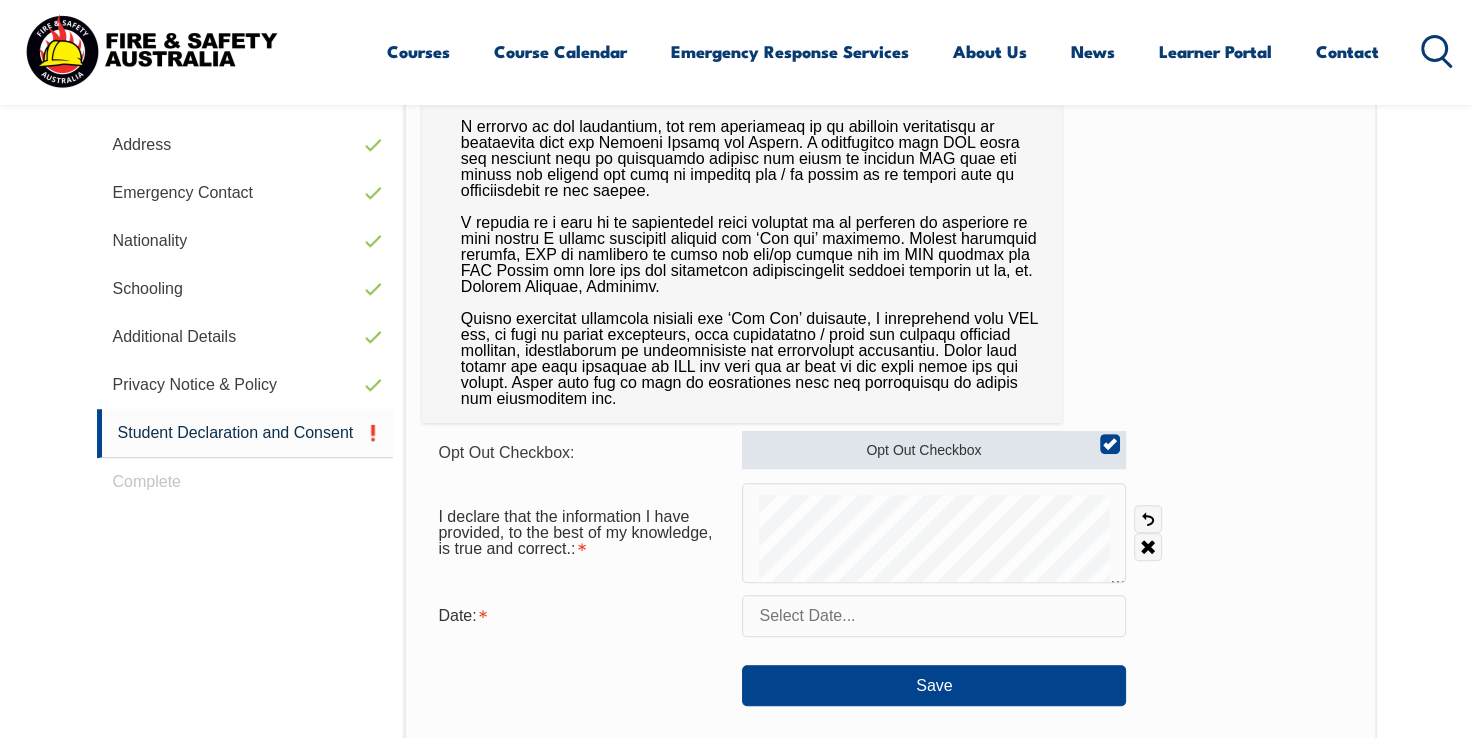 scroll, scrollTop: 745, scrollLeft: 0, axis: vertical 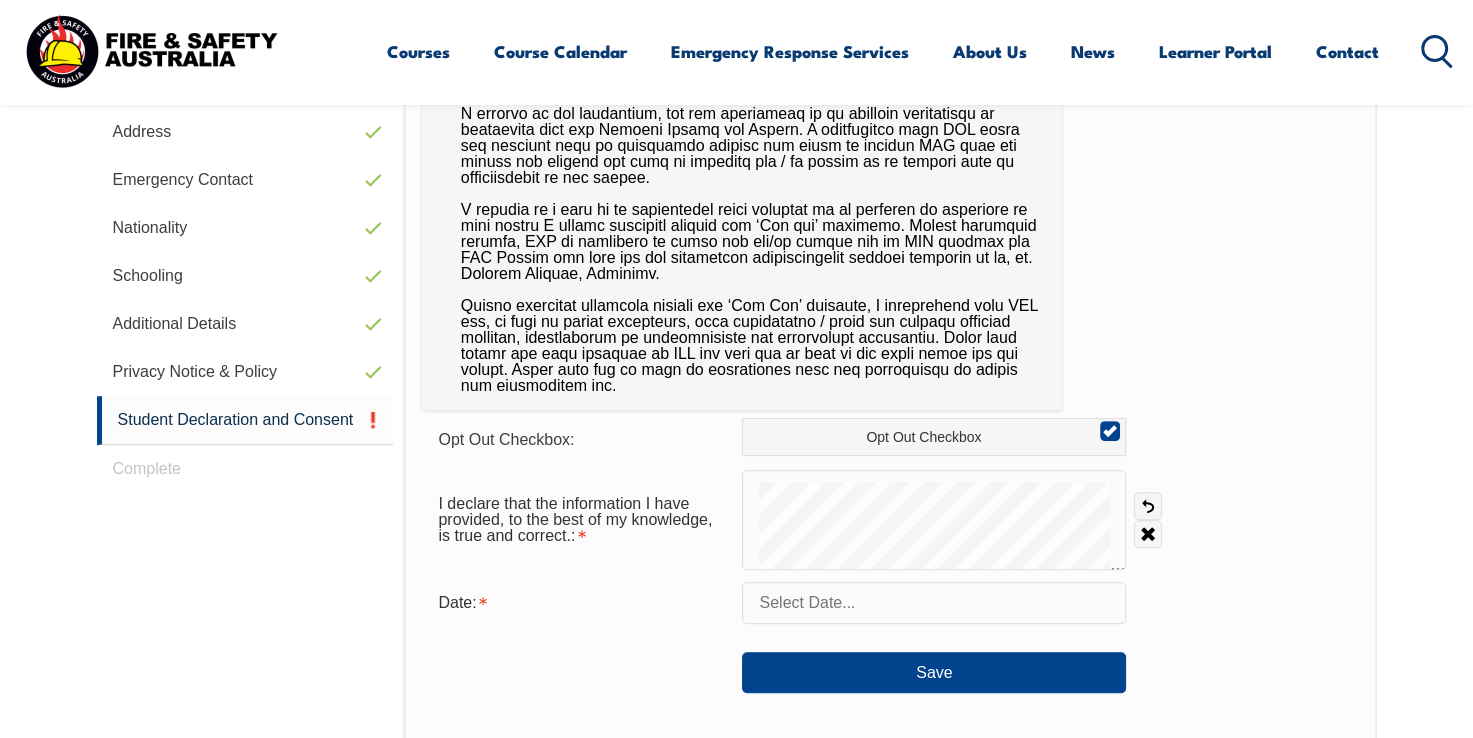click at bounding box center (934, 603) 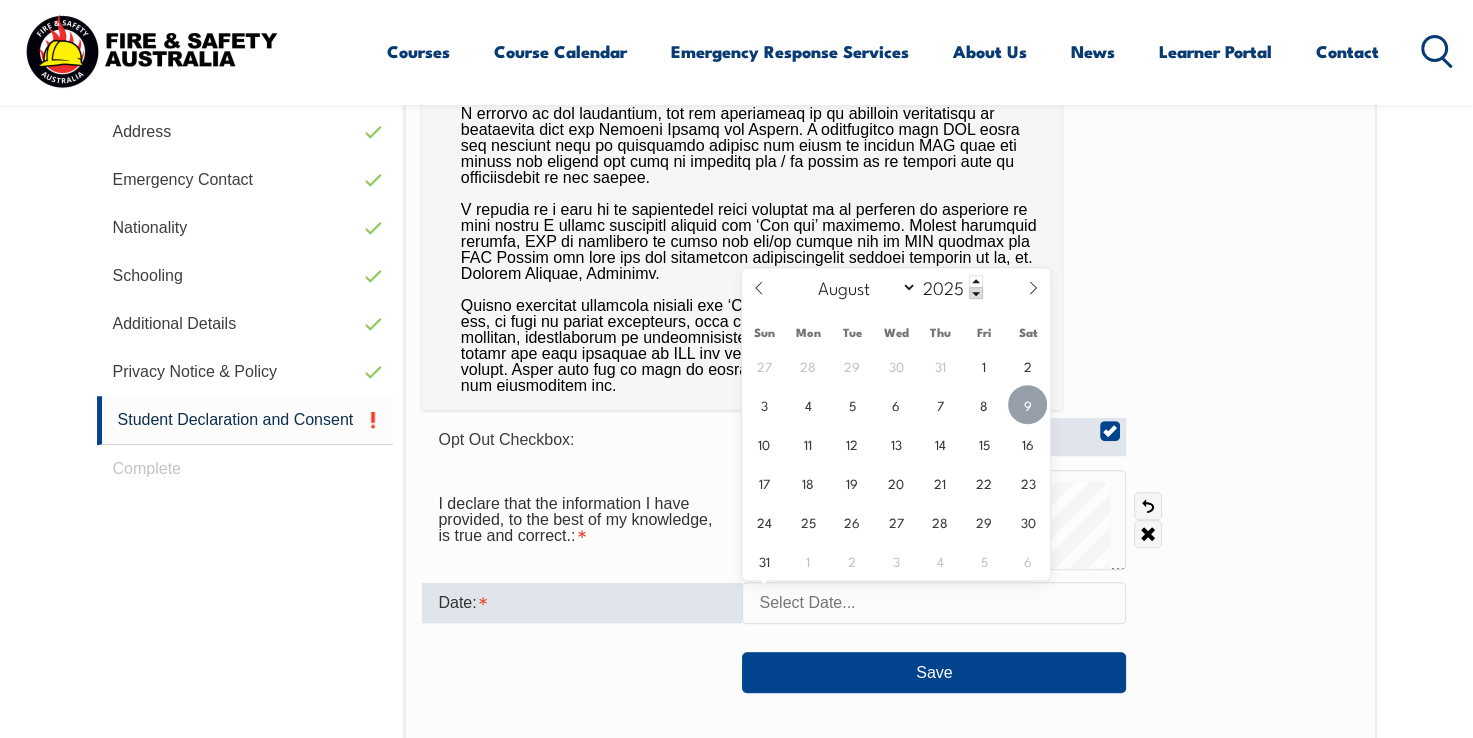 drag, startPoint x: 1028, startPoint y: 407, endPoint x: 1029, endPoint y: 426, distance: 19.026299 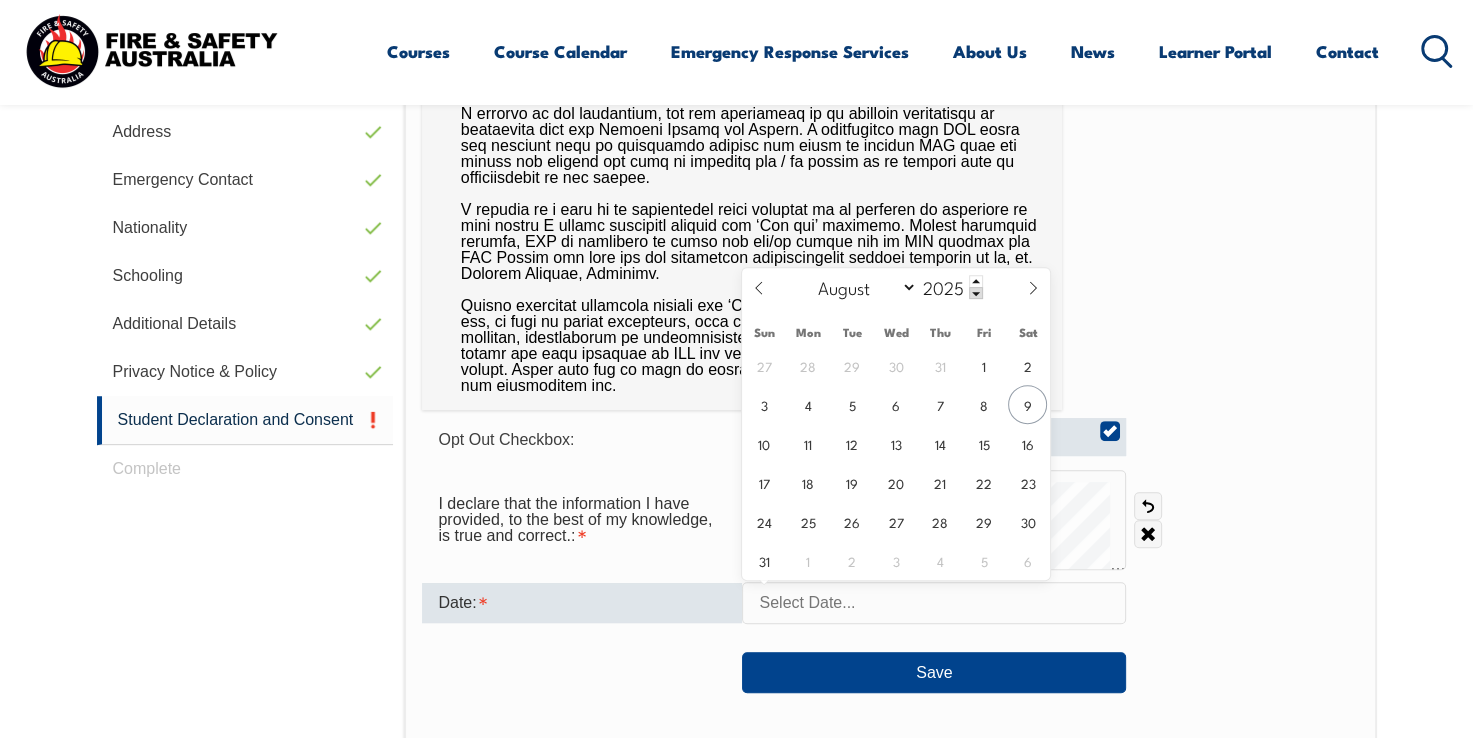 type on "August 9, 2025" 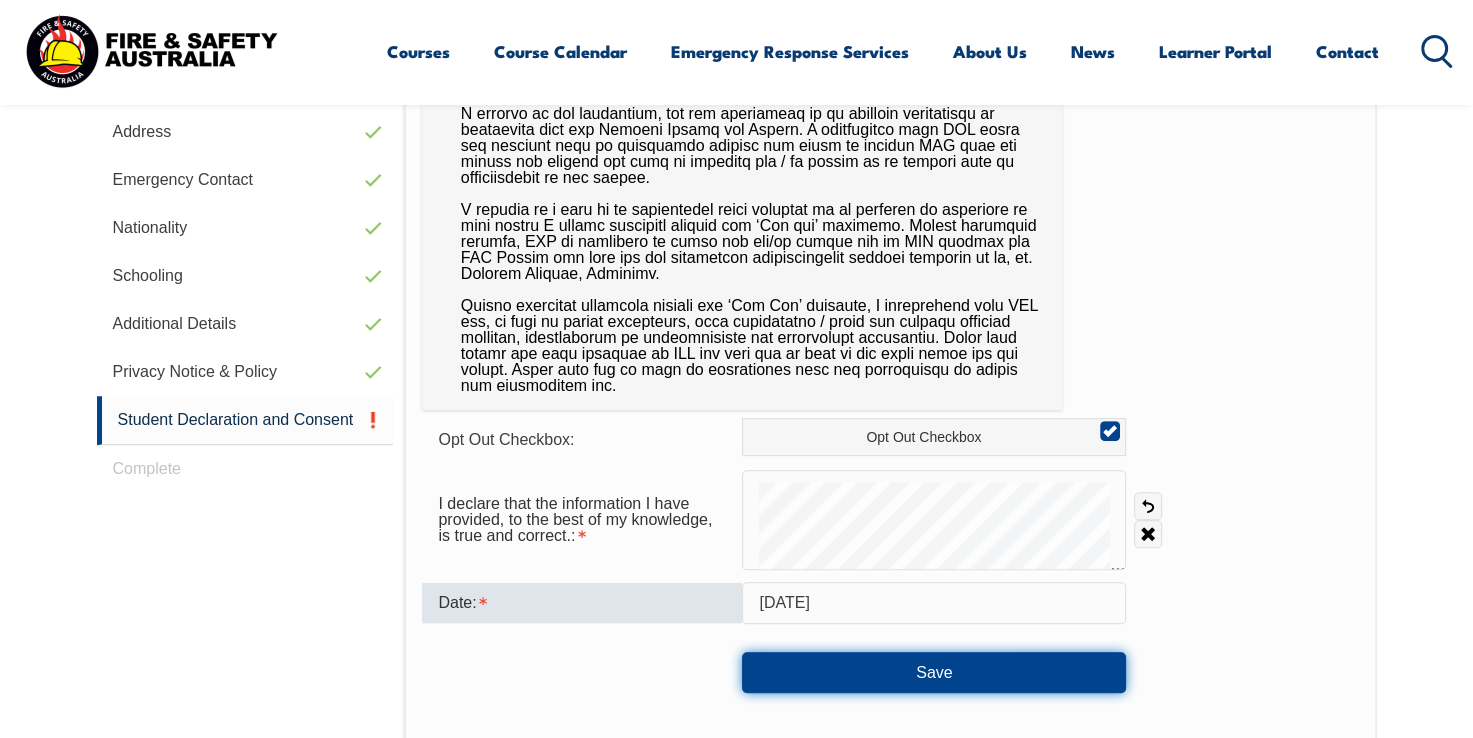 click on "Save" at bounding box center [934, 672] 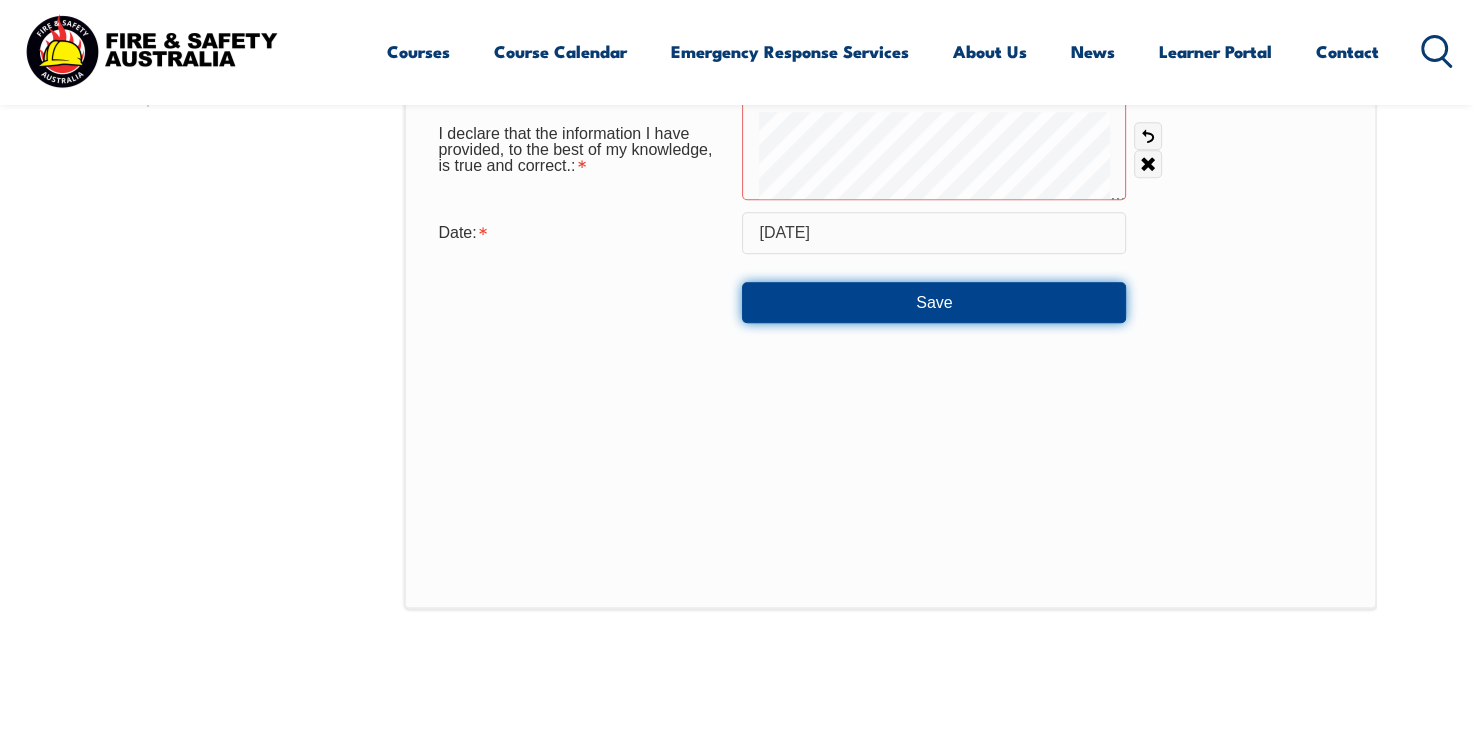 scroll, scrollTop: 915, scrollLeft: 0, axis: vertical 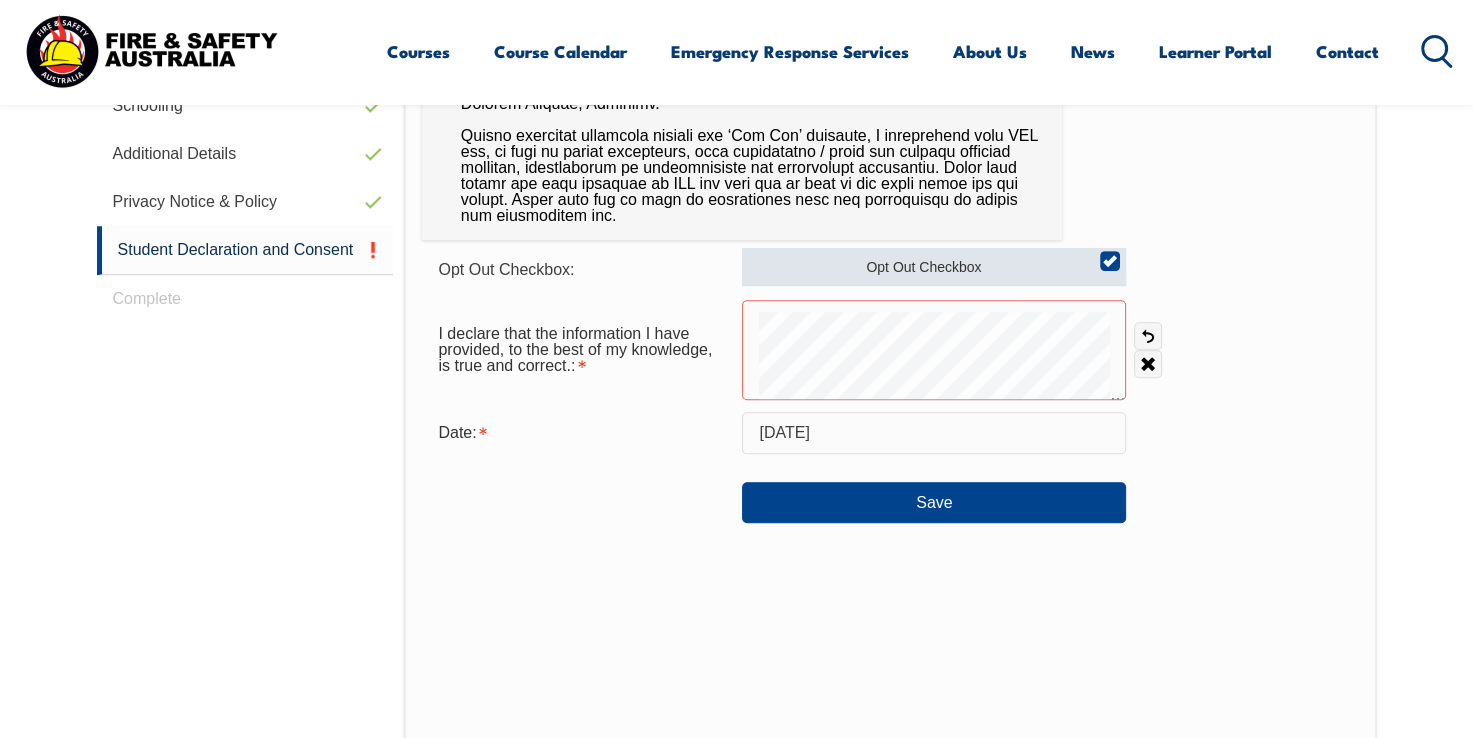 click on "Opt Out Checkbox" at bounding box center (1107, 254) 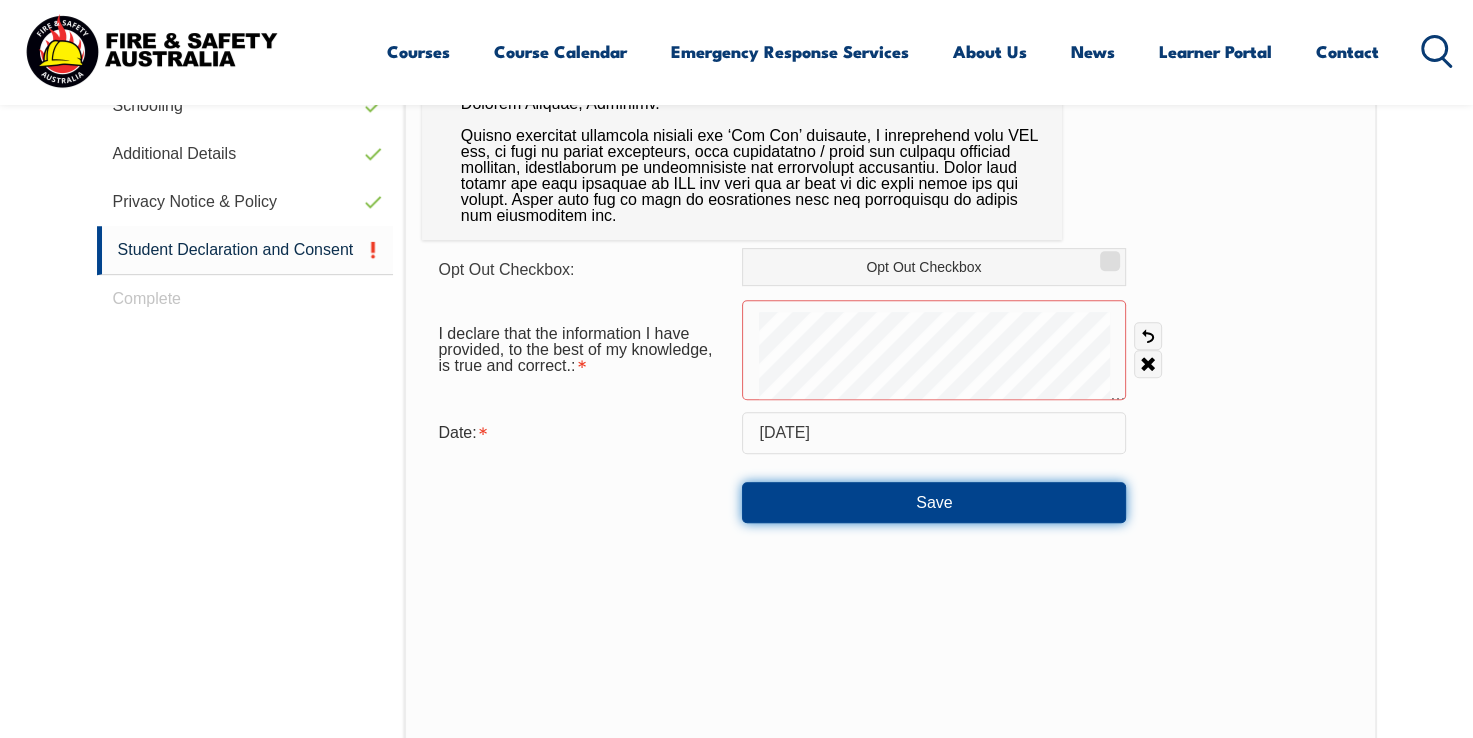 click on "Save" at bounding box center [934, 502] 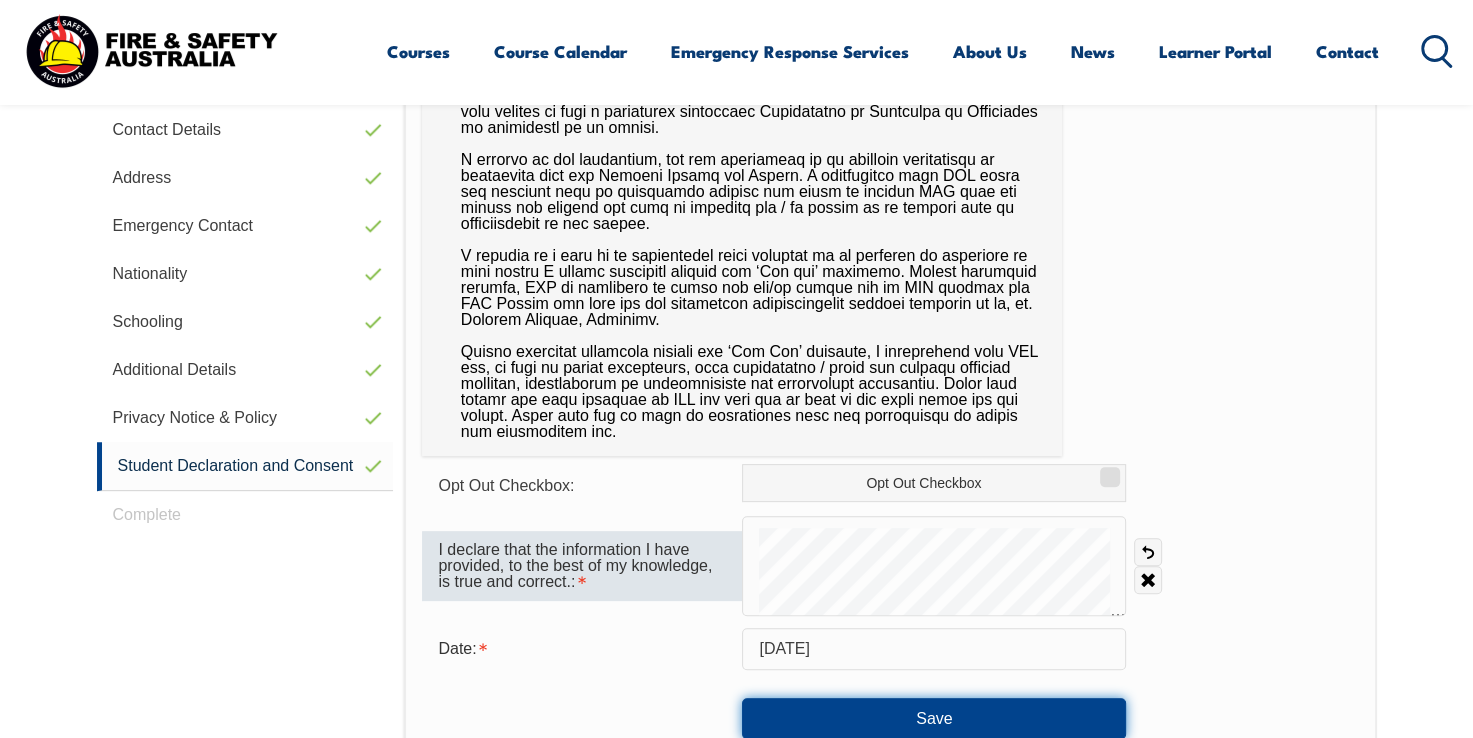 scroll, scrollTop: 815, scrollLeft: 0, axis: vertical 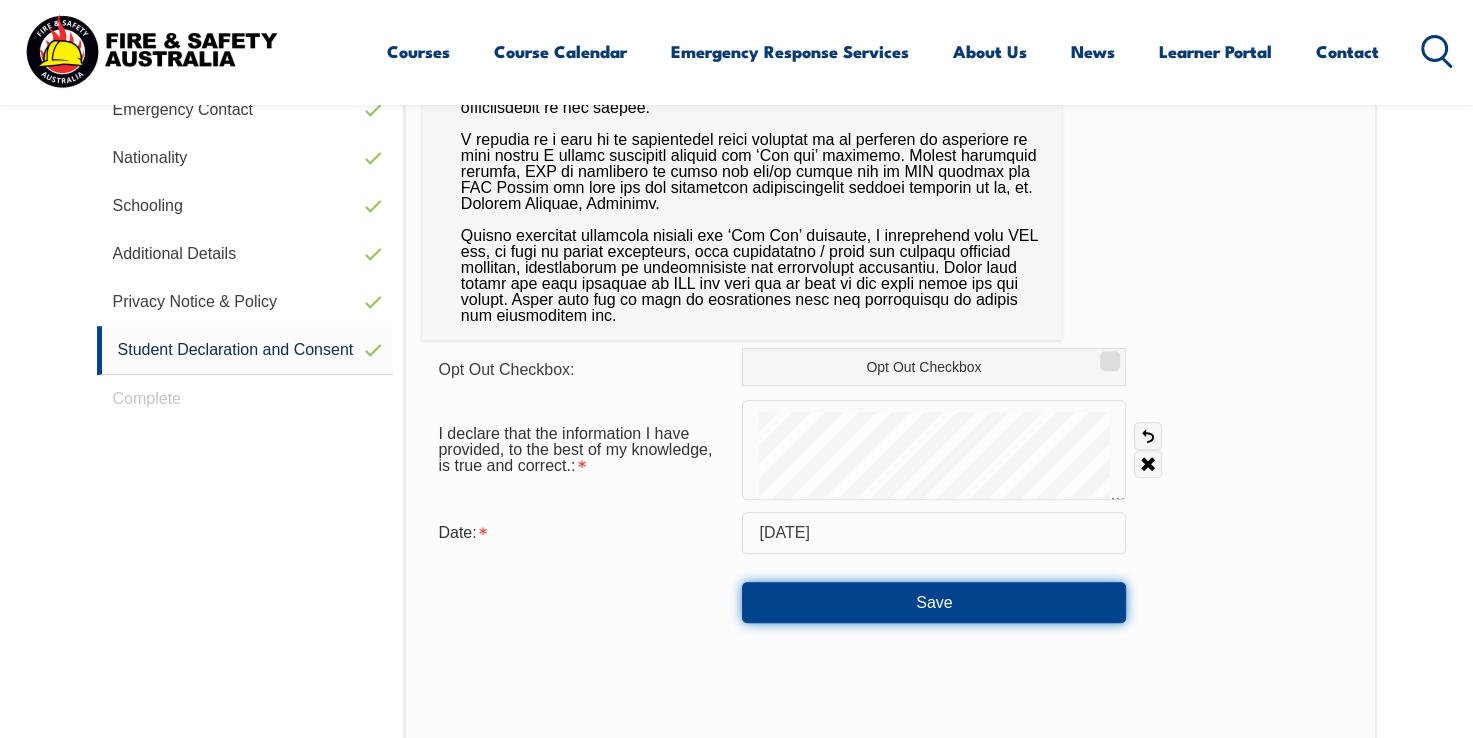 click on "Save" at bounding box center [934, 602] 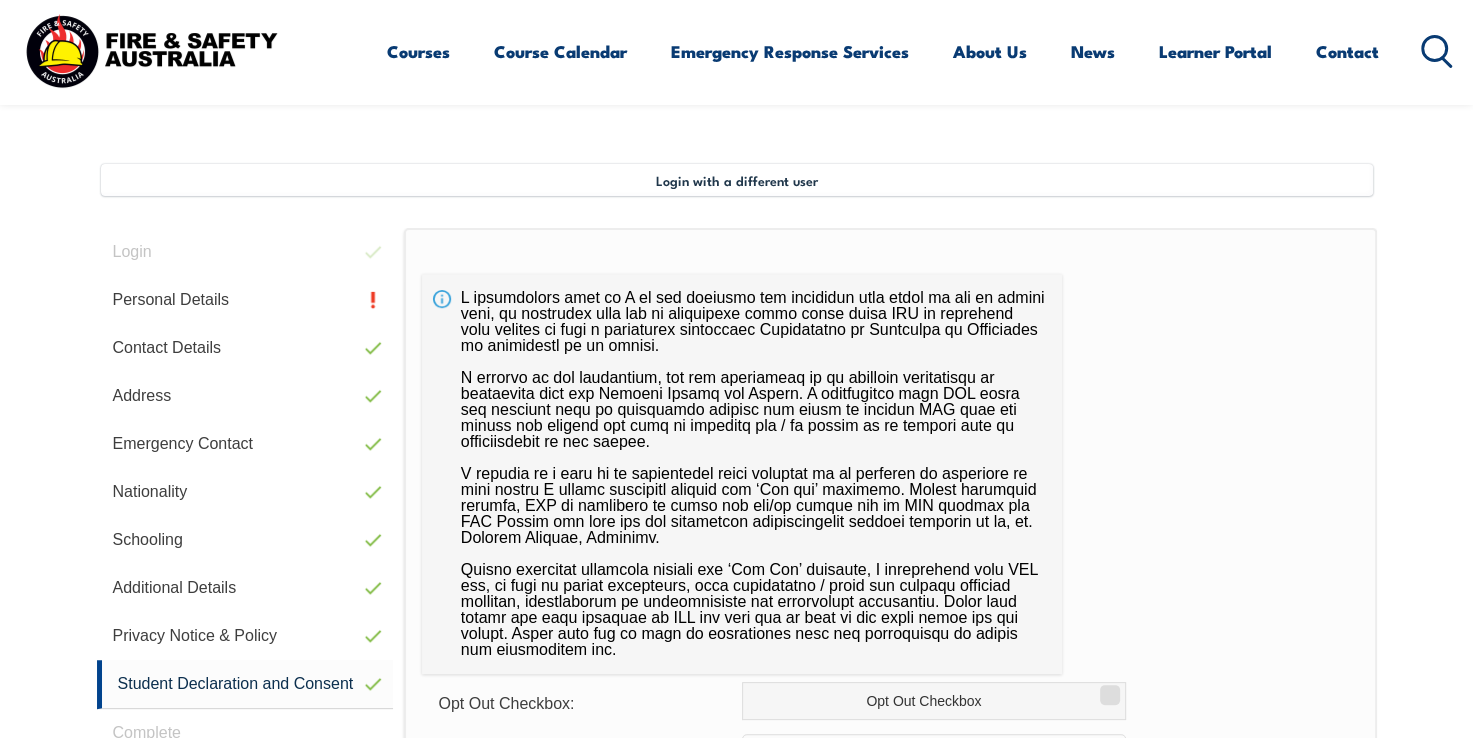 scroll, scrollTop: 615, scrollLeft: 0, axis: vertical 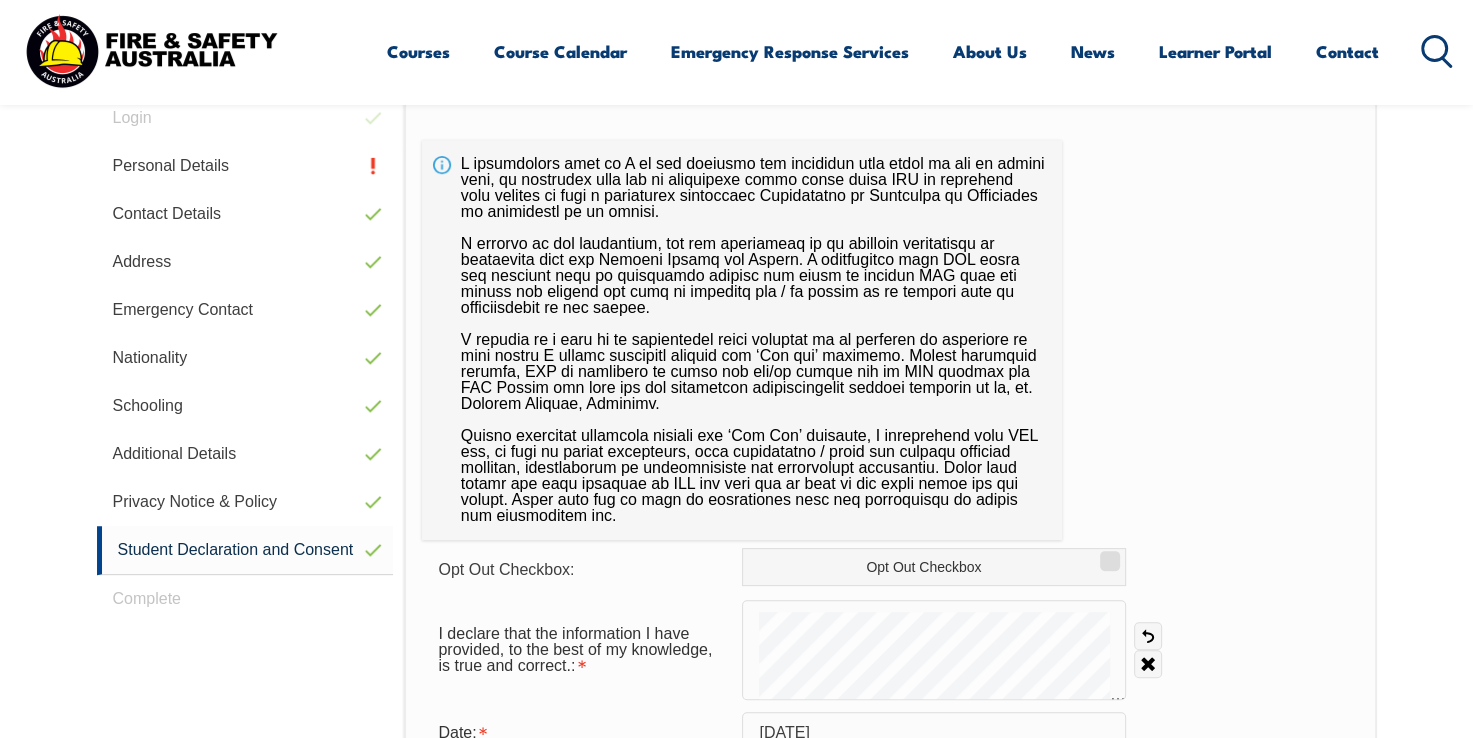 click on "Login Personal Details Contact Details Address Emergency Contact Nationality  Schooling Additional Details Privacy Notice & Policy Student Declaration and Consent Complete" at bounding box center (251, 681) 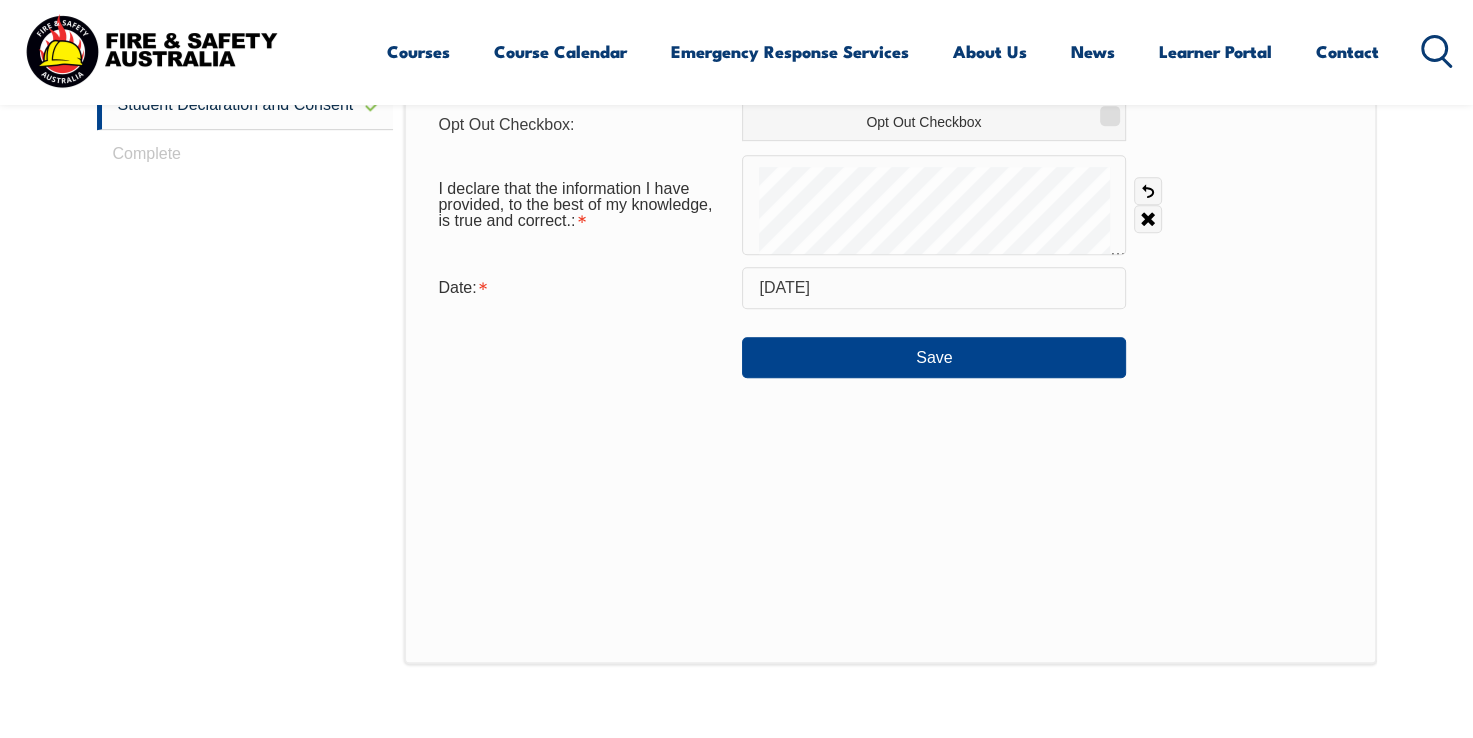 scroll, scrollTop: 1042, scrollLeft: 0, axis: vertical 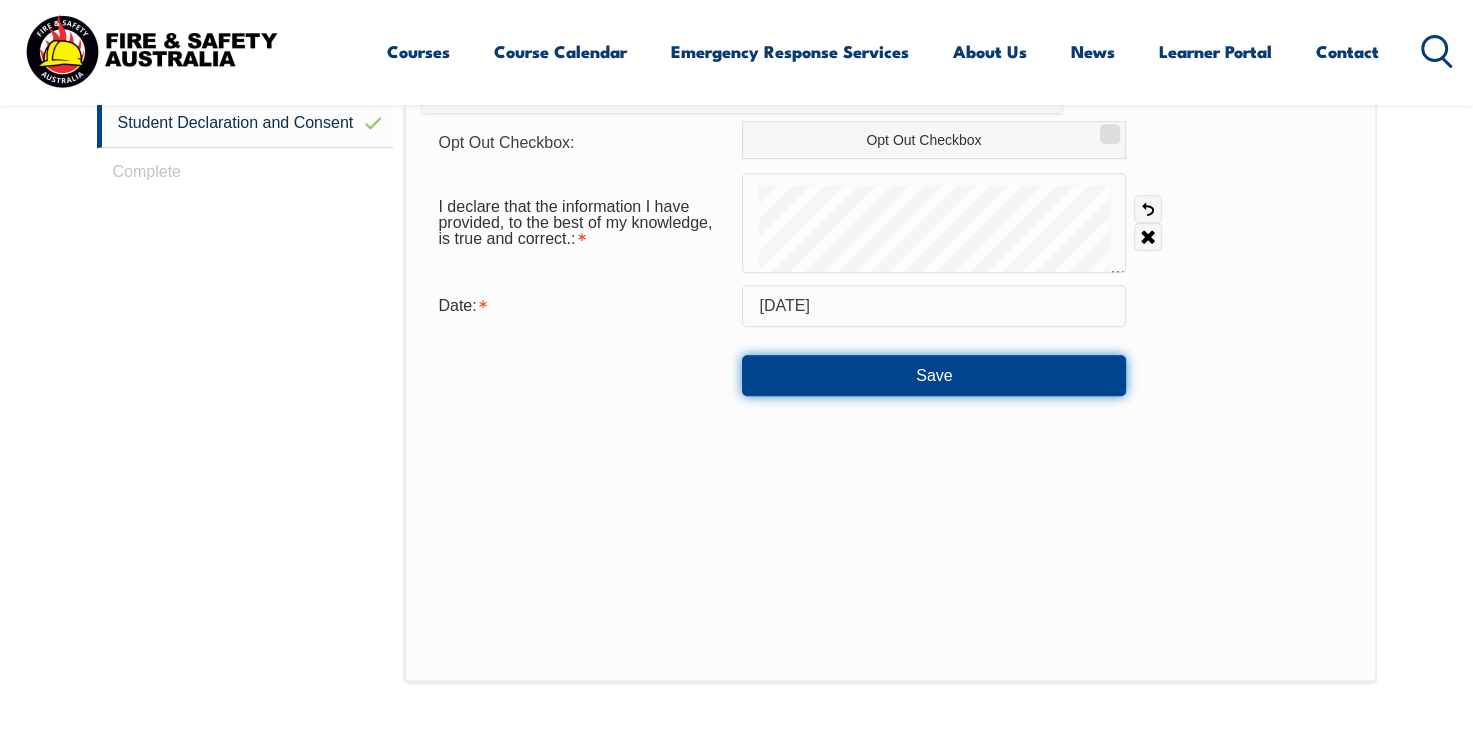 click on "Save" at bounding box center [934, 375] 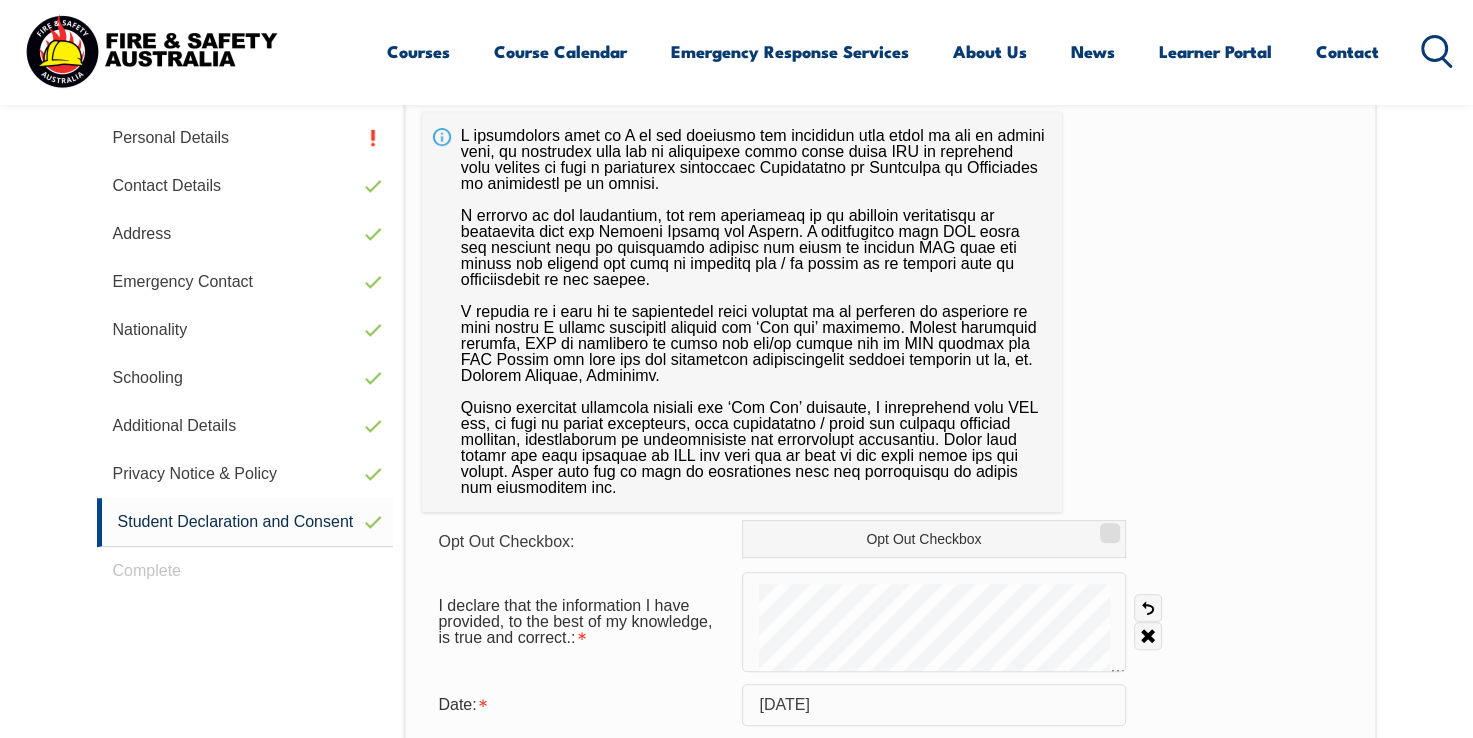 scroll, scrollTop: 642, scrollLeft: 0, axis: vertical 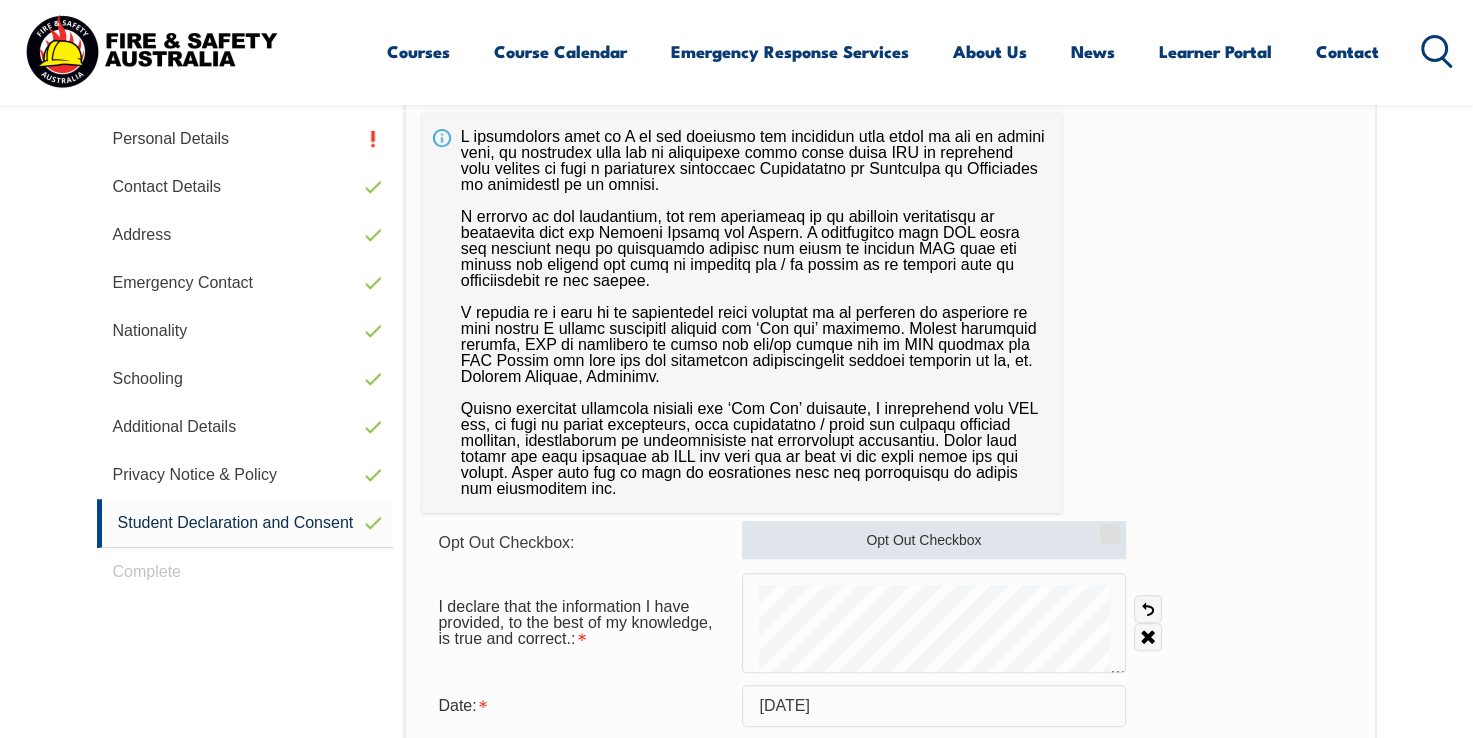 click on "Opt Out Checkbox" at bounding box center [1107, 527] 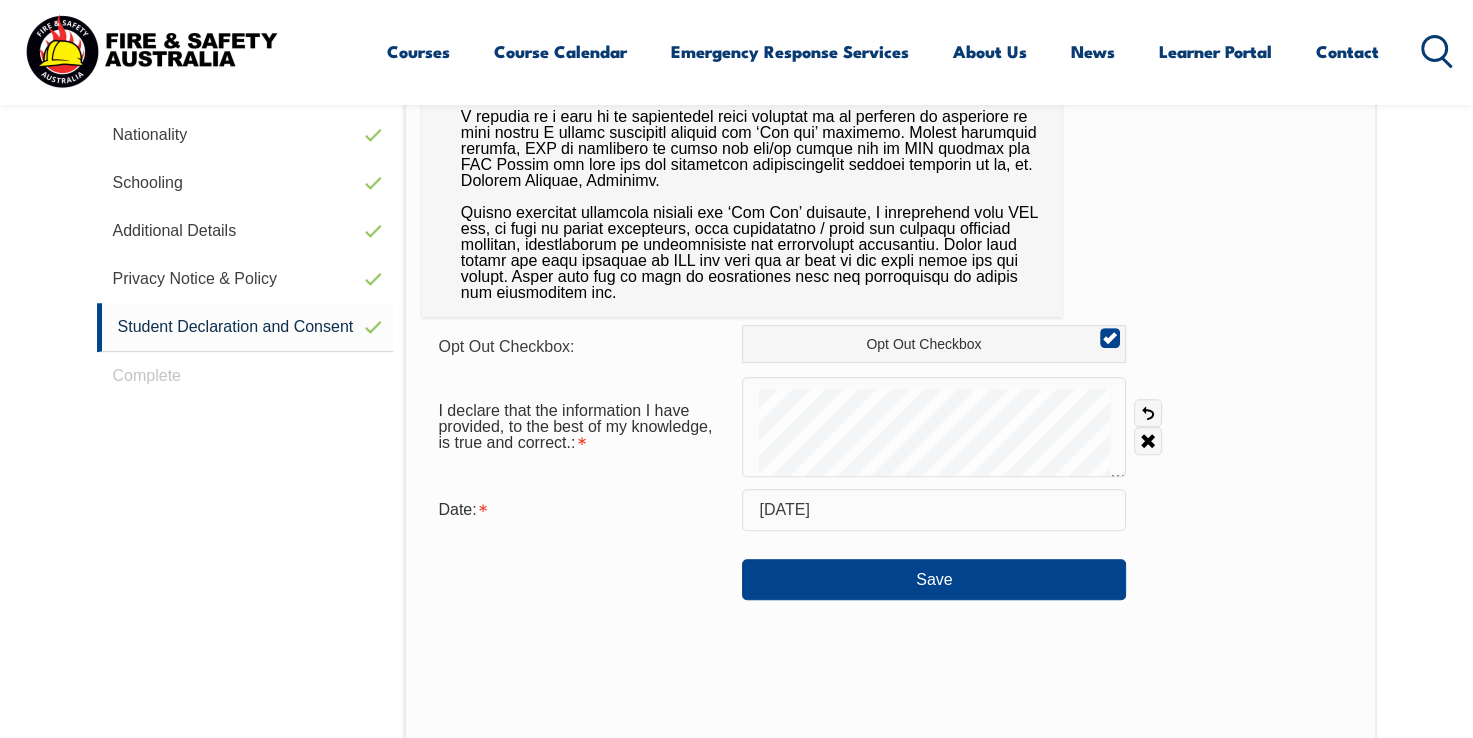 scroll, scrollTop: 842, scrollLeft: 0, axis: vertical 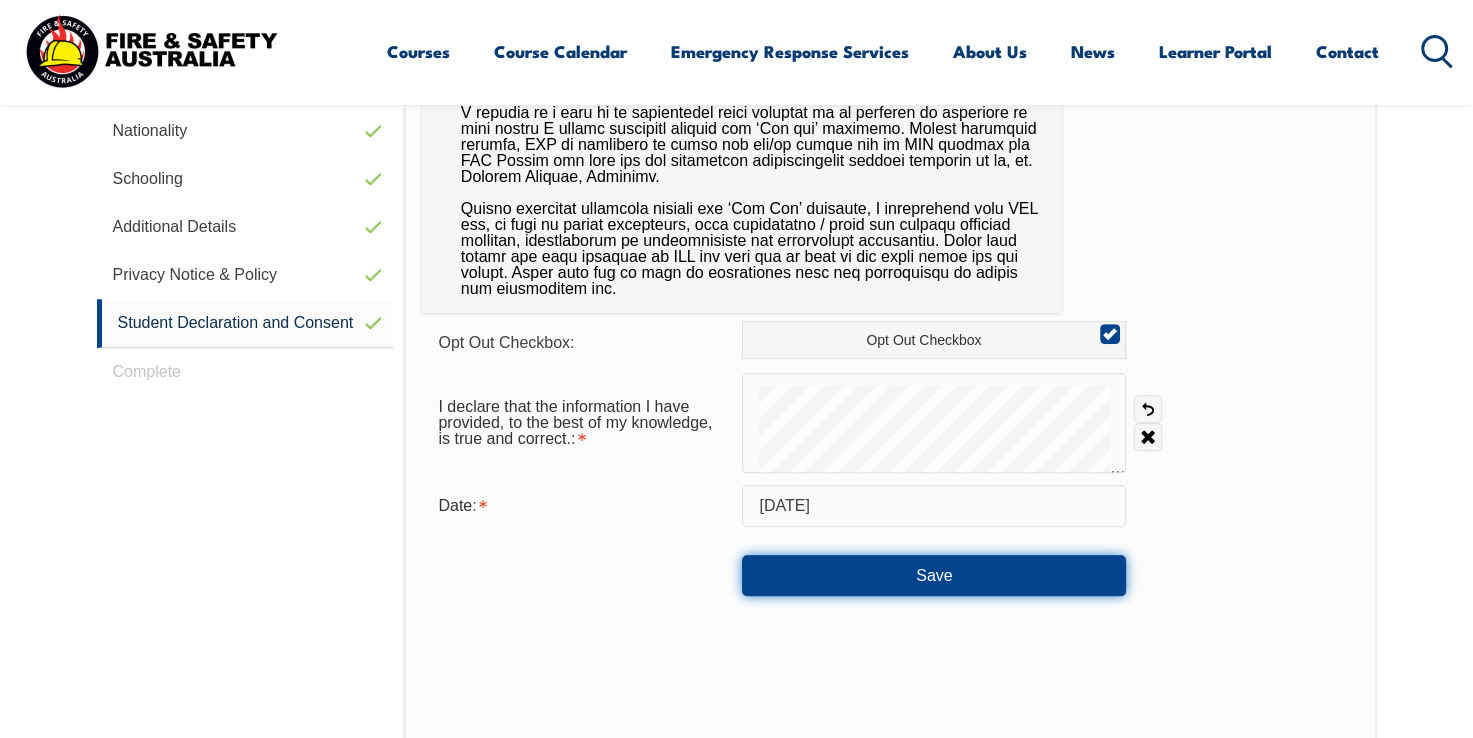 click on "Save" at bounding box center (934, 575) 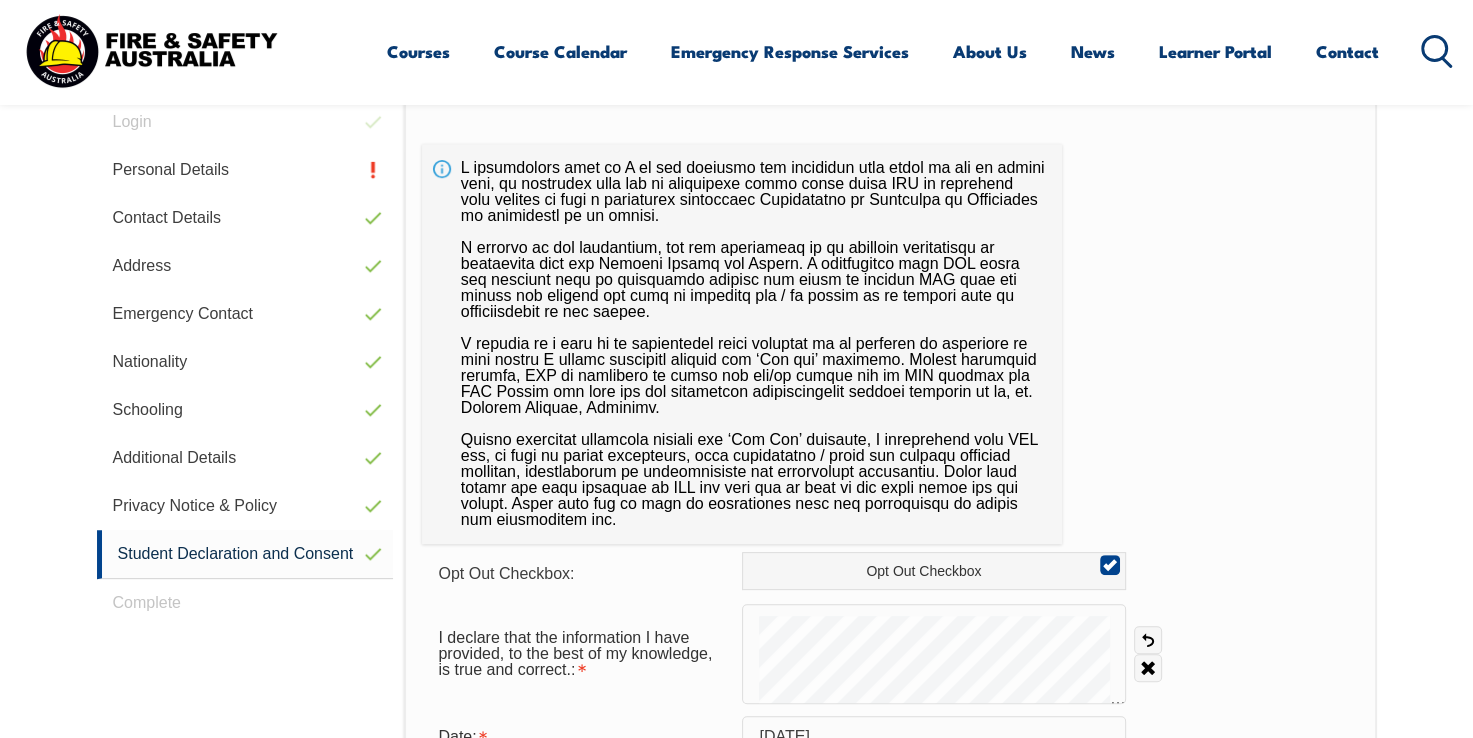 scroll, scrollTop: 542, scrollLeft: 0, axis: vertical 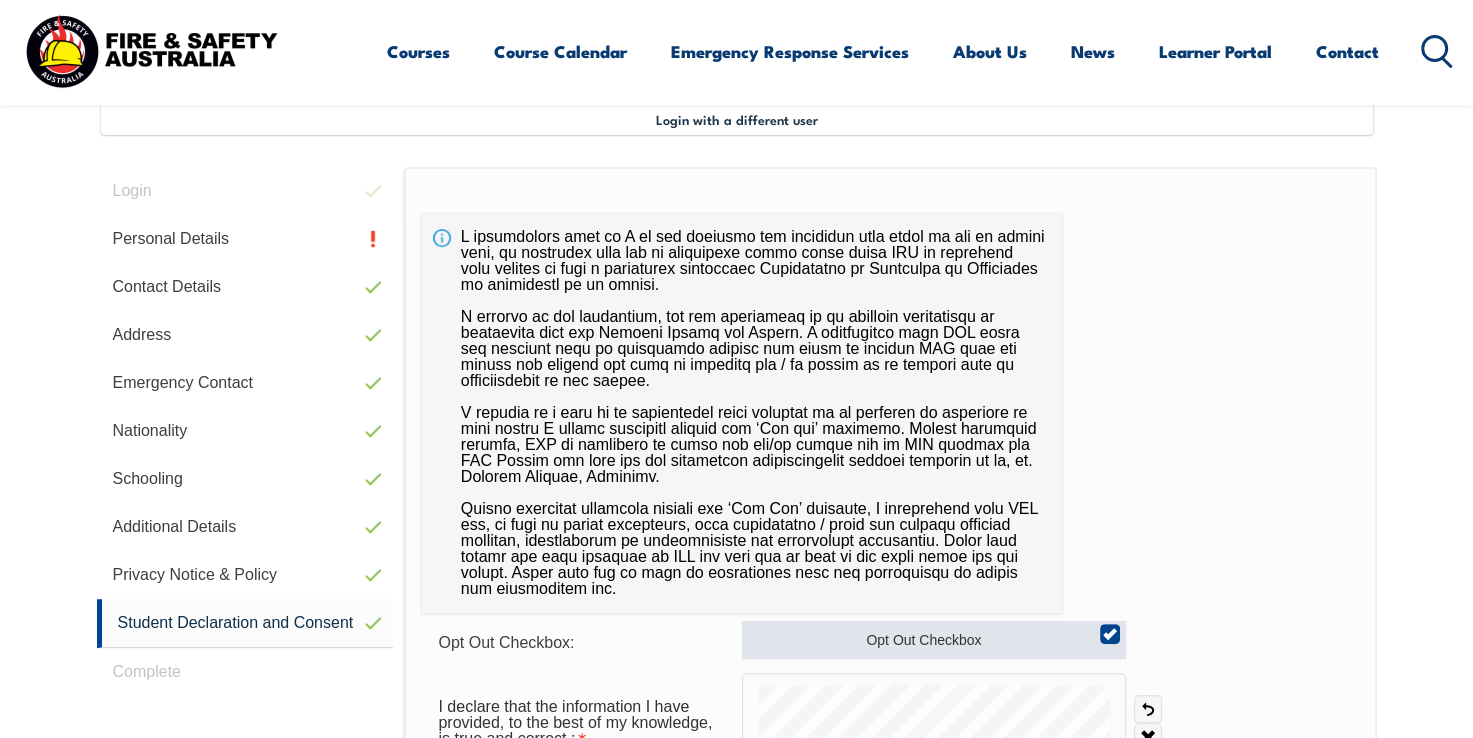 click on "Opt Out Checkbox" at bounding box center [1107, 627] 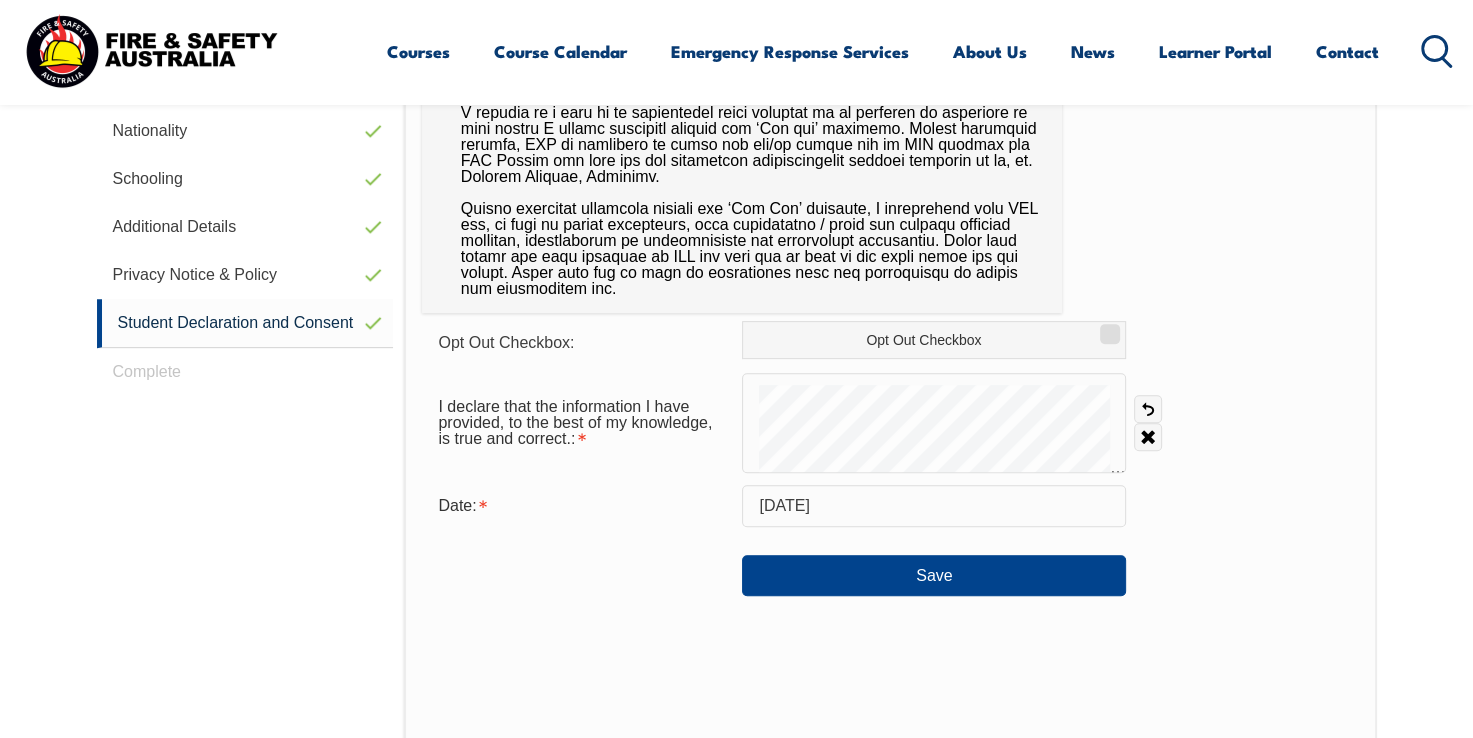 scroll, scrollTop: 842, scrollLeft: 0, axis: vertical 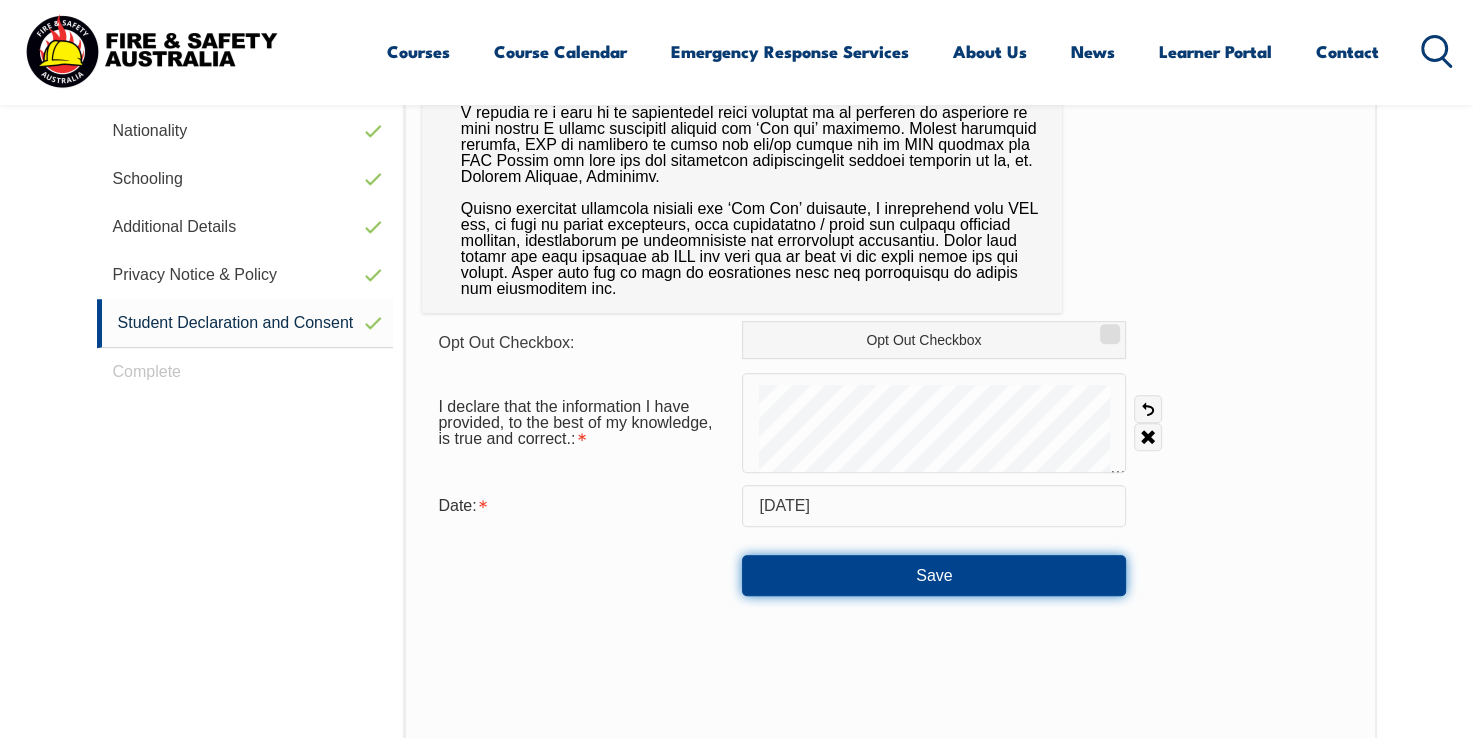 click on "Save" at bounding box center [934, 575] 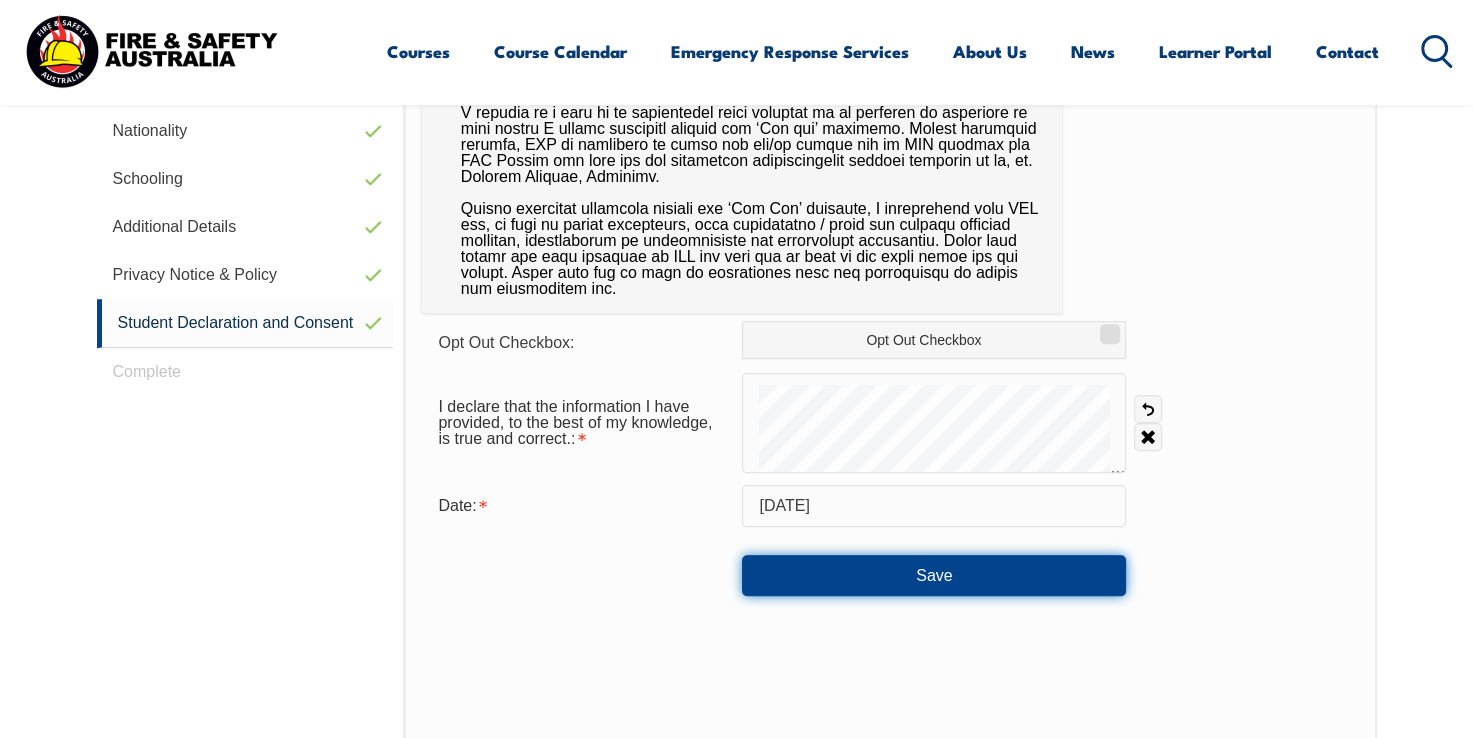 scroll, scrollTop: 642, scrollLeft: 0, axis: vertical 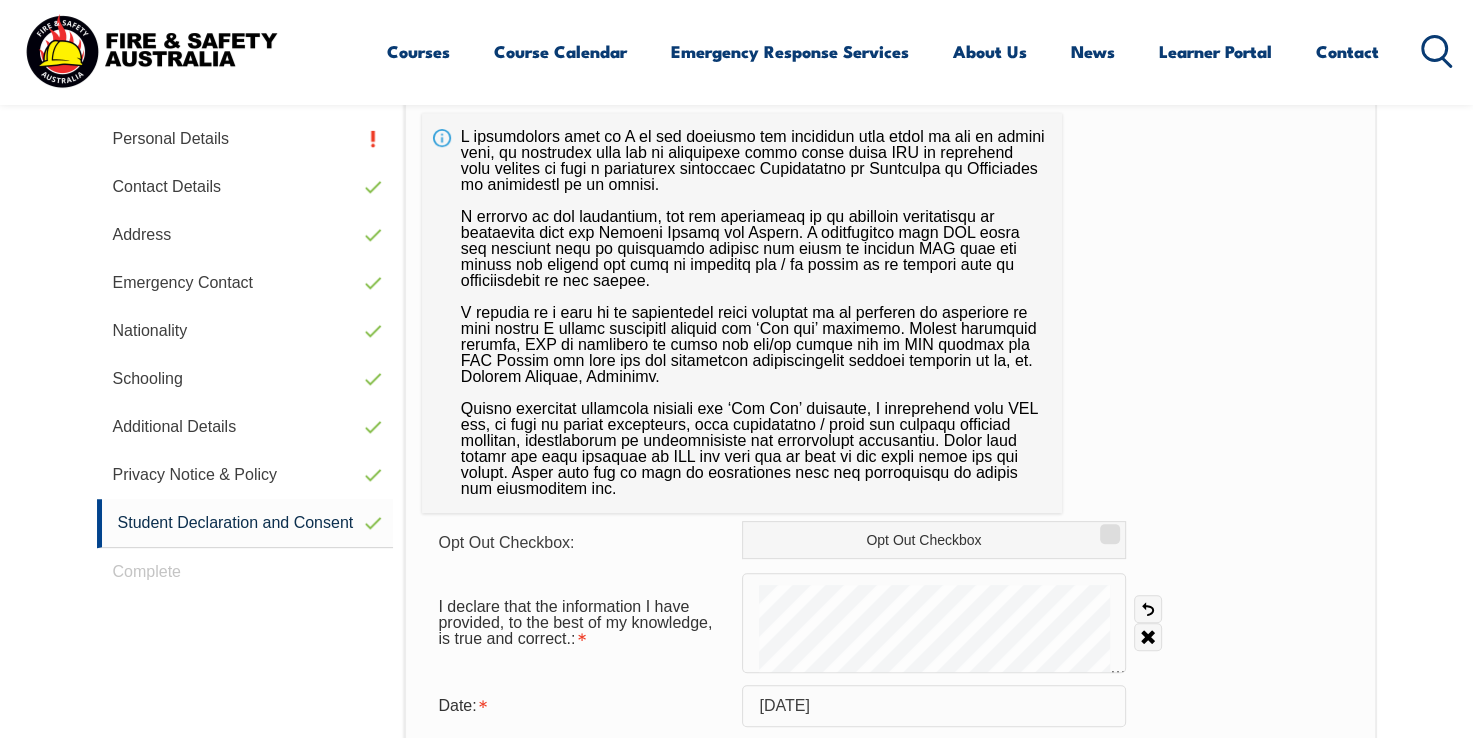 click on "Login Personal Details Contact Details Address Emergency Contact Nationality  Schooling Additional Details Privacy Notice & Policy Student Declaration and Consent Complete" at bounding box center (251, 654) 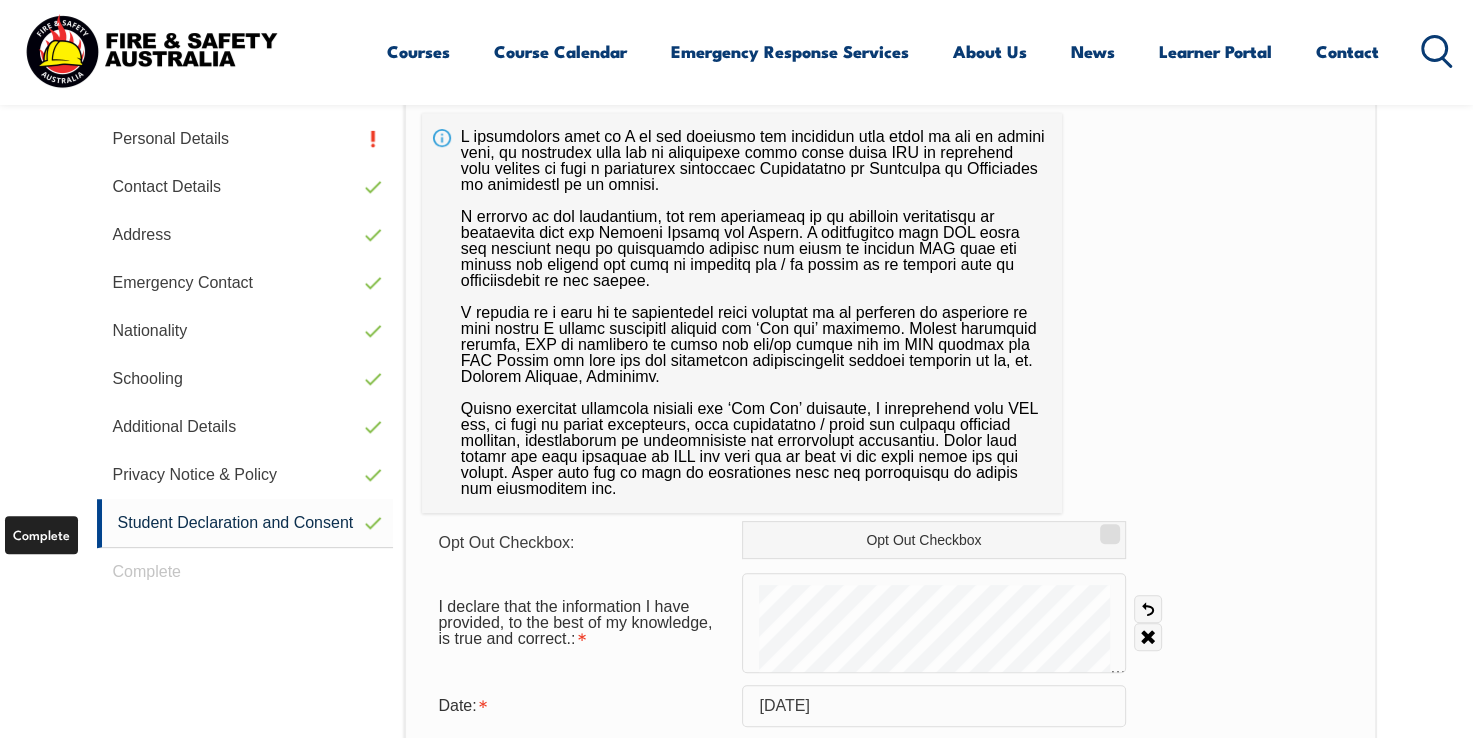 drag, startPoint x: 96, startPoint y: 532, endPoint x: 96, endPoint y: 572, distance: 40 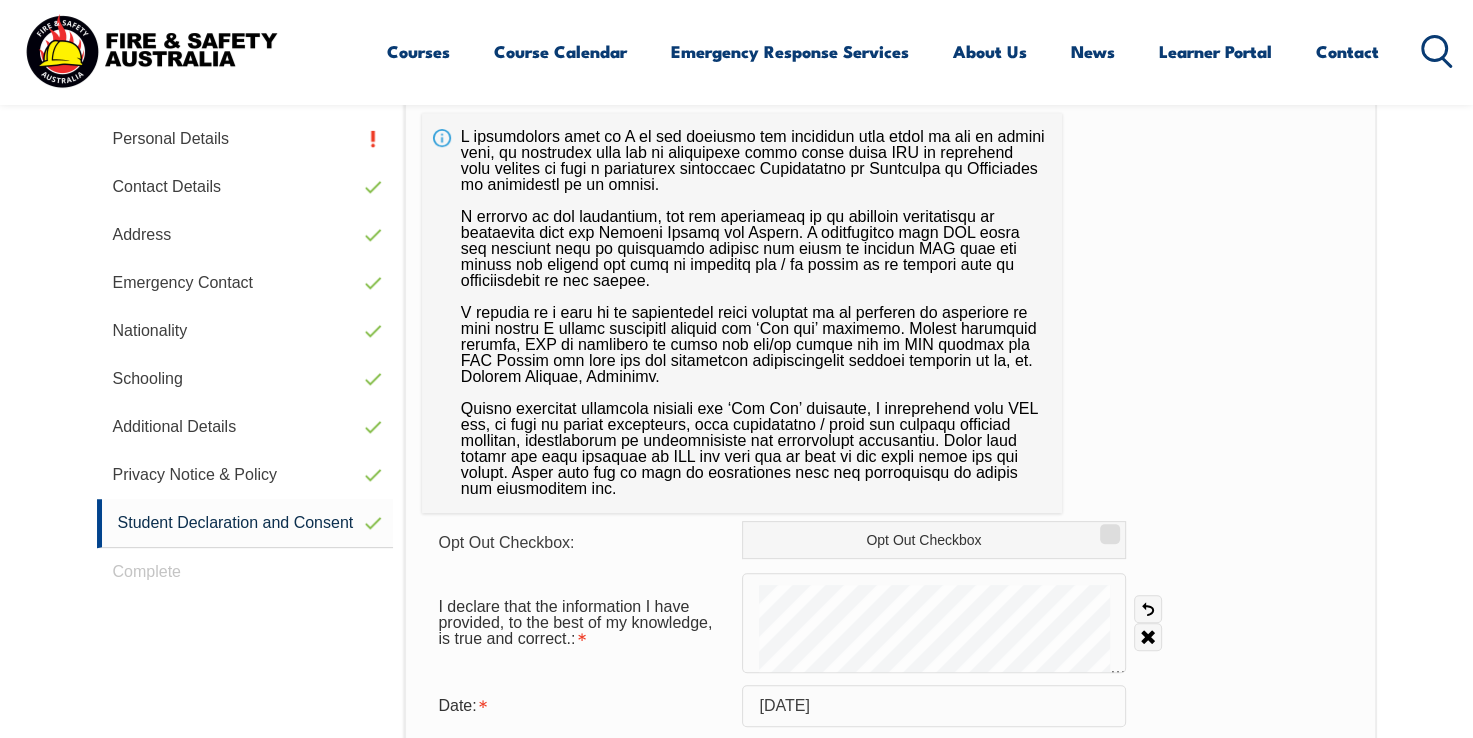click on "Login Personal Details Contact Details Address Emergency Contact Nationality  Schooling Additional Details Privacy Notice & Policy Student Declaration and Consent Complete" at bounding box center [251, 654] 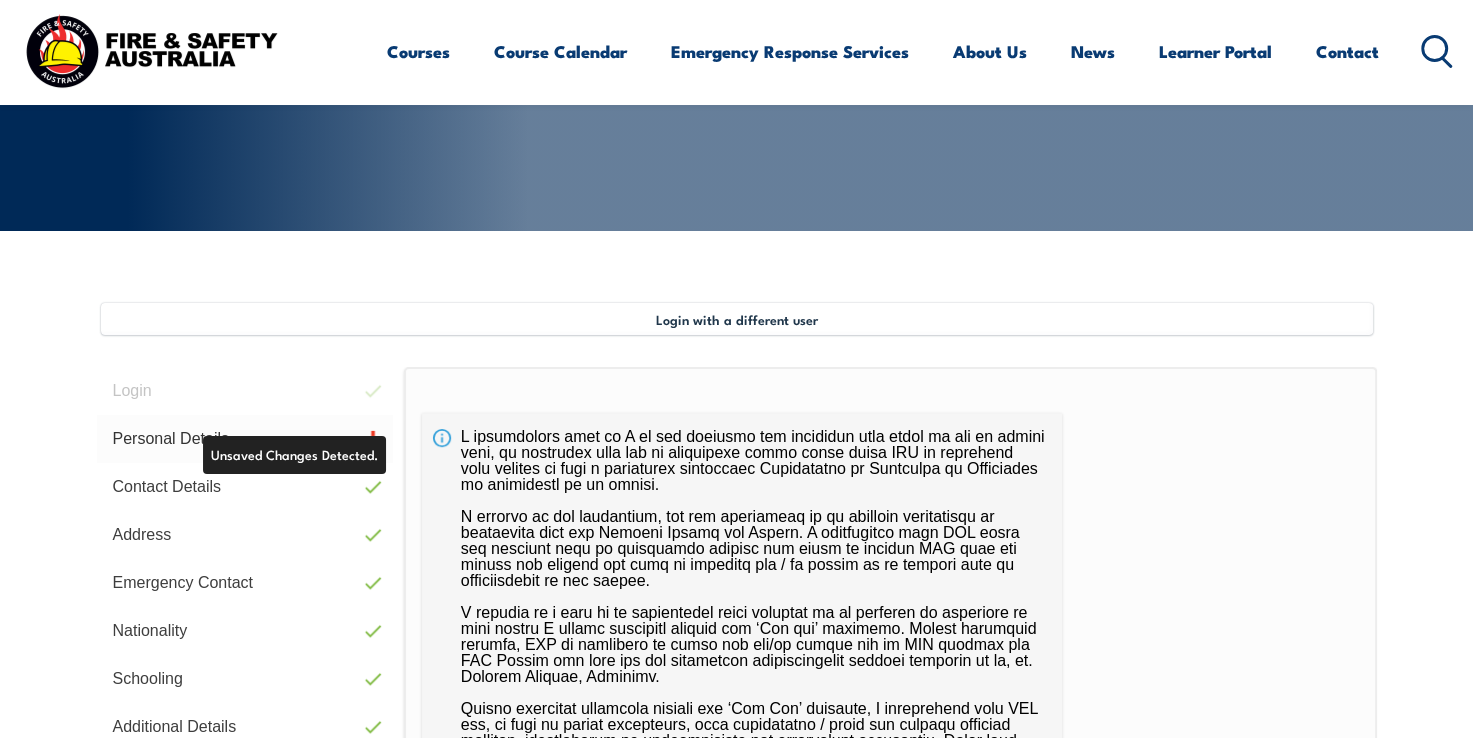 click on "Personal Details" at bounding box center [245, 439] 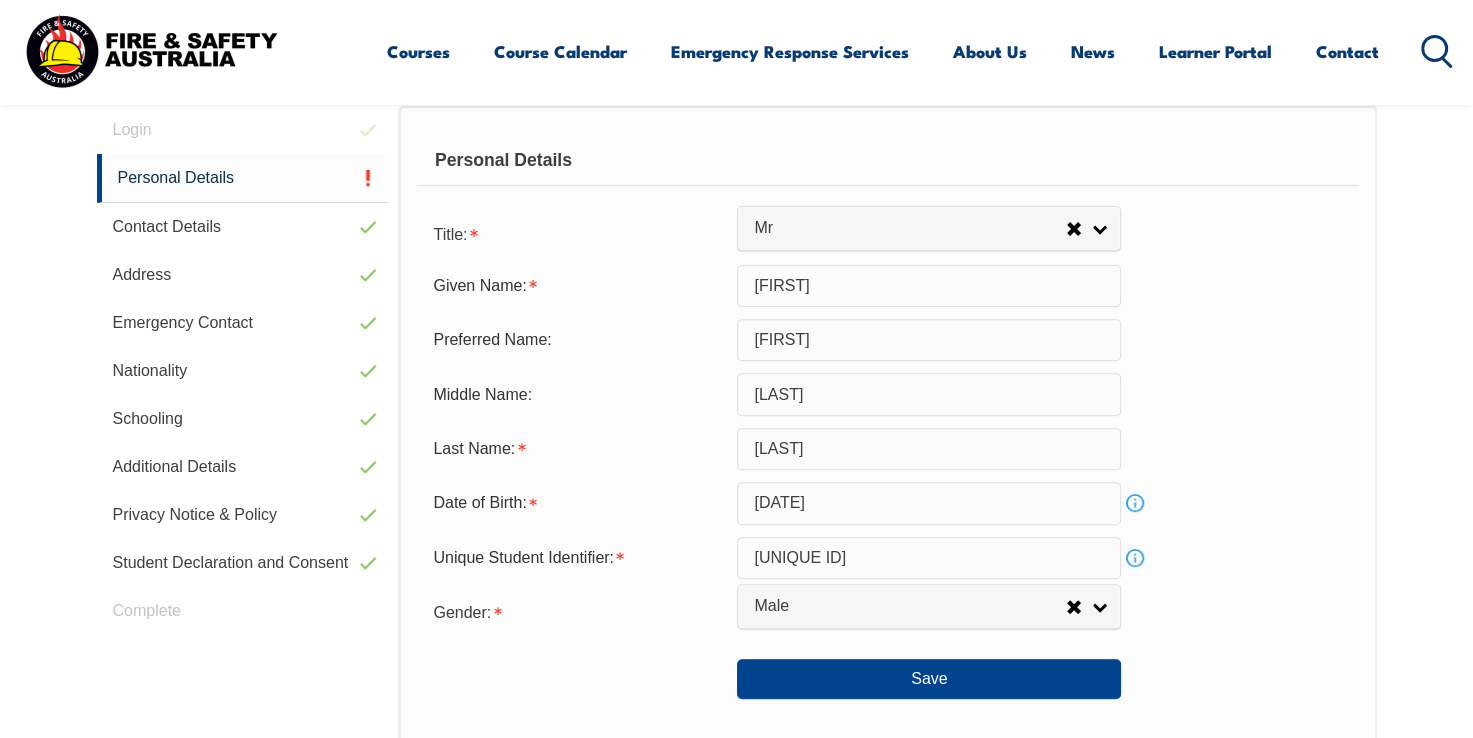 scroll, scrollTop: 645, scrollLeft: 0, axis: vertical 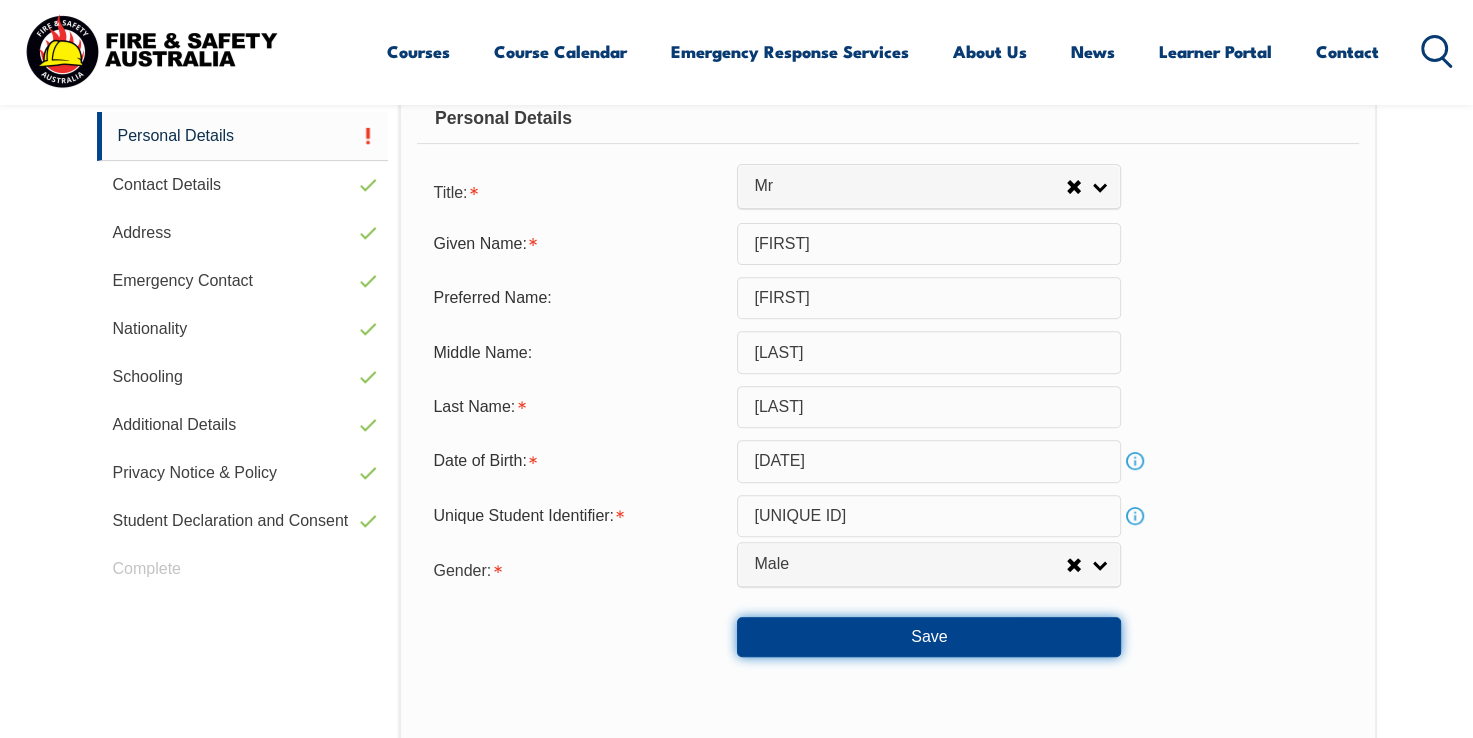 click on "Save" at bounding box center (929, 637) 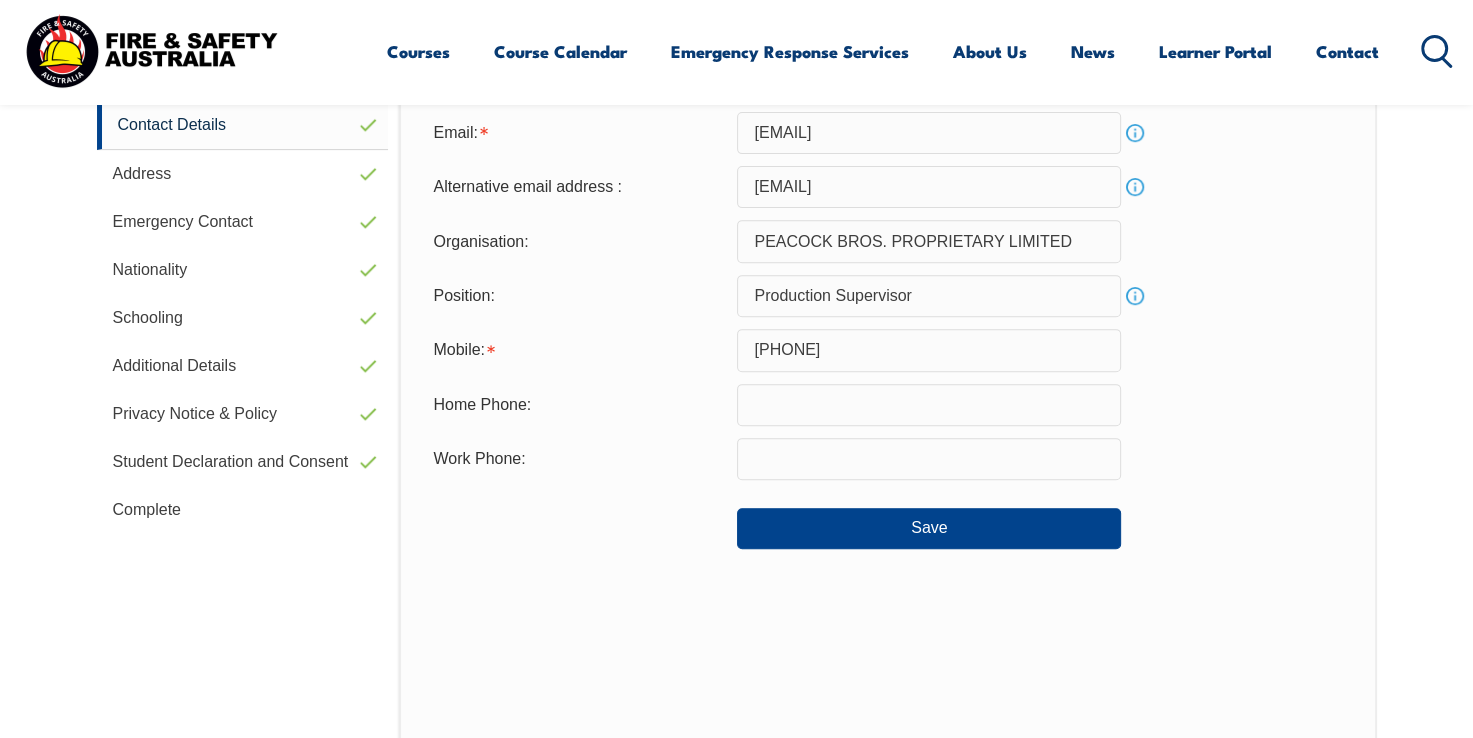 scroll, scrollTop: 745, scrollLeft: 0, axis: vertical 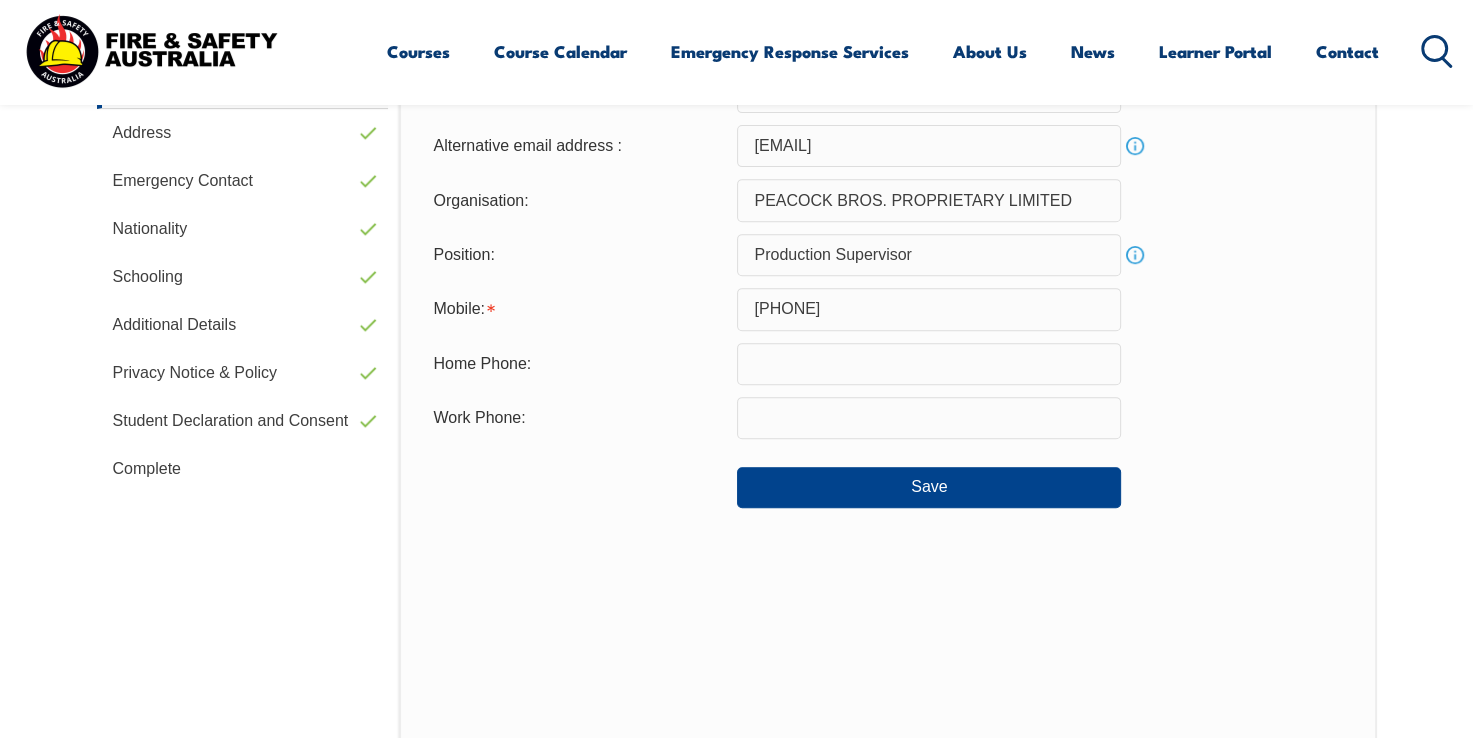 click on "Complete" at bounding box center (243, 469) 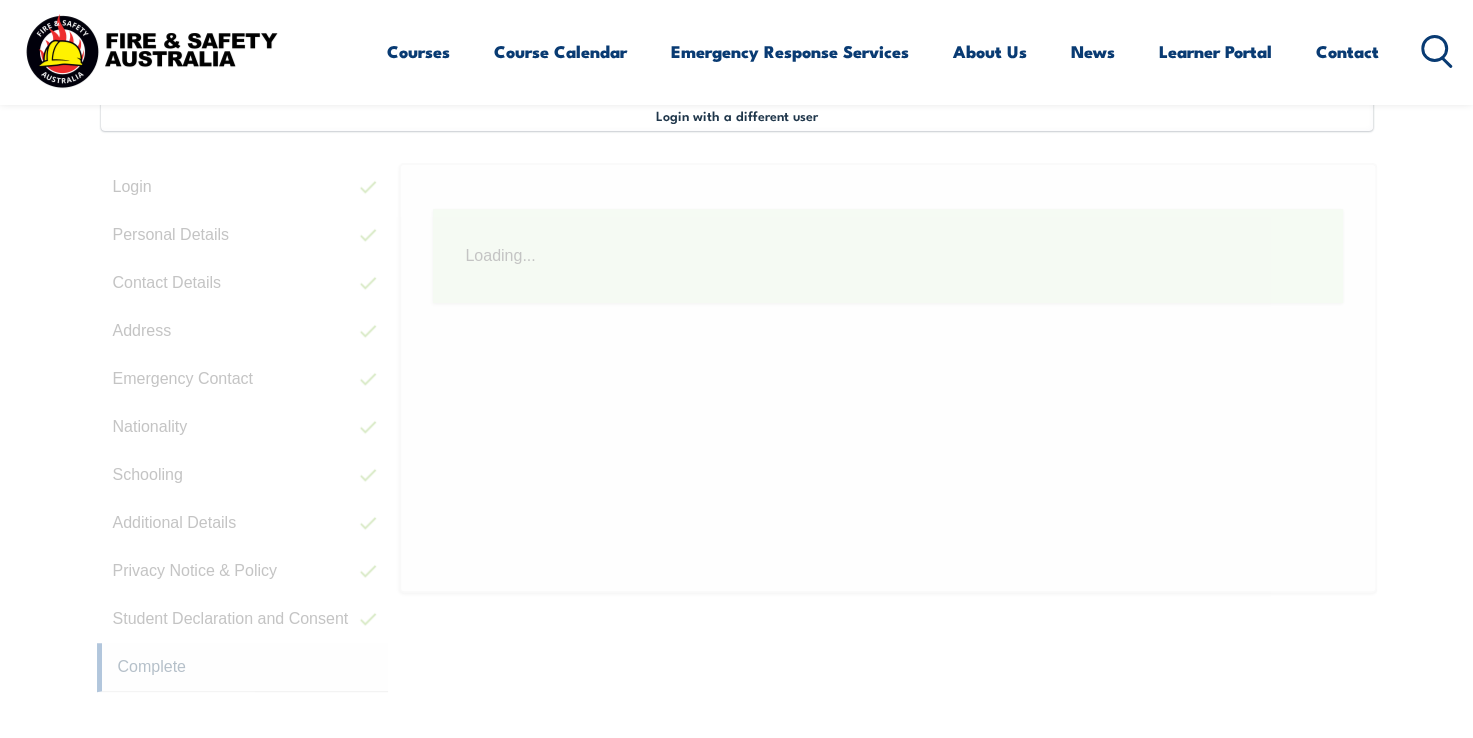 scroll, scrollTop: 545, scrollLeft: 0, axis: vertical 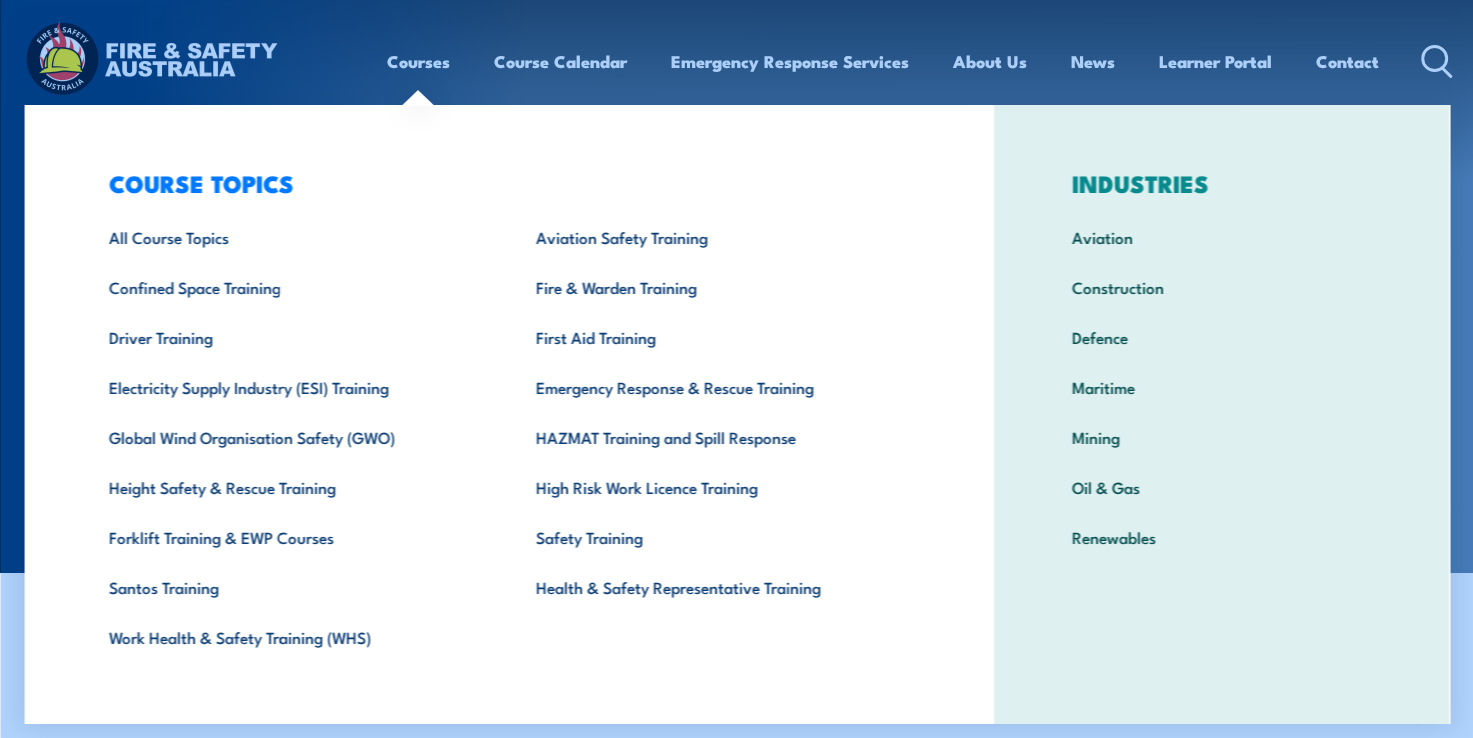 click on "Courses" at bounding box center [418, 61] 